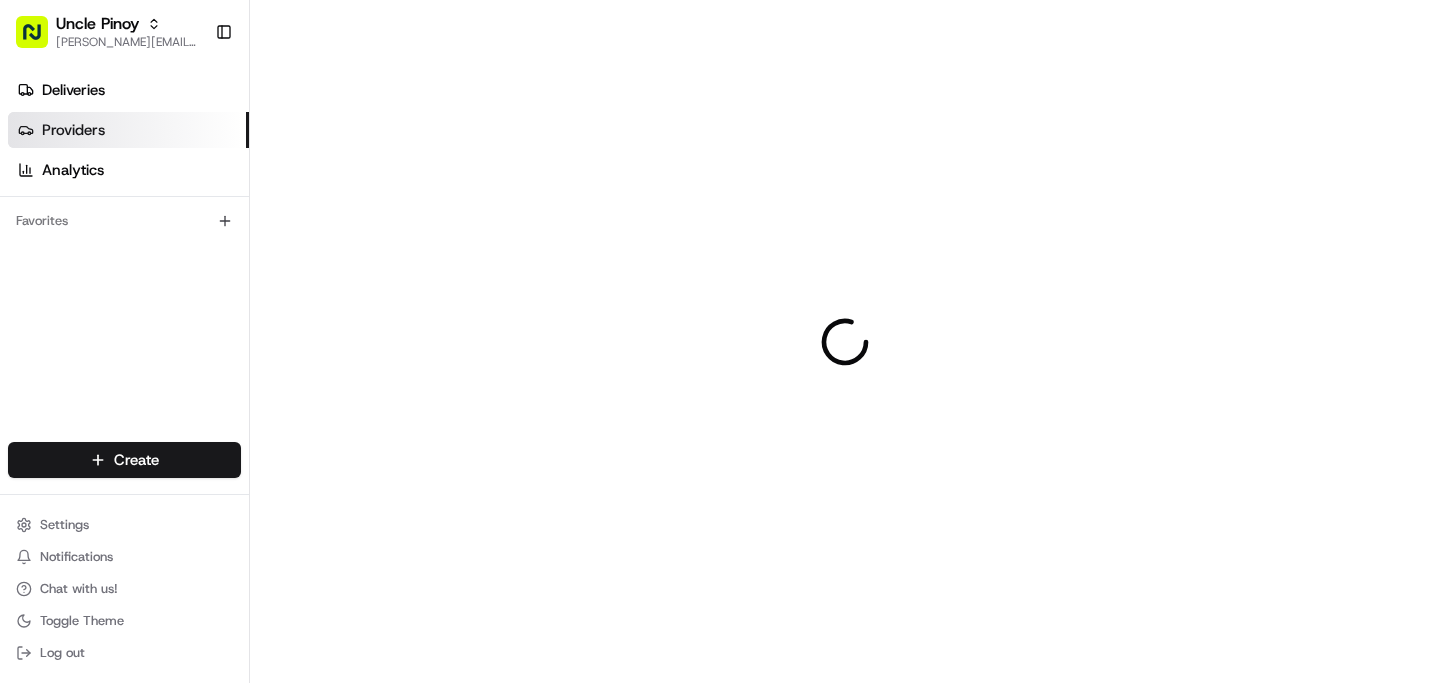 scroll, scrollTop: 0, scrollLeft: 0, axis: both 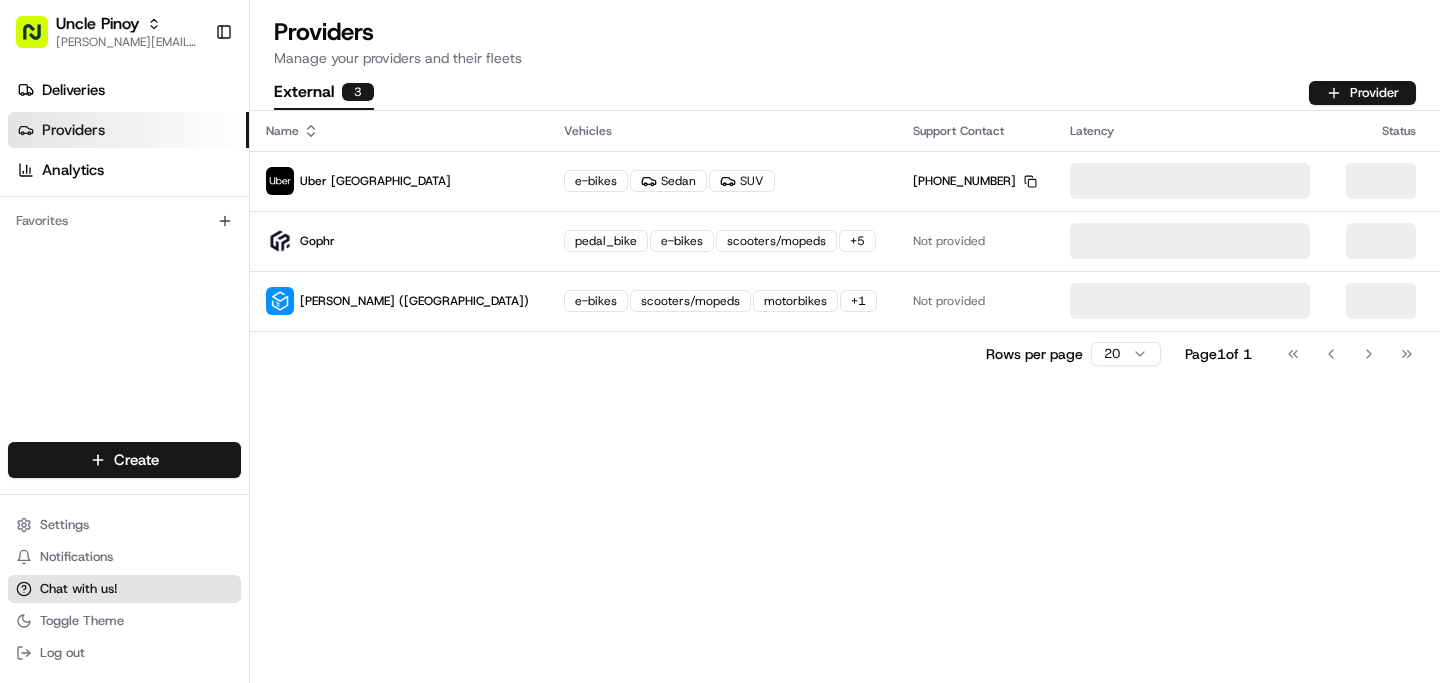 click on "Chat with us!" at bounding box center [124, 589] 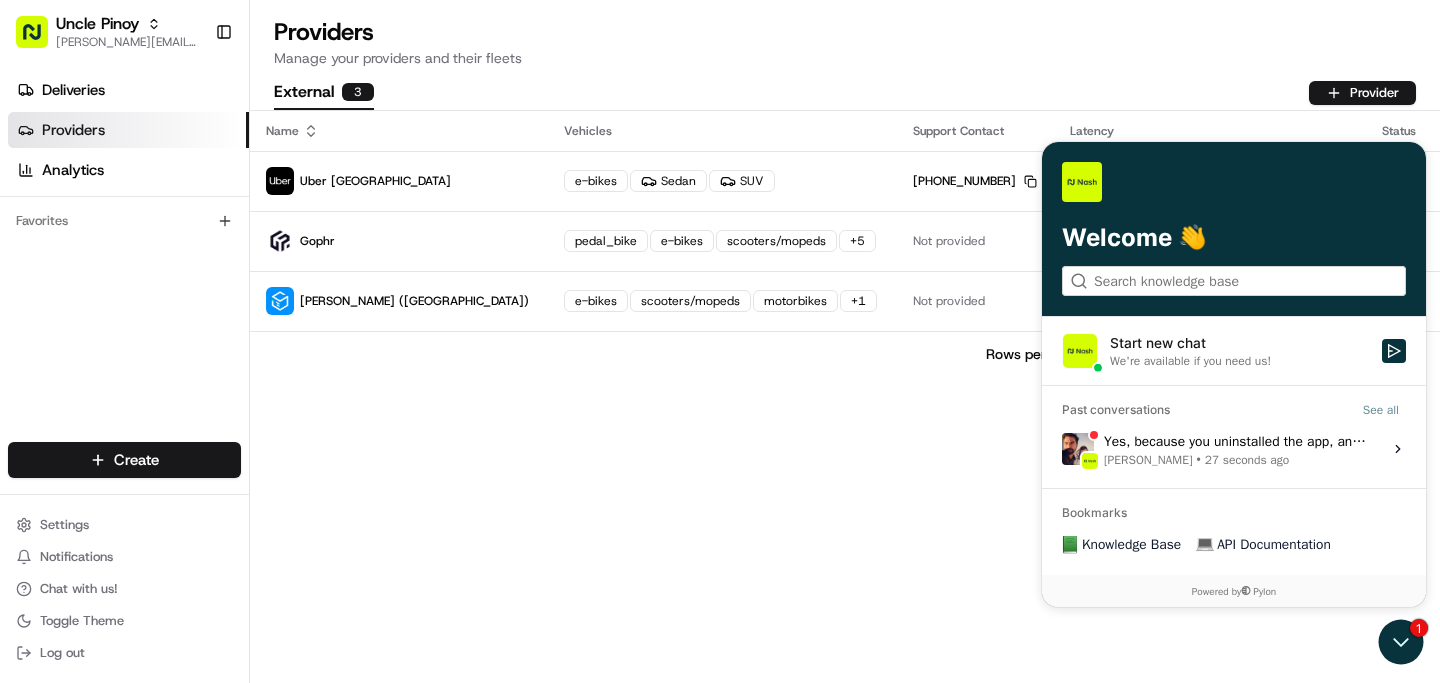 click on "[PERSON_NAME]" at bounding box center (1148, 460) 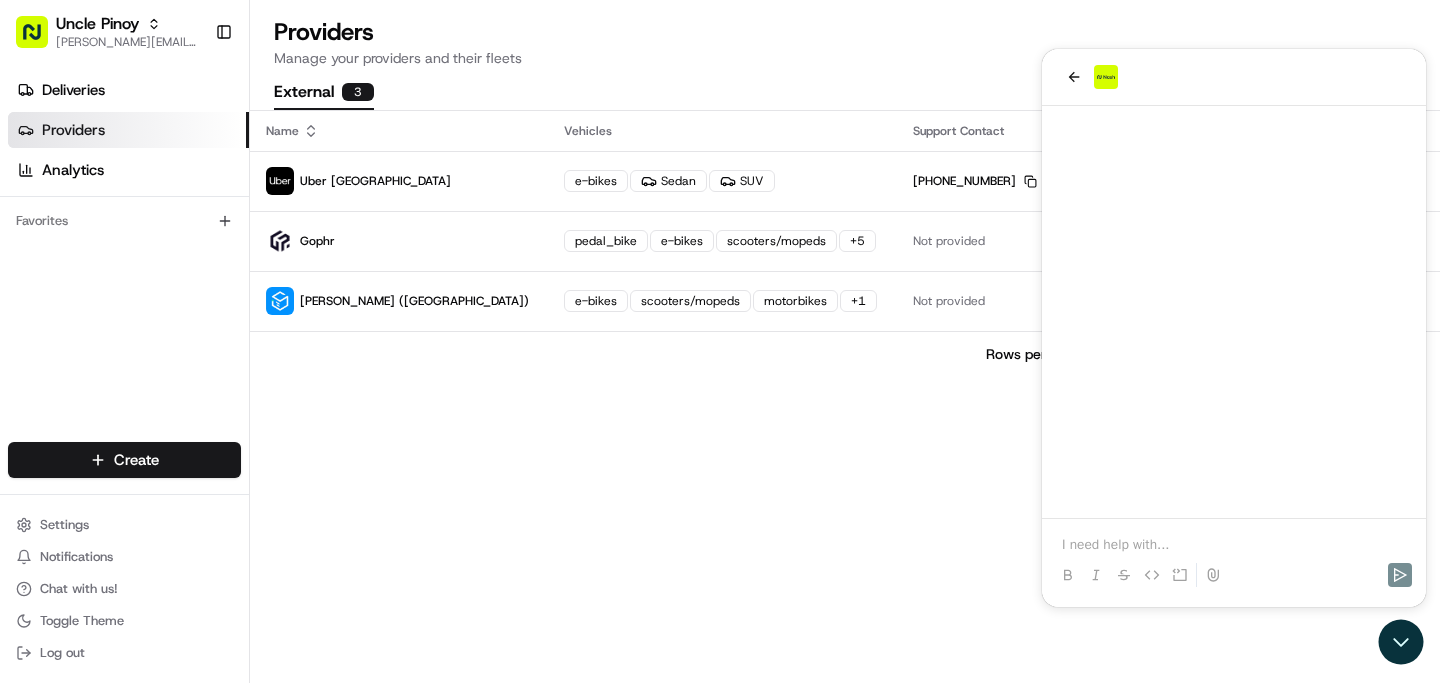 scroll, scrollTop: 1657, scrollLeft: 0, axis: vertical 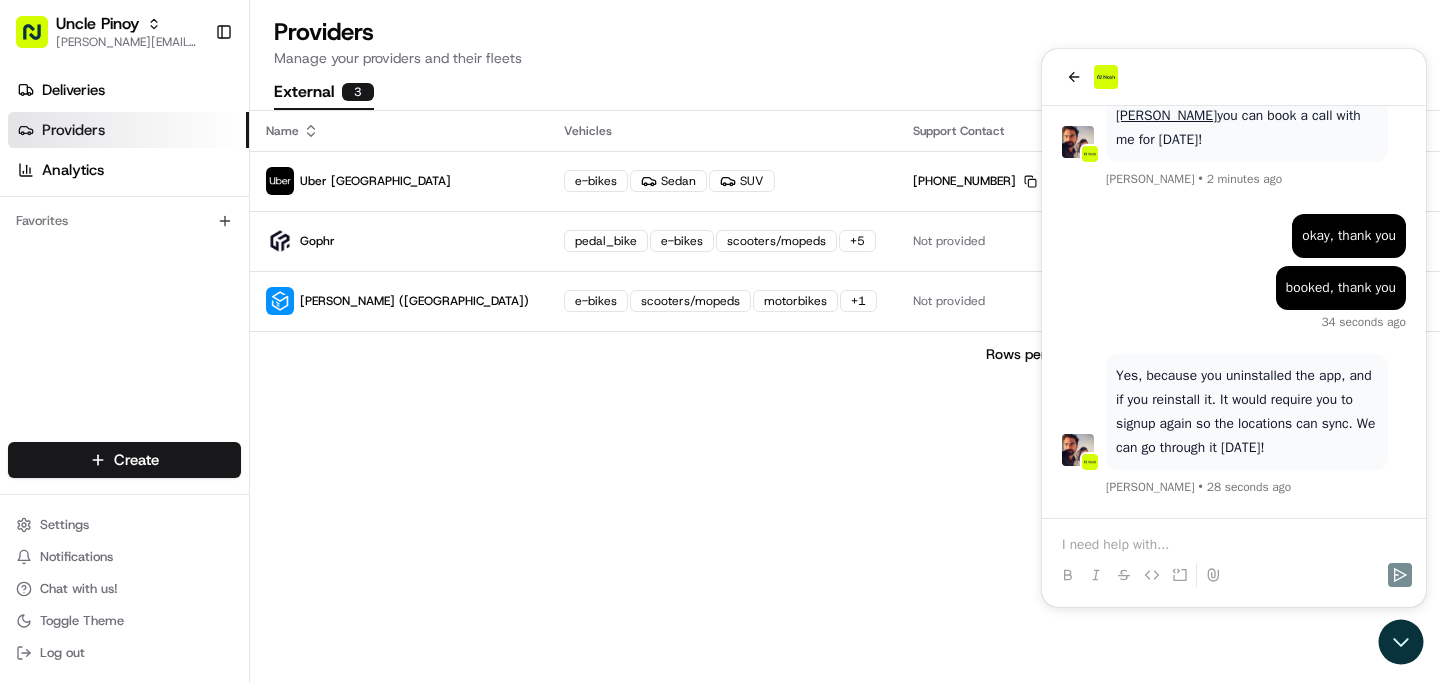 click at bounding box center [1234, 557] 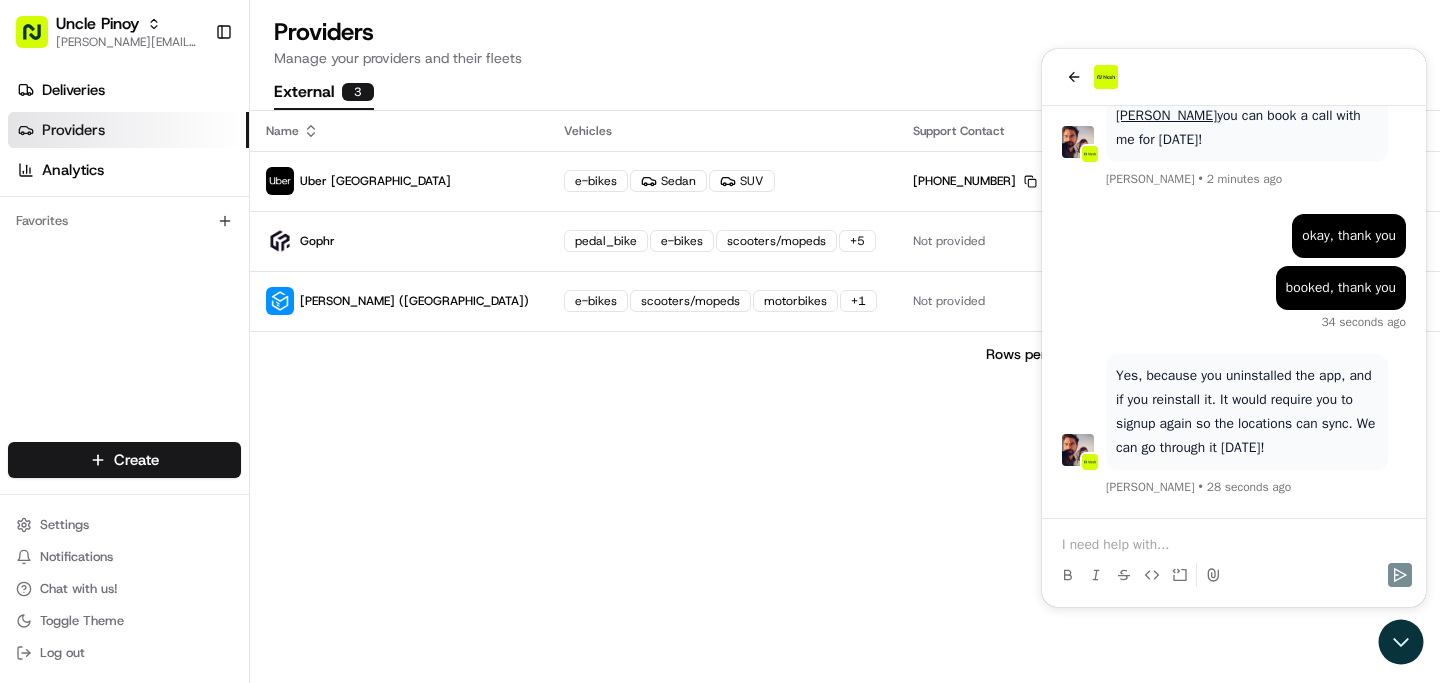 click at bounding box center (1234, 545) 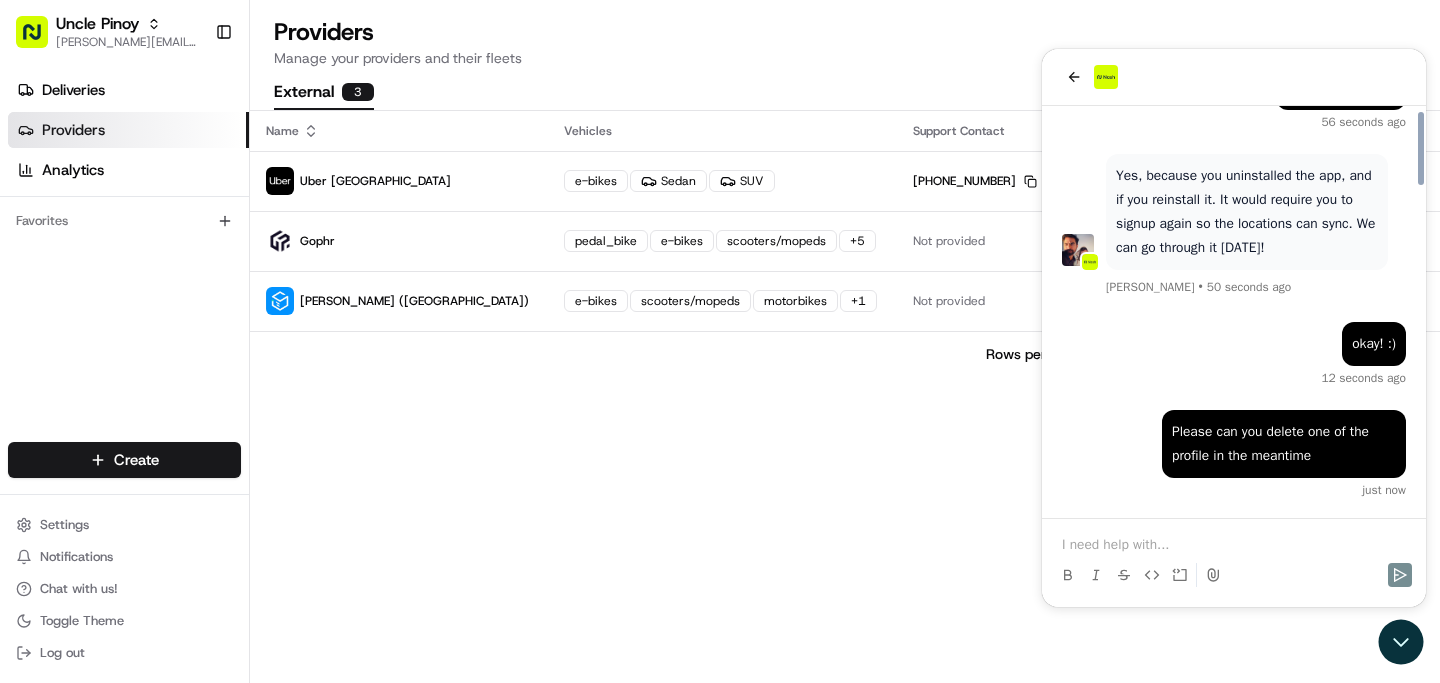 scroll, scrollTop: 1821, scrollLeft: 0, axis: vertical 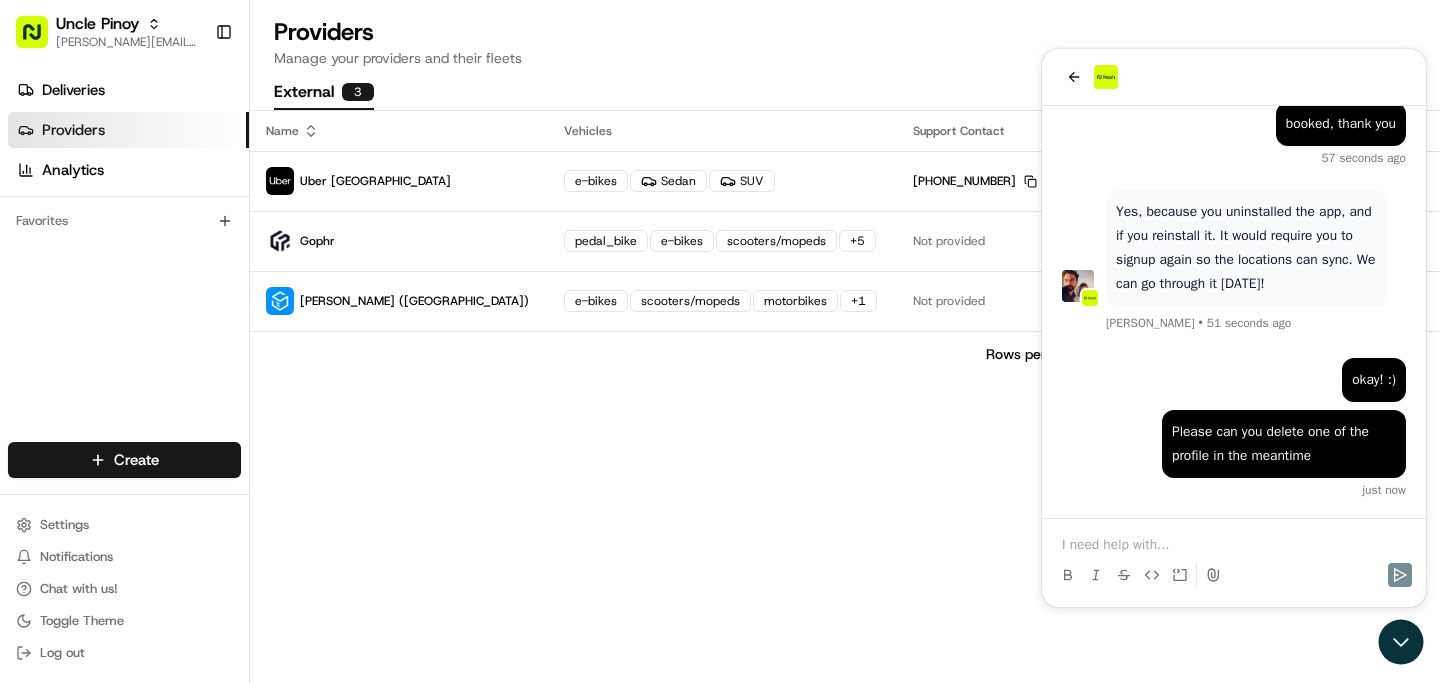 click on "Please can you delete one of the profile in the meantime" at bounding box center (1284, 444) 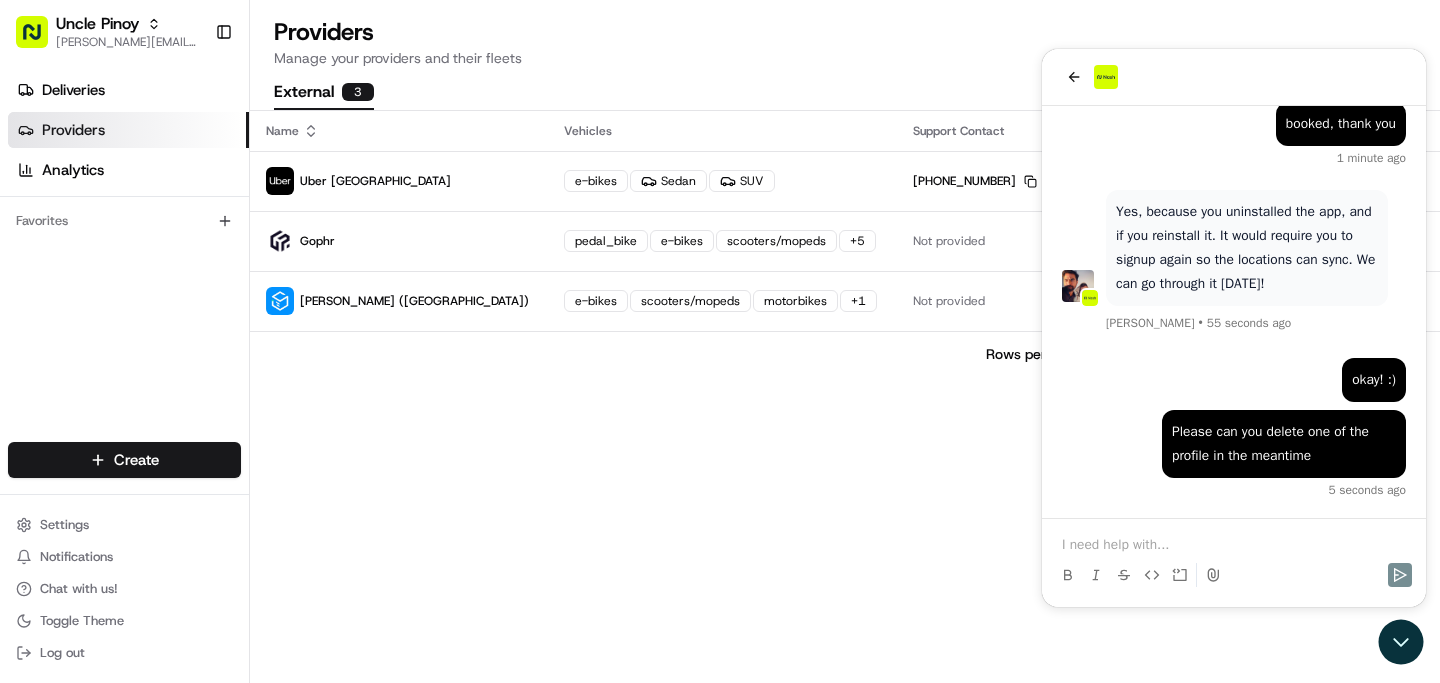 click at bounding box center [1234, 545] 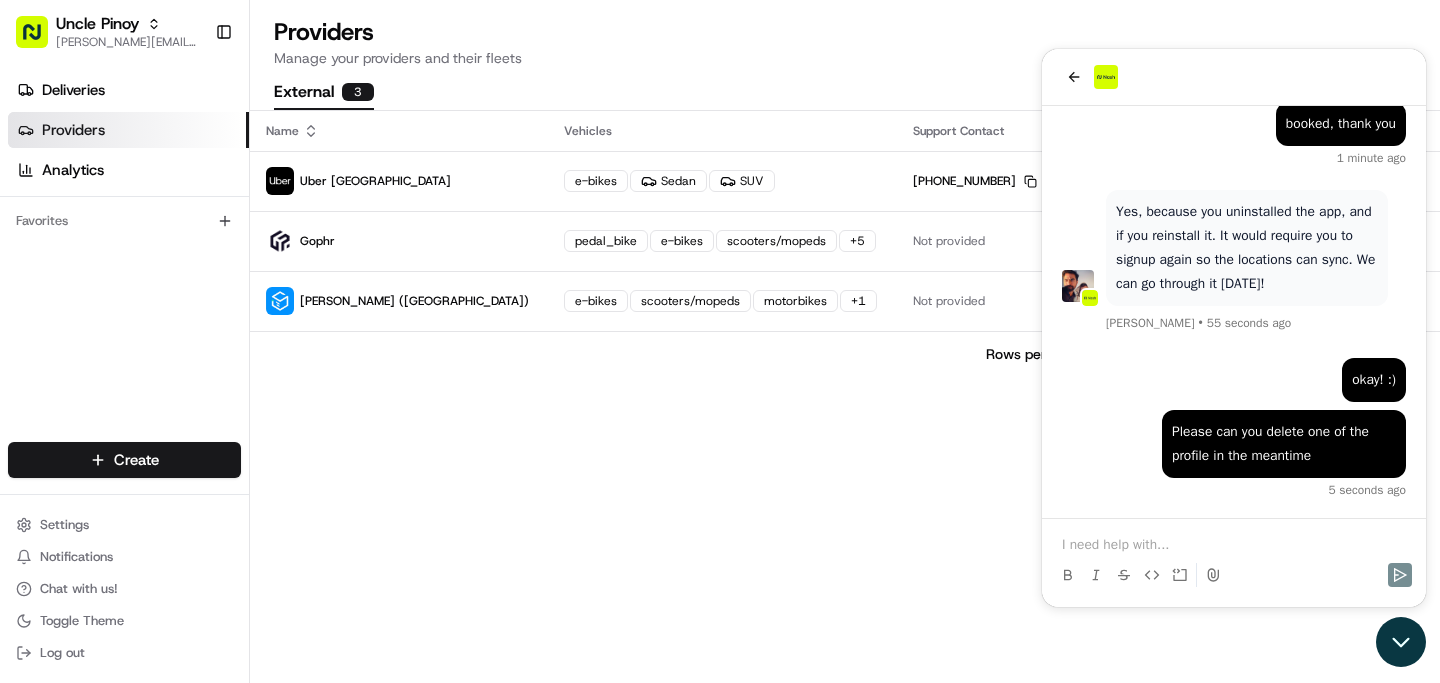 click 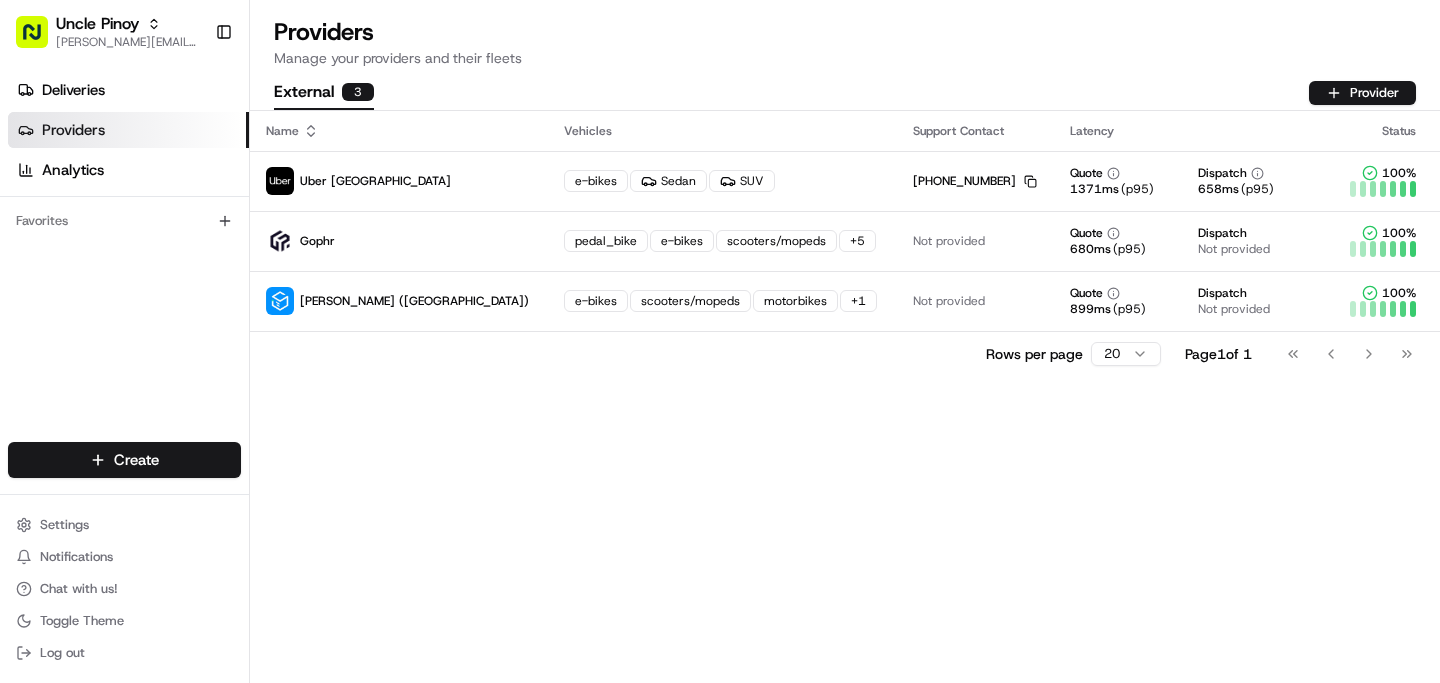 click on "Name Vehicles Support Contact Latency Status Uber [GEOGRAPHIC_DATA] e-bikes Sedan SUV [PHONE_NUMBER]   Copy  [PHONE_NUMBER] Quote 1371 ms (p95) Dispatch 658 ms (p95) 100 % Gophr pedal_bike e-bikes scooters/mopeds + 5 Not provided Quote 680 ms (p95) Dispatch Not provided 100 % [PERSON_NAME] ([GEOGRAPHIC_DATA]) e-bikes scooters/mopeds motorbikes + 1 Not provided Quote 899 ms (p95) Dispatch Not provided 100 % Rows per page 20 Page  1  of   1 Go to first page Go to previous page Go to next page Go to last page" at bounding box center (845, 397) 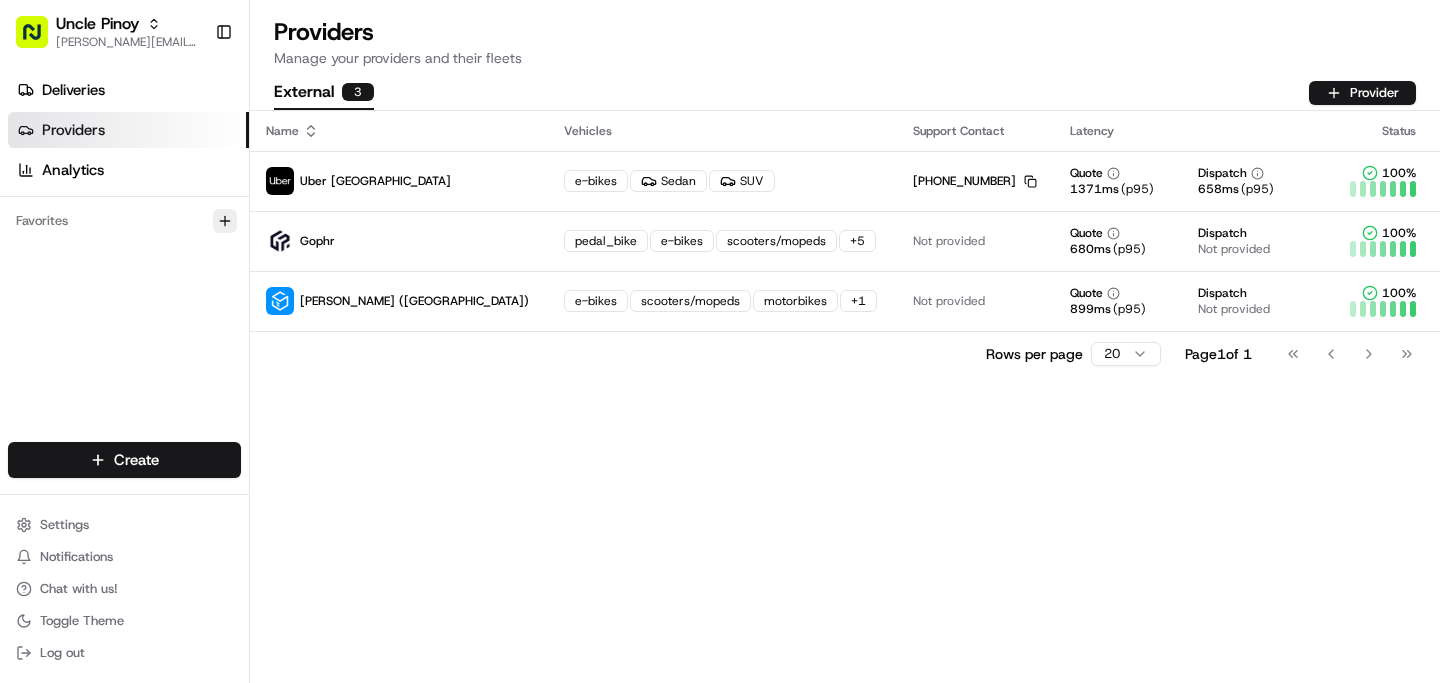 click at bounding box center [225, 221] 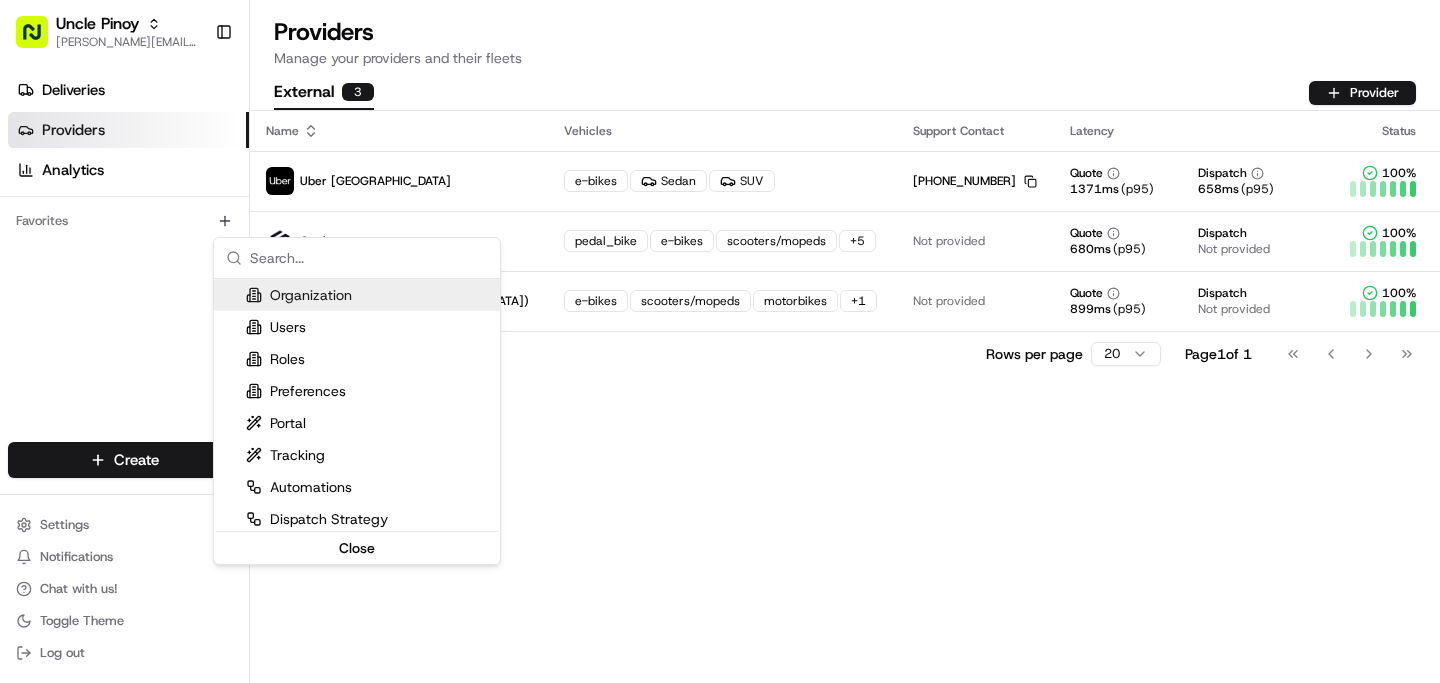click on "Uncle Pinoy [EMAIL_ADDRESS][DOMAIN_NAME] Toggle Sidebar Deliveries Providers Analytics Favorites Main Menu Members & Organization Organization Users Roles Preferences Customization Tracking Orchestration Automations Dispatch Strategy Locations Pickup Locations Dropoff Locations Billing Billing Refund Requests Integrations Notification Triggers Webhooks API Keys Request Logs Create Settings Notifications Chat with us! Toggle Theme Log out Providers Manage your providers and their fleets External   3  Provider Name Vehicles Support Contact Latency Status Uber [GEOGRAPHIC_DATA] e-bikes Sedan SUV [PHONE_NUMBER]   Copy  [PHONE_NUMBER] Quote 1371 ms (p95) Dispatch 658 ms (p95) 100 % Gophr pedal_bike e-bikes scooters/mopeds + 5 Not provided Quote 680 ms (p95) Dispatch Not provided 100 % Stuart ([GEOGRAPHIC_DATA]) e-bikes scooters/mopeds motorbikes + 1 Not provided Quote 899 ms (p95) Dispatch Not provided 100 % Rows per page 20 Page  1  of   1 Go to first page Go to previous page Go to next page Go to last page" at bounding box center (720, 341) 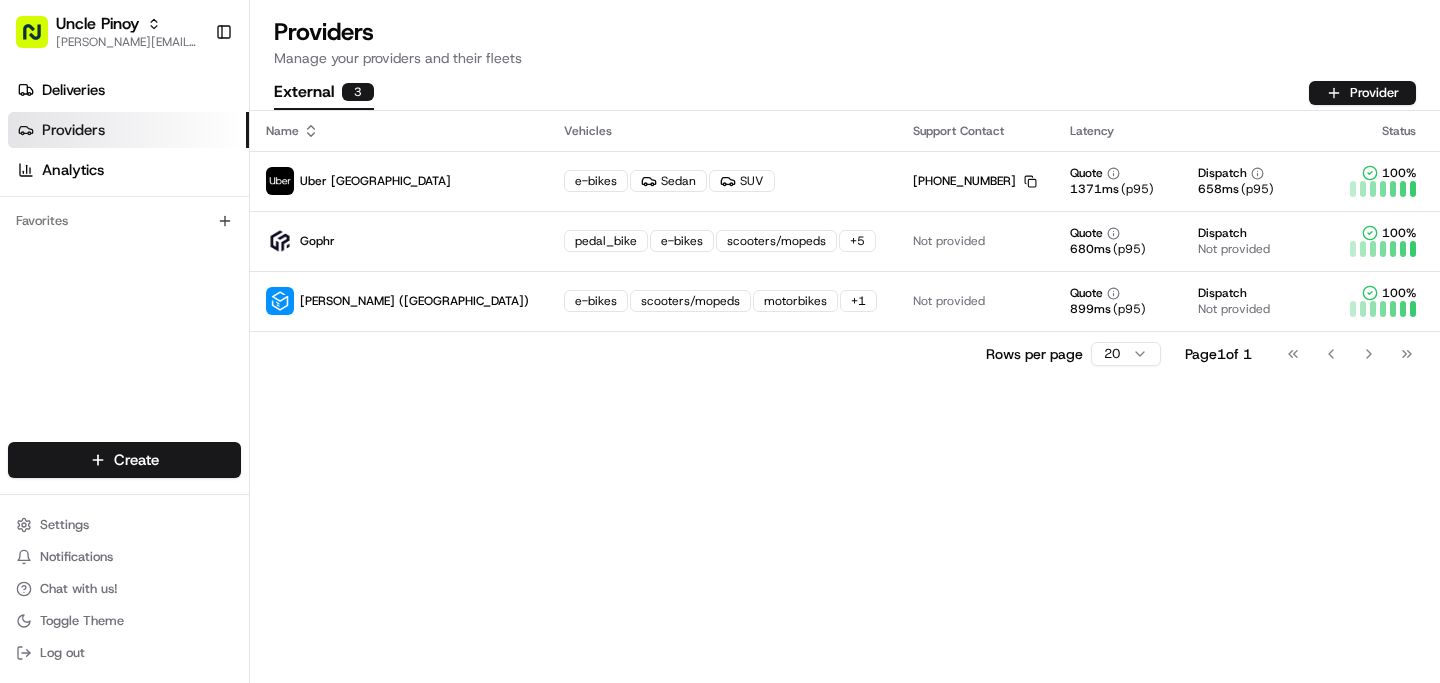 scroll, scrollTop: 1941, scrollLeft: 0, axis: vertical 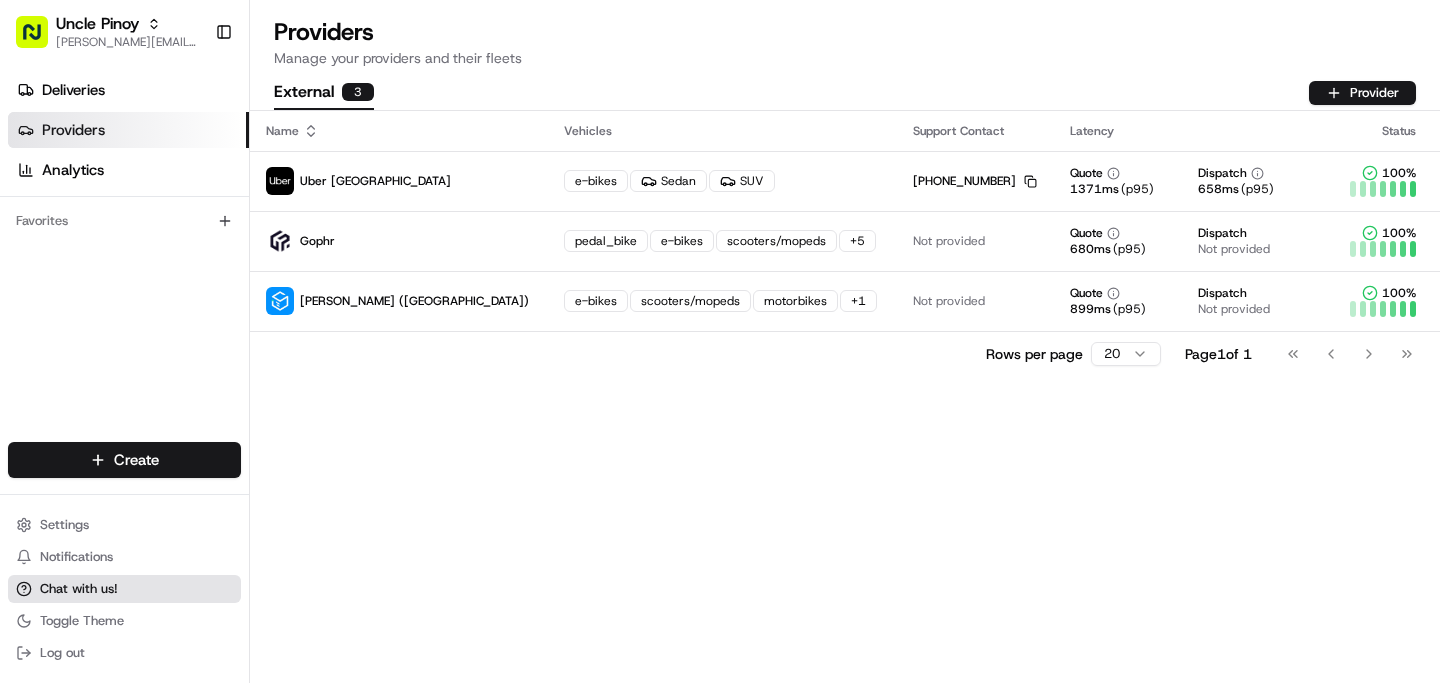 click on "Chat with us!" at bounding box center (79, 589) 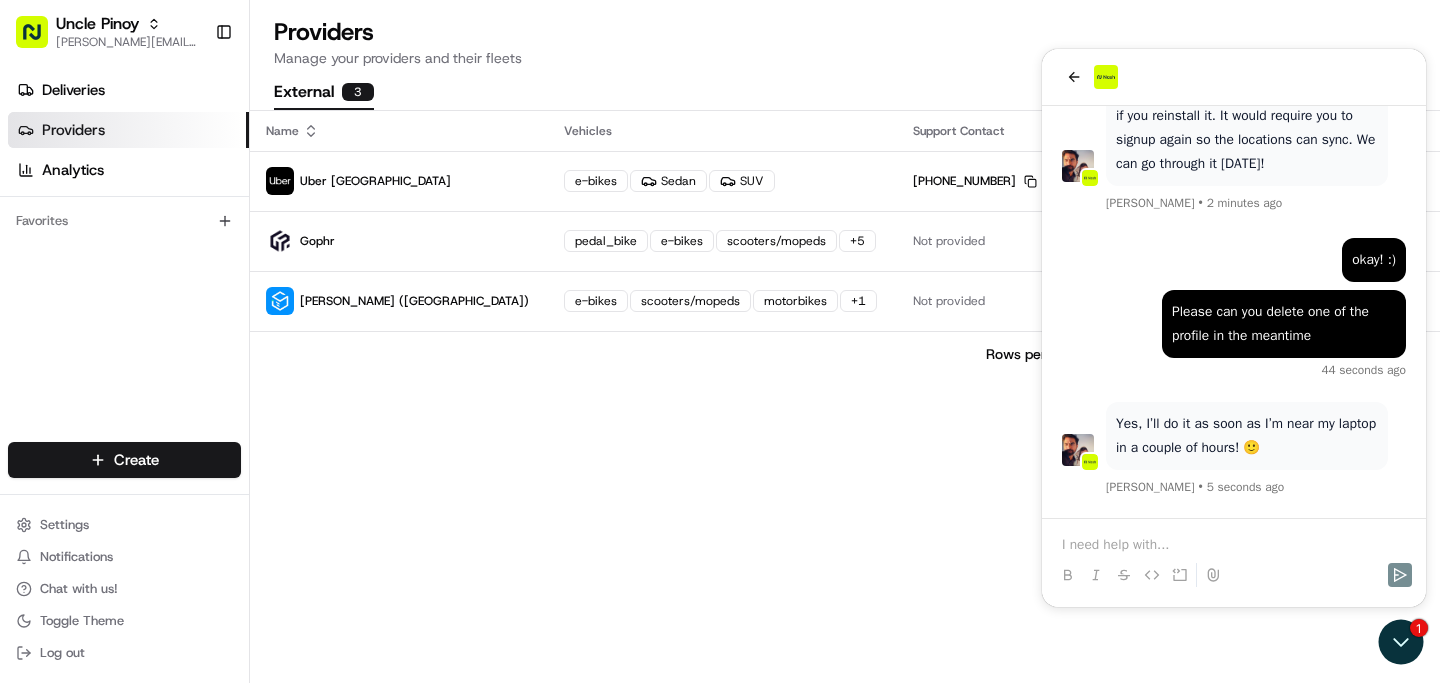 click at bounding box center [1234, 545] 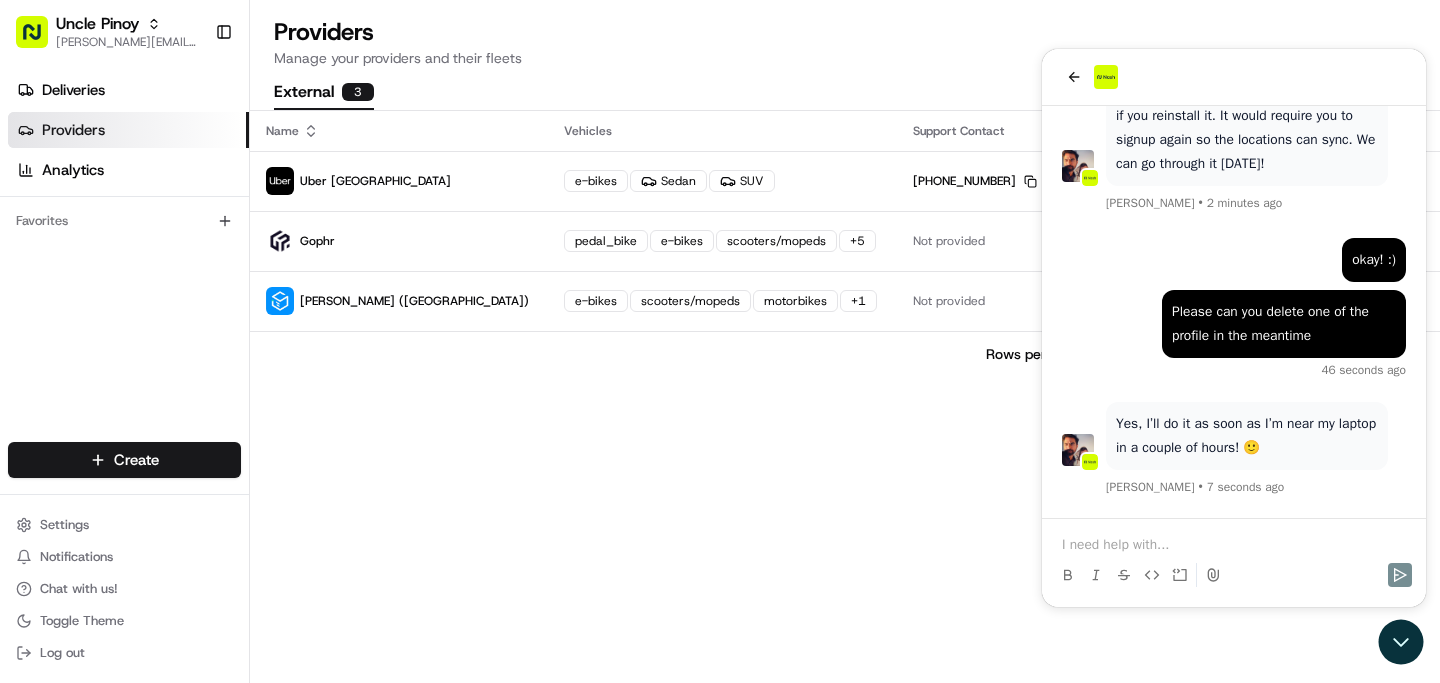 click at bounding box center (1234, 545) 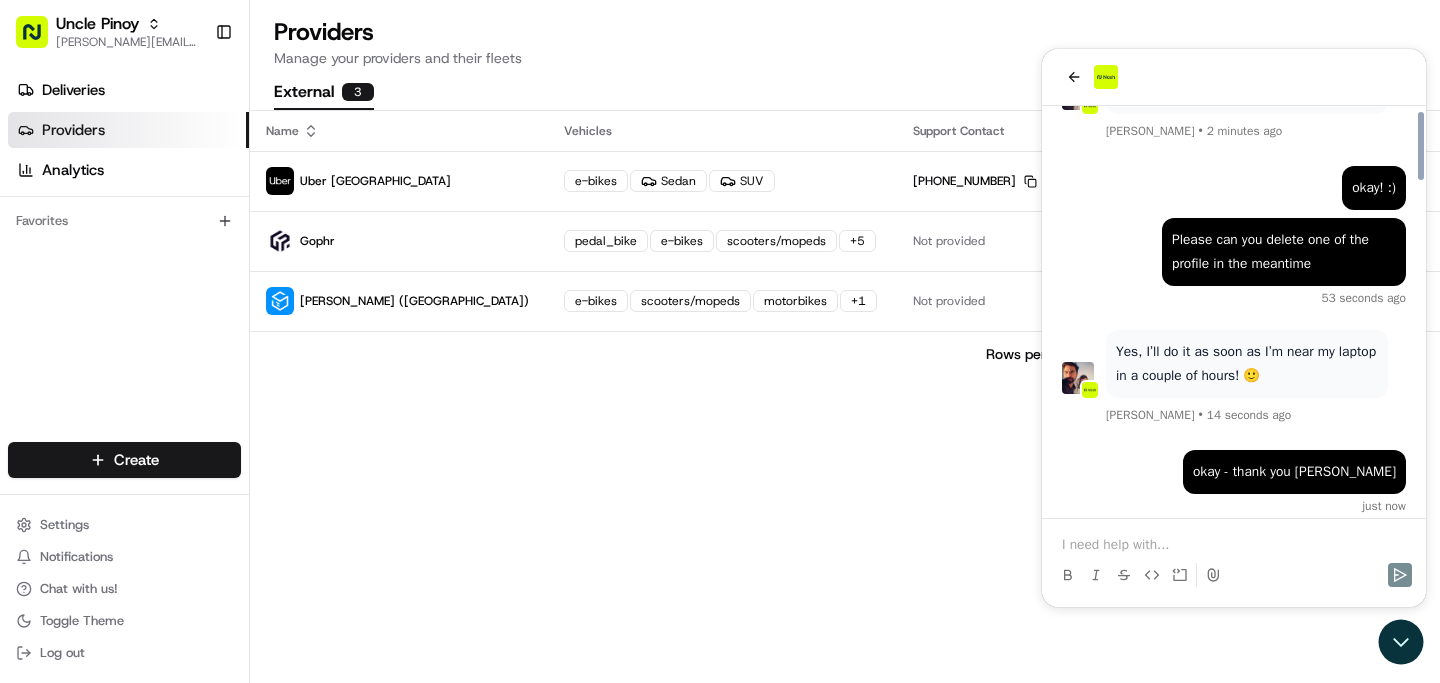 scroll, scrollTop: 2029, scrollLeft: 0, axis: vertical 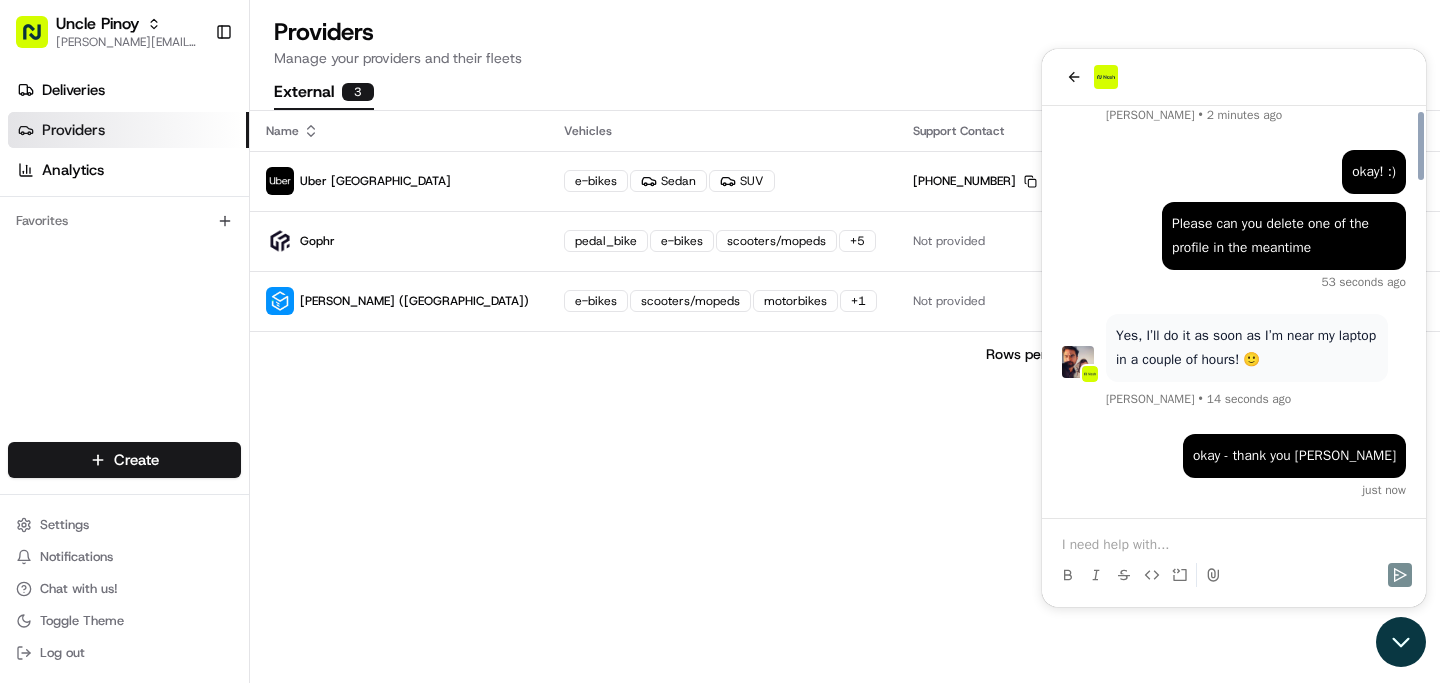click 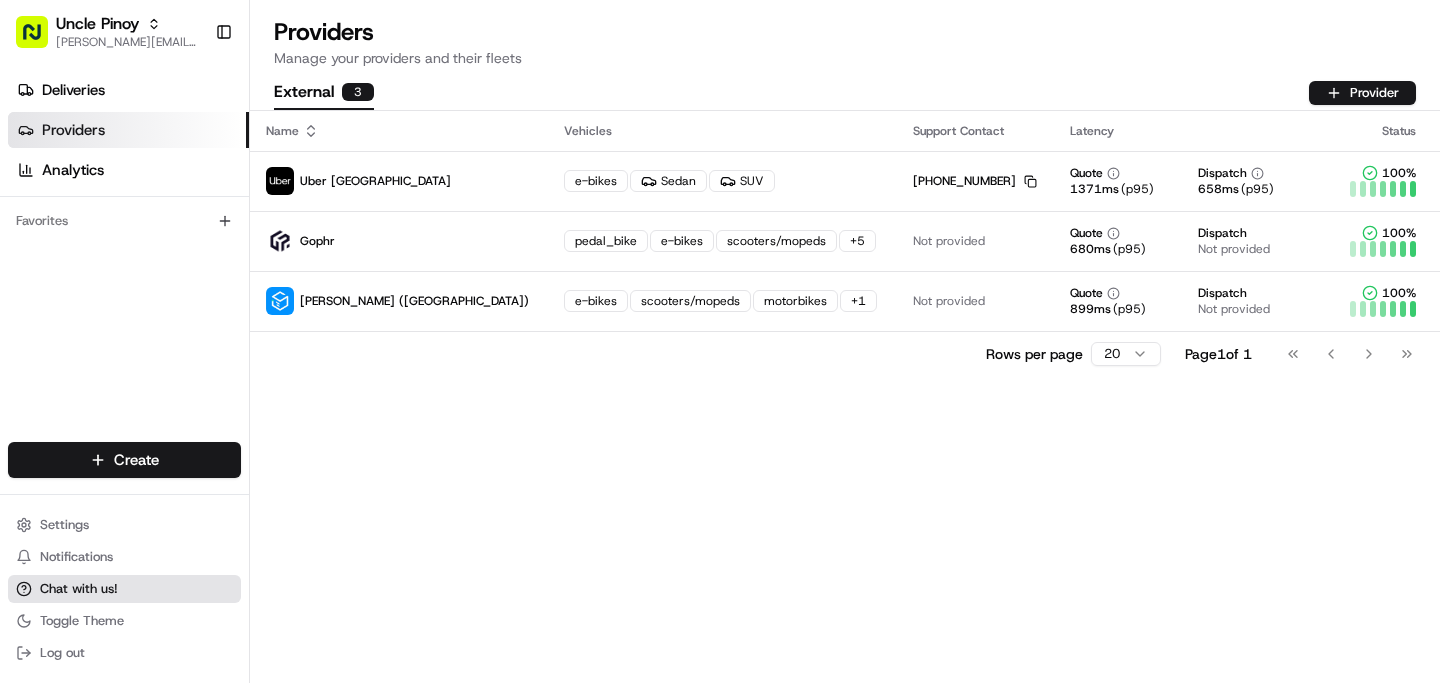 click on "Chat with us!" at bounding box center [124, 589] 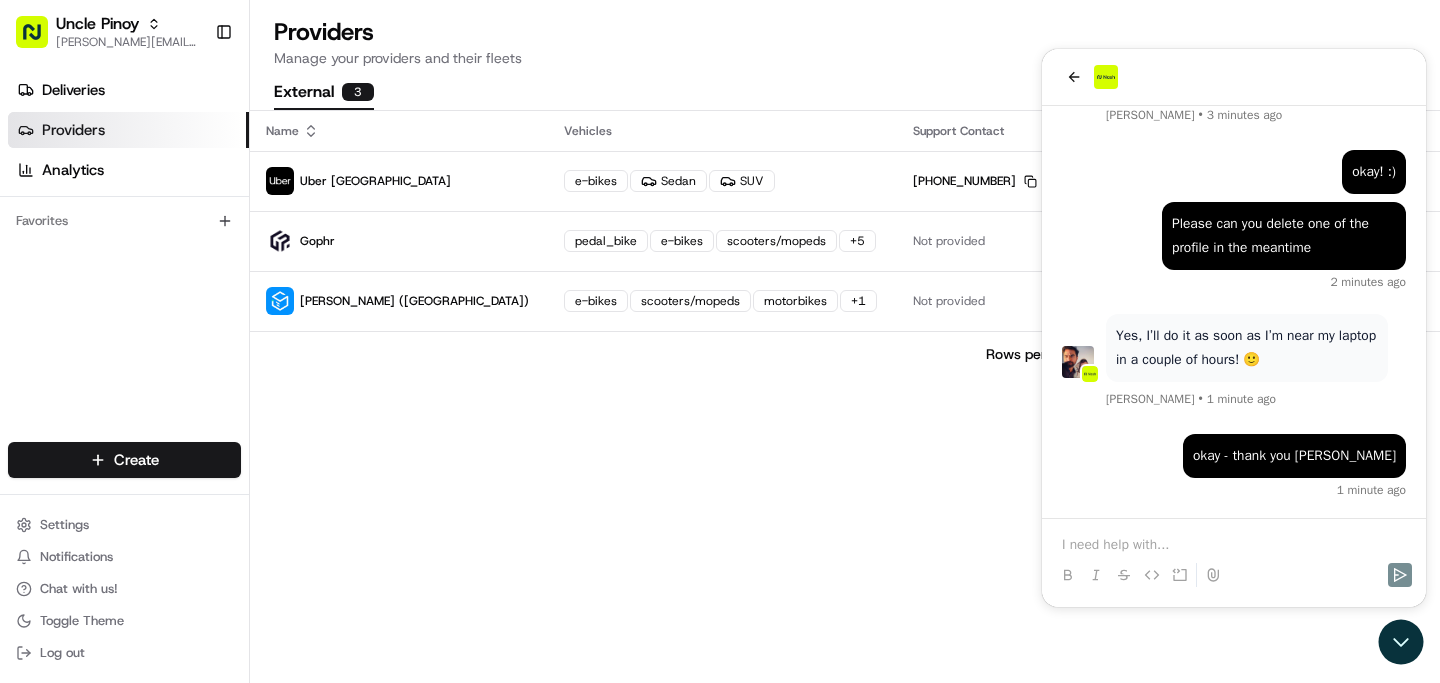 click on "Name Vehicles Support Contact Latency Status Uber [GEOGRAPHIC_DATA] e-bikes Sedan SUV [PHONE_NUMBER]   Copy  [PHONE_NUMBER] Quote 1371 ms (p95) Dispatch 658 ms (p95) 100 % Gophr pedal_bike e-bikes scooters/mopeds + 5 Not provided Quote 680 ms (p95) Dispatch Not provided 100 % [PERSON_NAME] ([GEOGRAPHIC_DATA]) e-bikes scooters/mopeds motorbikes + 1 Not provided Quote 899 ms (p95) Dispatch Not provided 100 % Rows per page 20 Page  1  of   1 Go to first page Go to previous page Go to next page Go to last page" at bounding box center [845, 397] 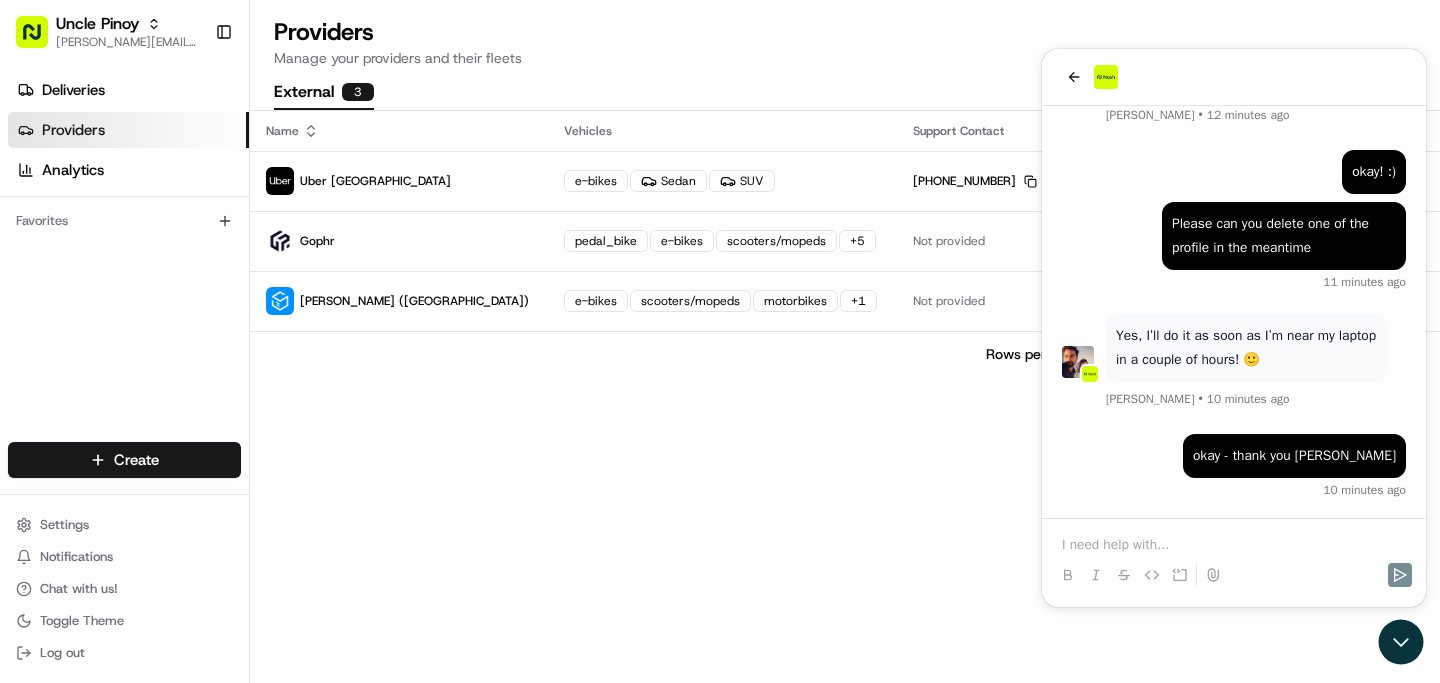 click on "Name Vehicles Support Contact Latency Status Uber [GEOGRAPHIC_DATA] e-bikes Sedan SUV [PHONE_NUMBER]   Copy  [PHONE_NUMBER] Quote 1371 ms (p95) Dispatch 658 ms (p95) 100 % Gophr pedal_bike e-bikes scooters/mopeds + 5 Not provided Quote 680 ms (p95) Dispatch Not provided 100 % [PERSON_NAME] ([GEOGRAPHIC_DATA]) e-bikes scooters/mopeds motorbikes + 1 Not provided Quote 899 ms (p95) Dispatch Not provided 100 % Rows per page 20 Page  1  of   1 Go to first page Go to previous page Go to next page Go to last page" at bounding box center (845, 397) 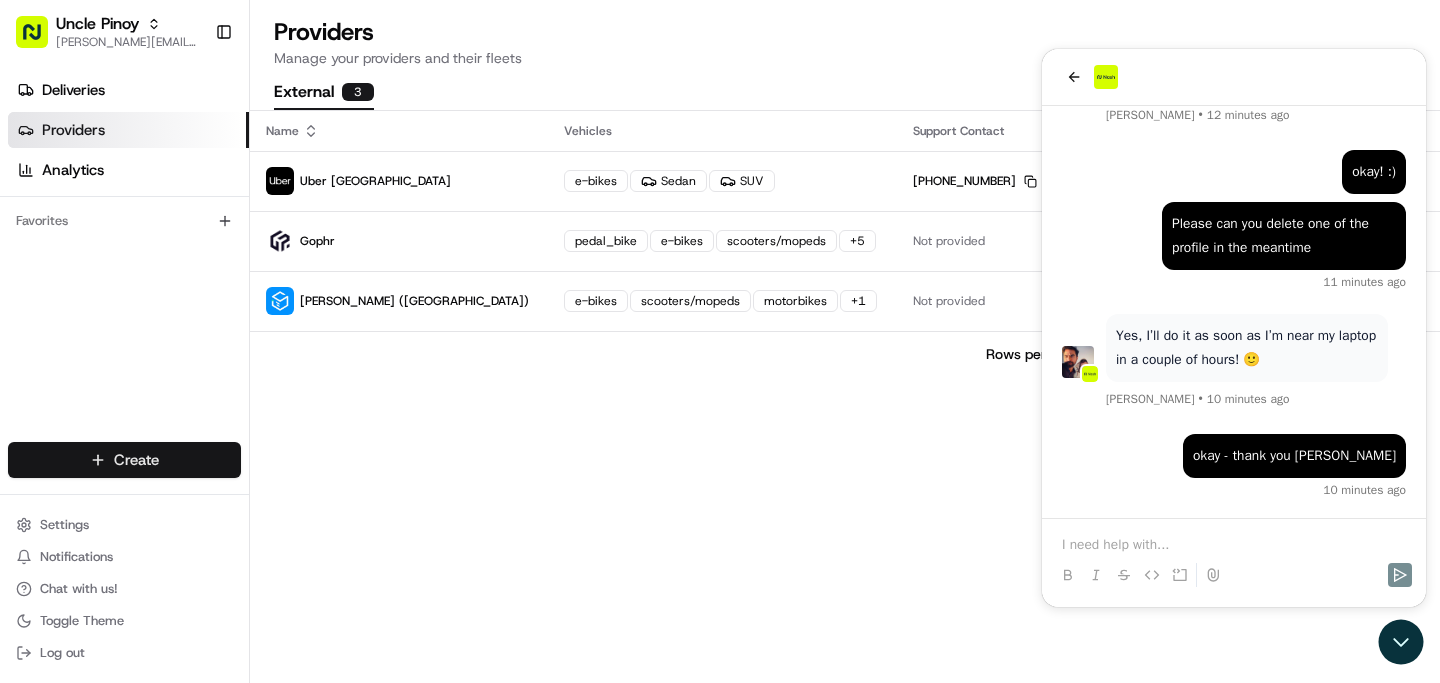 click on "Uncle Pinoy [EMAIL_ADDRESS][DOMAIN_NAME] Toggle Sidebar Deliveries Providers Analytics Favorites Main Menu Members & Organization Organization Users Roles Preferences Customization Tracking Orchestration Automations Dispatch Strategy Locations Pickup Locations Dropoff Locations Billing Billing Refund Requests Integrations Notification Triggers Webhooks API Keys Request Logs Create Settings Notifications Chat with us! Toggle Theme Log out Providers Manage your providers and their fleets External   3  Provider Name Vehicles Support Contact Latency Status Uber [GEOGRAPHIC_DATA] e-bikes Sedan SUV [PHONE_NUMBER]   Copy  [PHONE_NUMBER] Quote 1371 ms (p95) Dispatch 658 ms (p95) 100 % Gophr pedal_bike e-bikes scooters/mopeds + 5 Not provided Quote 680 ms (p95) Dispatch Not provided 100 % Stuart ([GEOGRAPHIC_DATA]) e-bikes scooters/mopeds motorbikes + 1 Not provided Quote 899 ms (p95) Dispatch Not provided 100 % Rows per page 20 Page  1  of   1 Go to first page Go to previous page Go to next page Go to last page" at bounding box center [720, 341] 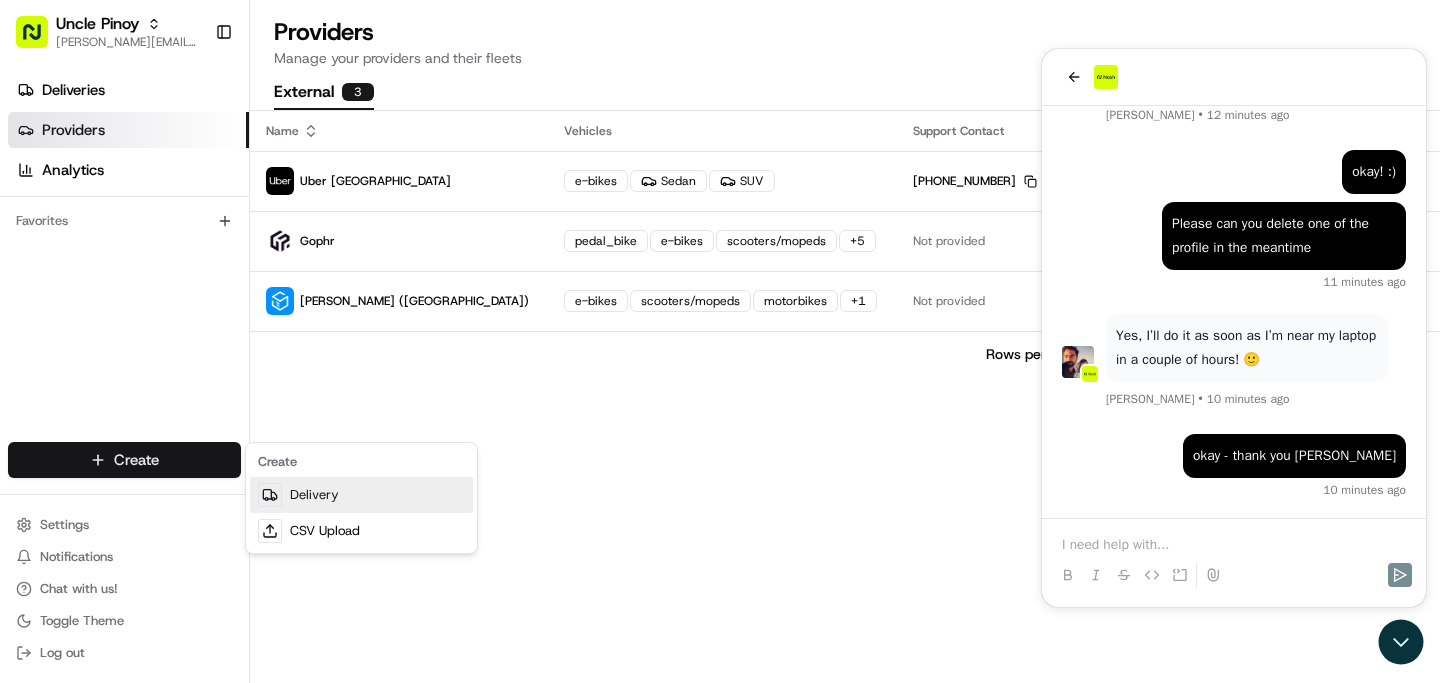 click on "Delivery" at bounding box center [361, 495] 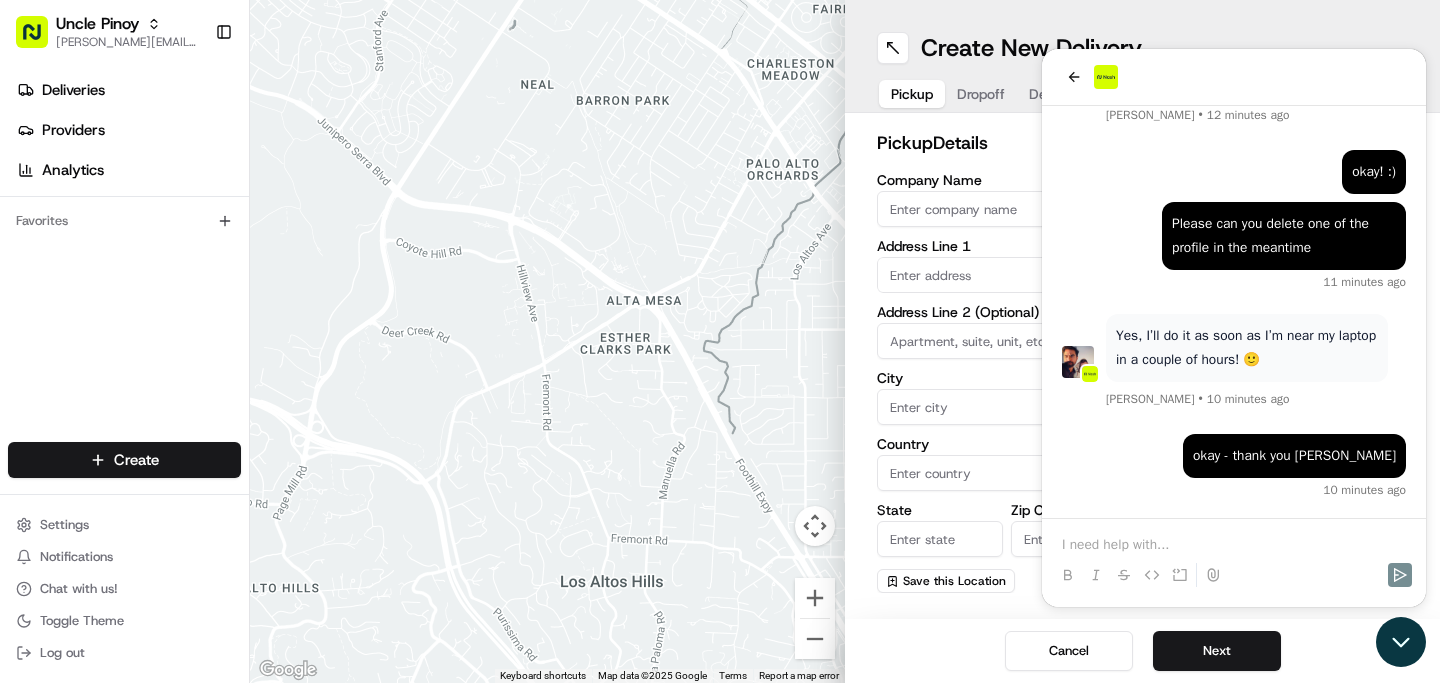 click 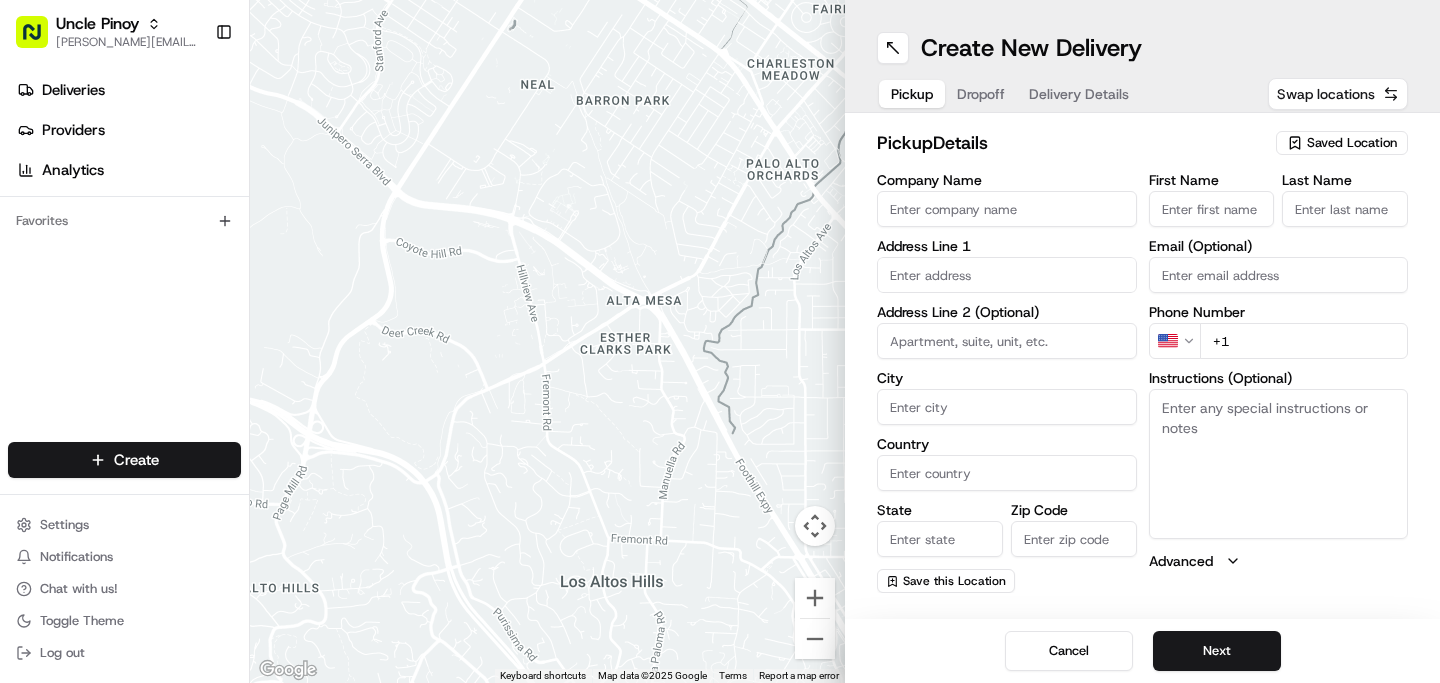 click on "Swap locations" at bounding box center (1326, 94) 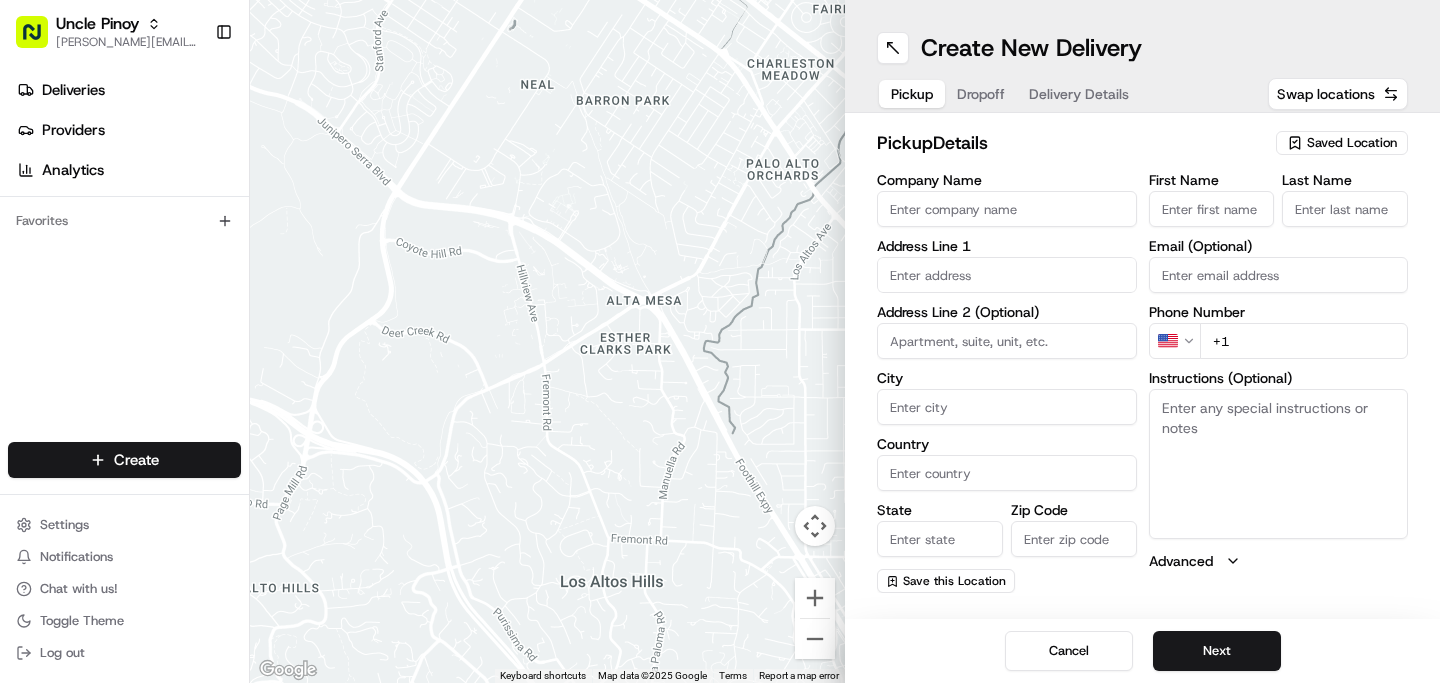 click on "pickup  Details Saved Location Company Name Address Line 1 Address Line 2 (Optional) City Country State Zip Code Save this Location First Name Last Name Email (Optional) Phone Number US +1 Instructions (Optional) Advanced" at bounding box center [1142, 361] 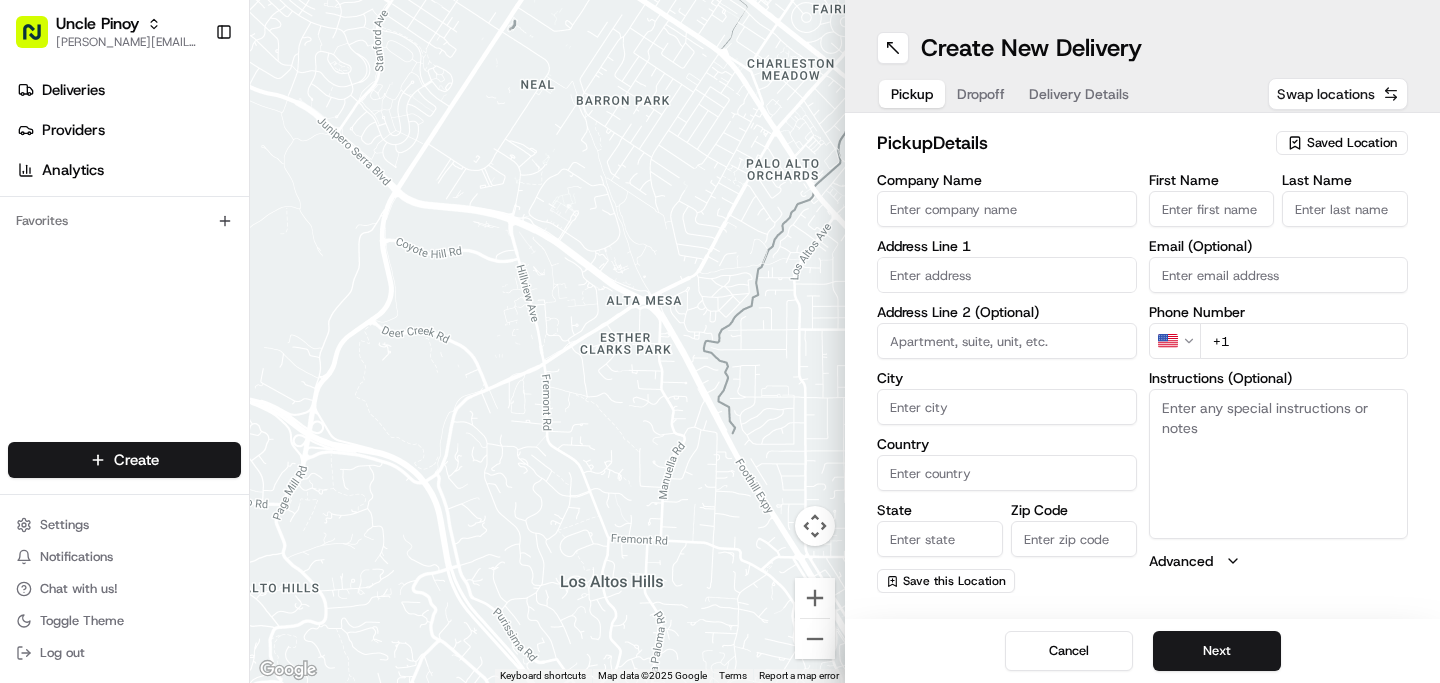 click on "Swap locations" at bounding box center (1326, 94) 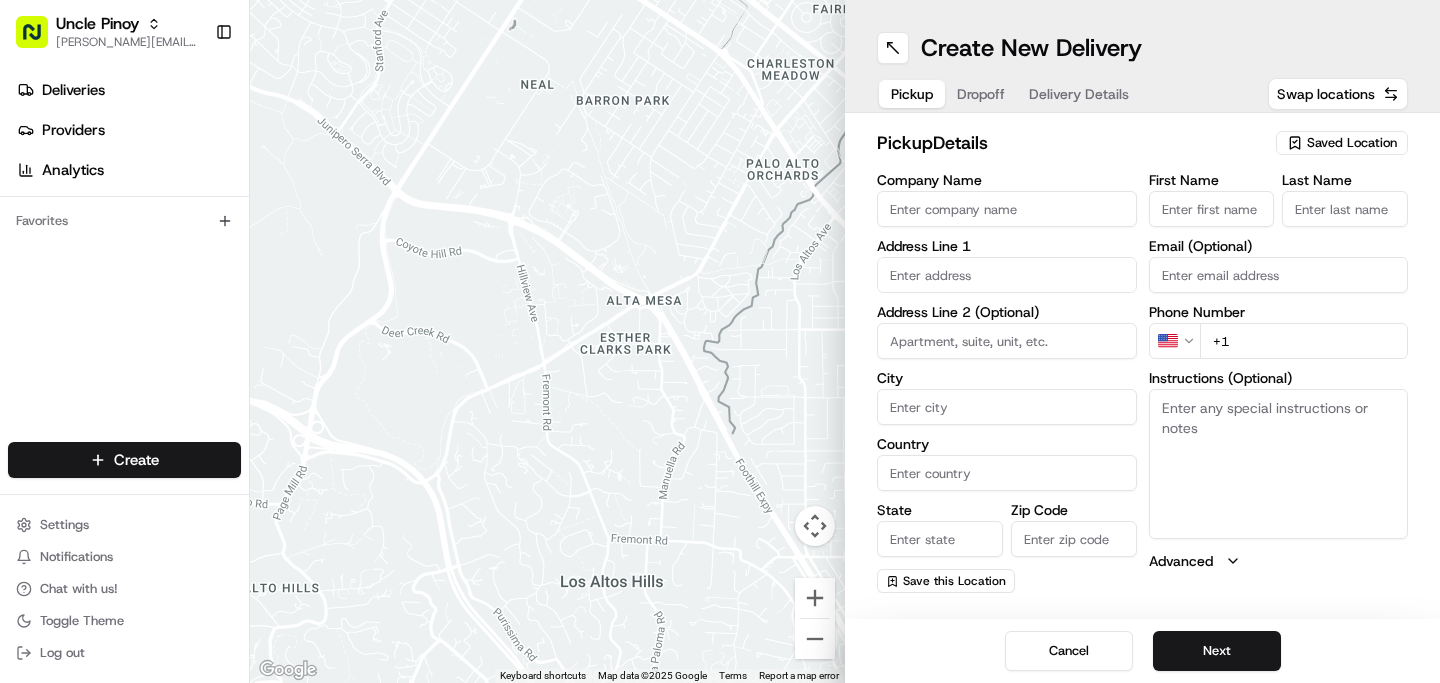 click on "Saved Location" at bounding box center [1352, 143] 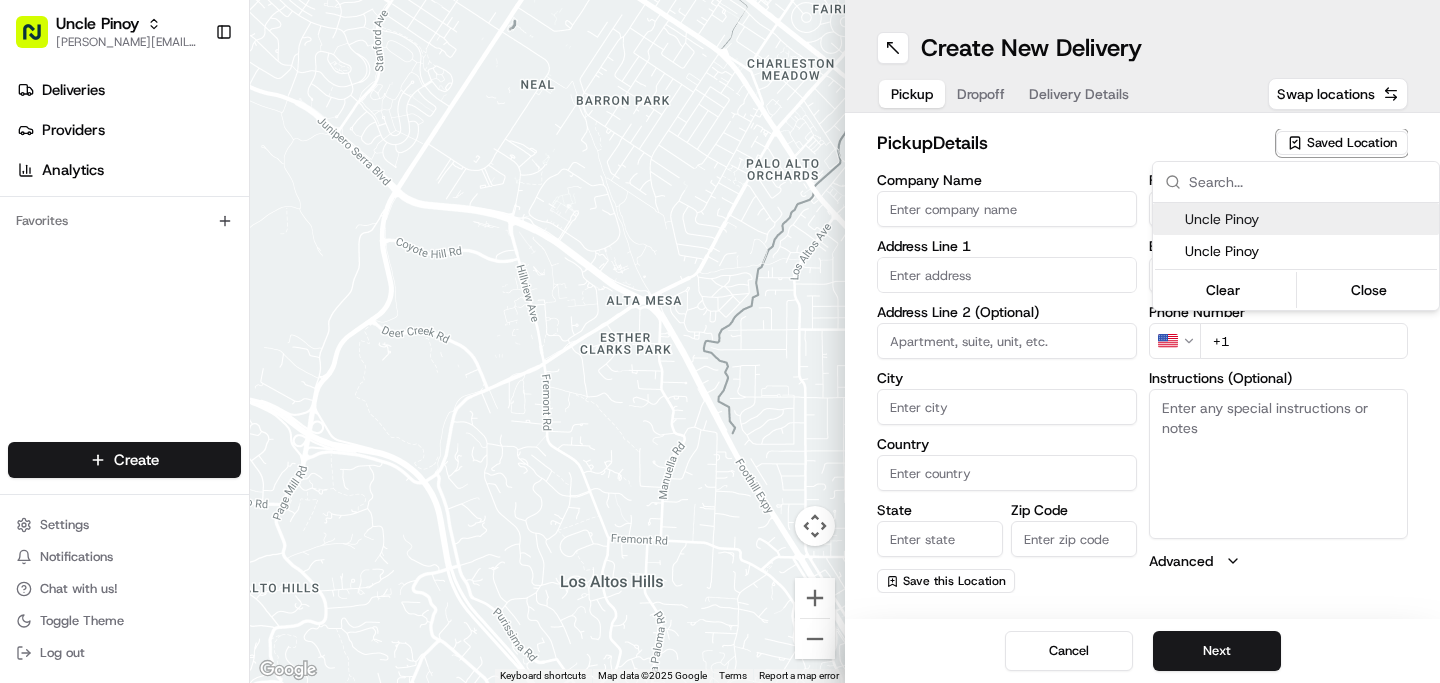 click on "Uncle Pinoy" at bounding box center (1308, 219) 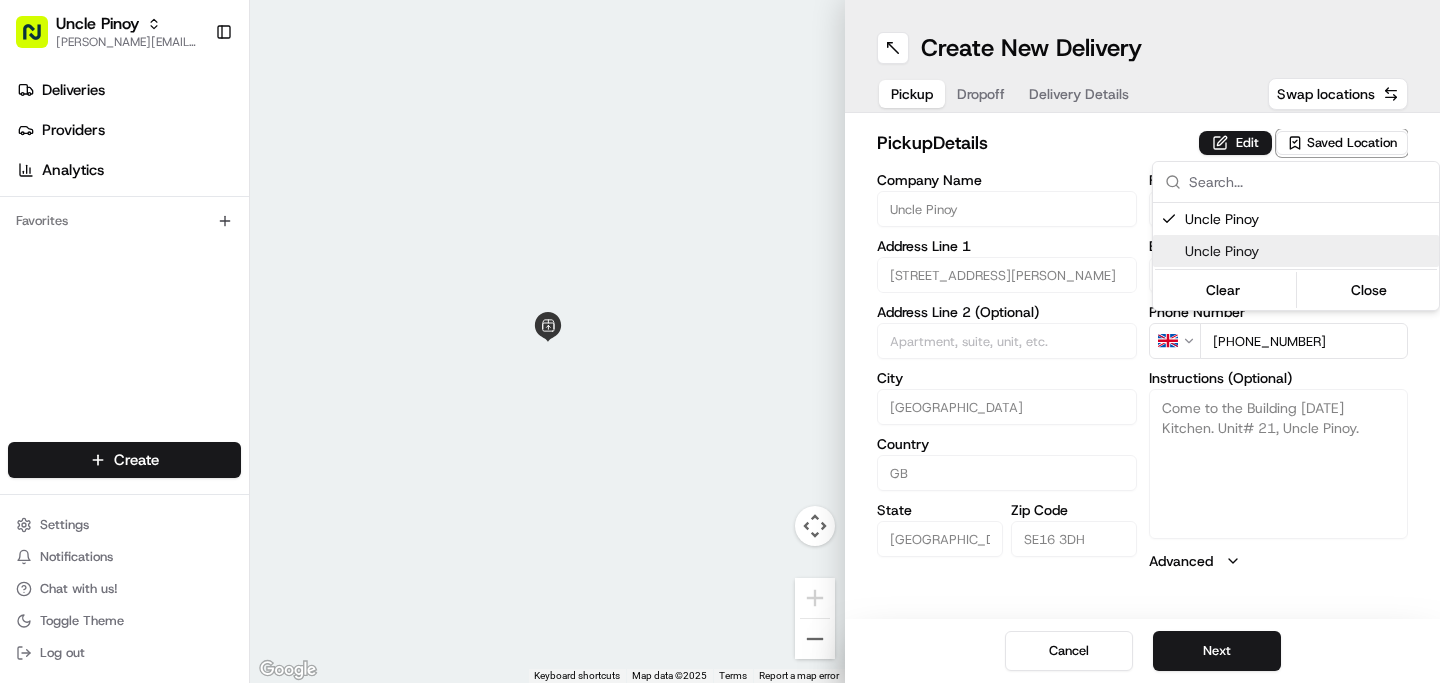 click on "Uncle Pinoy" at bounding box center (1308, 251) 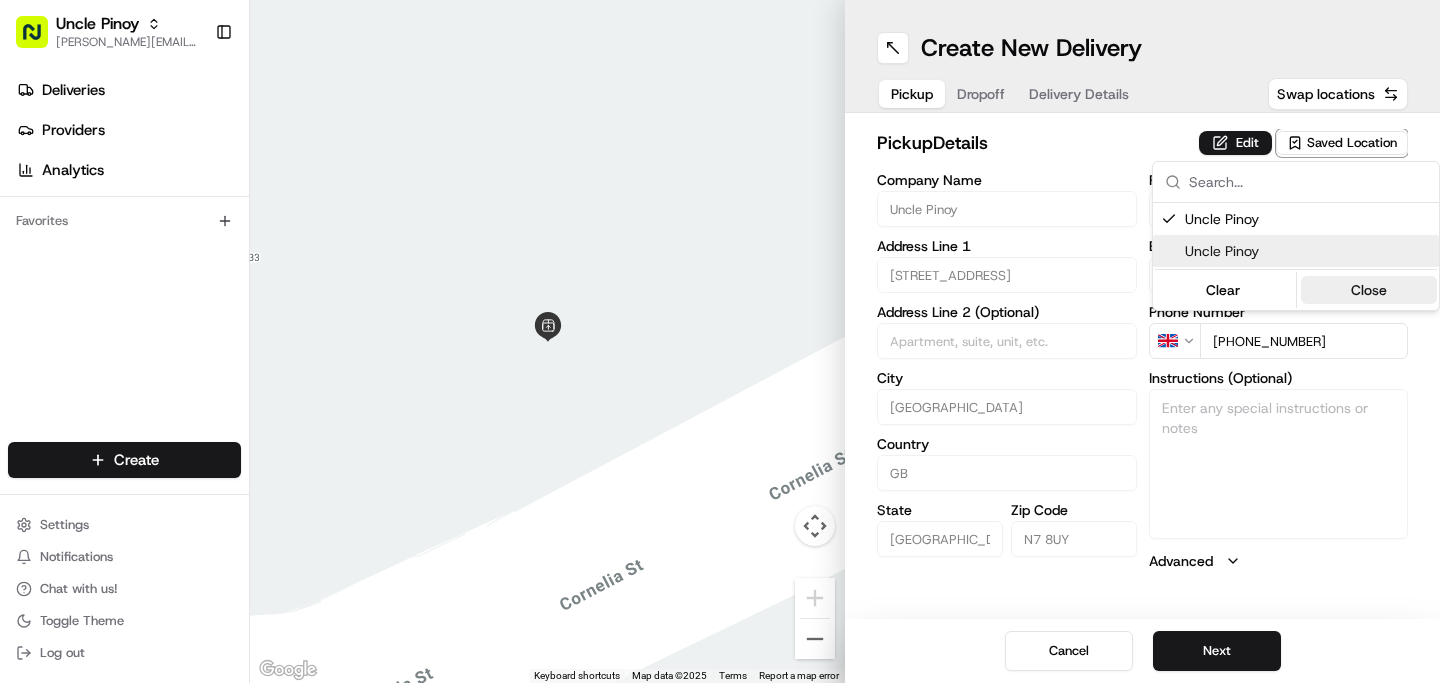 click on "Close" at bounding box center [1369, 290] 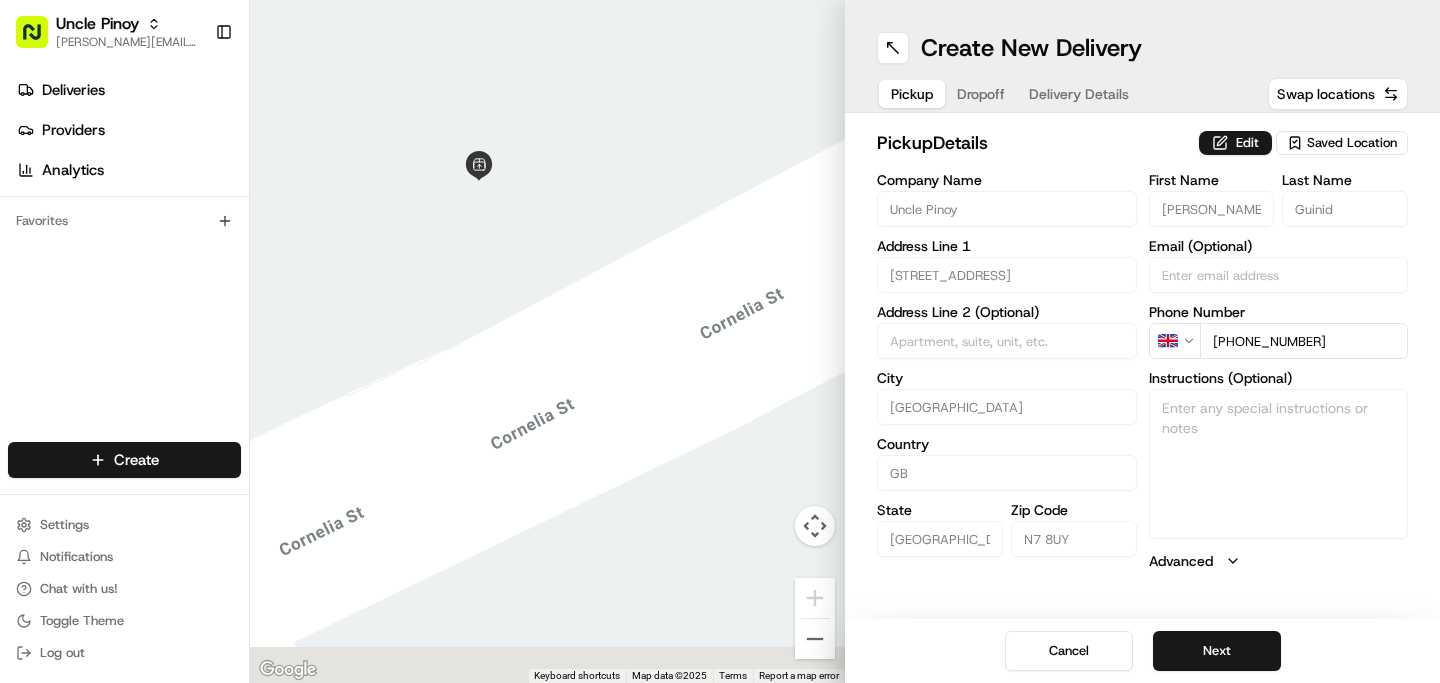 drag, startPoint x: 761, startPoint y: 333, endPoint x: 702, endPoint y: 157, distance: 185.62596 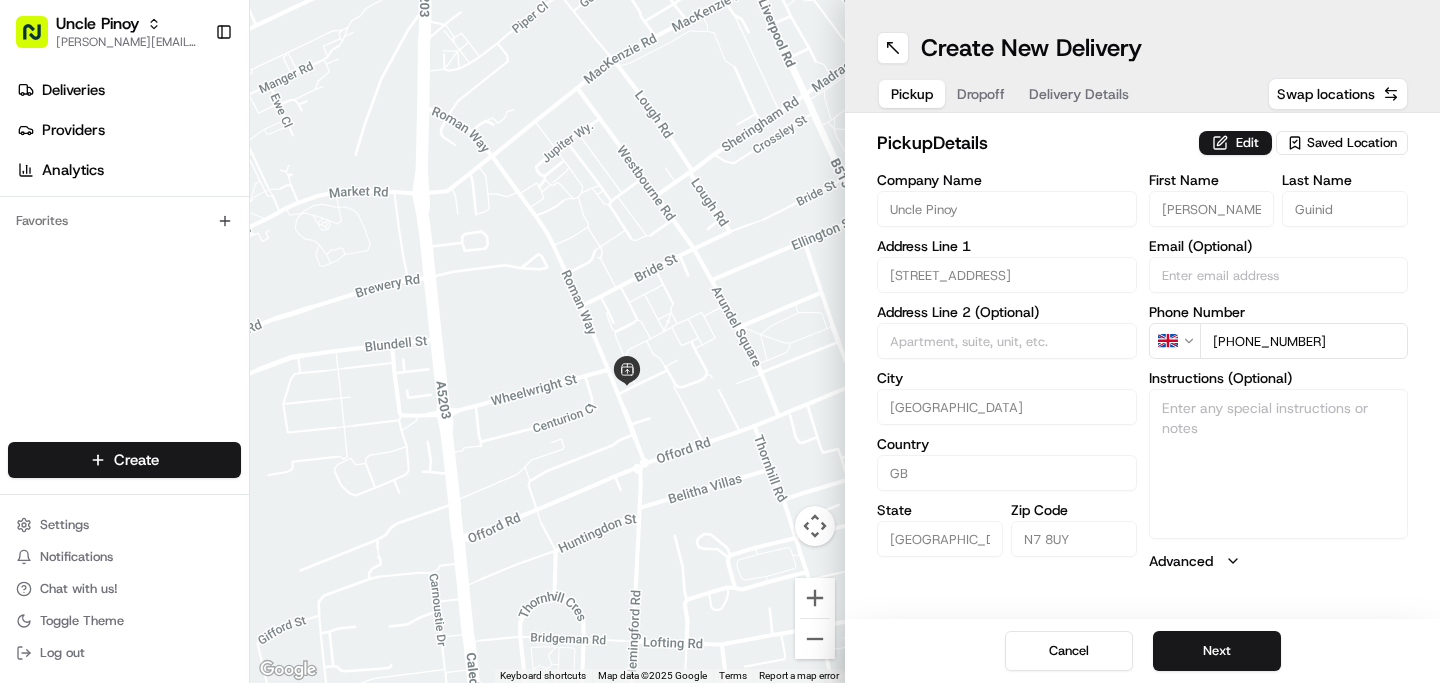 drag, startPoint x: 627, startPoint y: 484, endPoint x: 627, endPoint y: 452, distance: 32 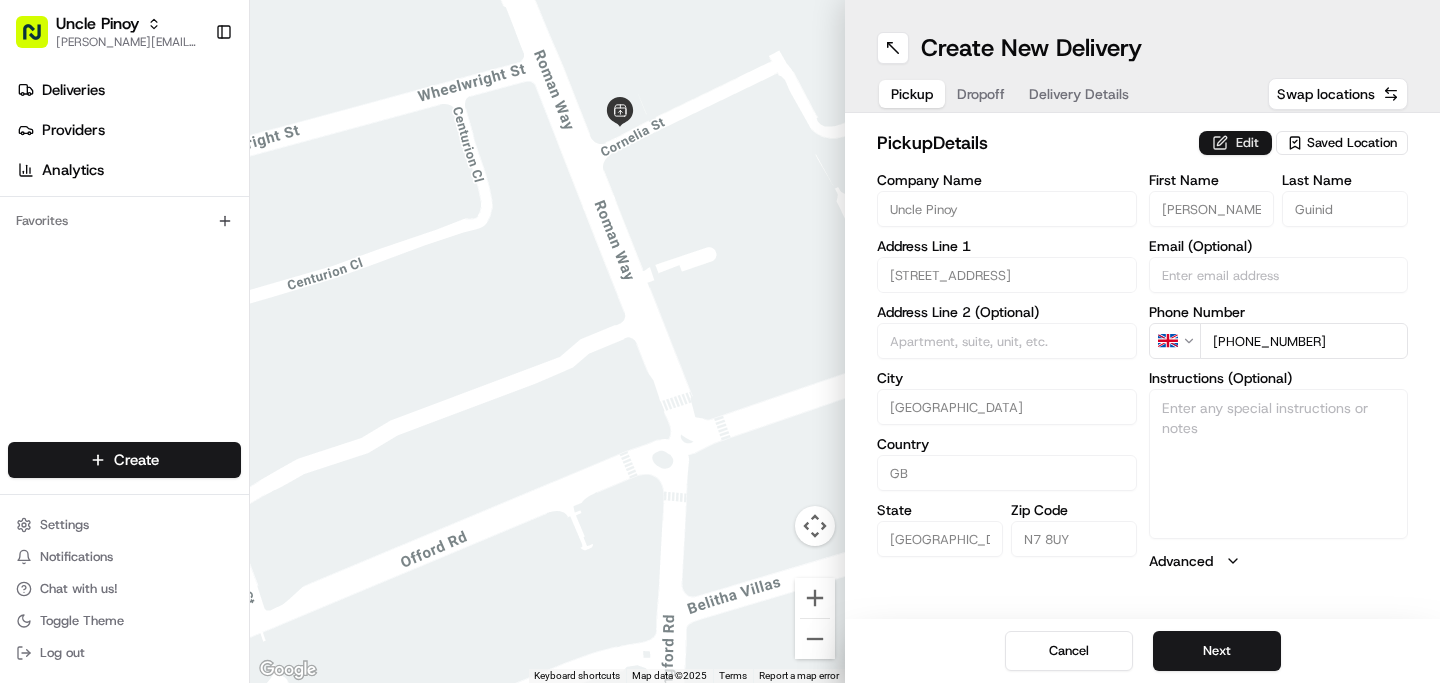 click on "Edit" at bounding box center (1235, 143) 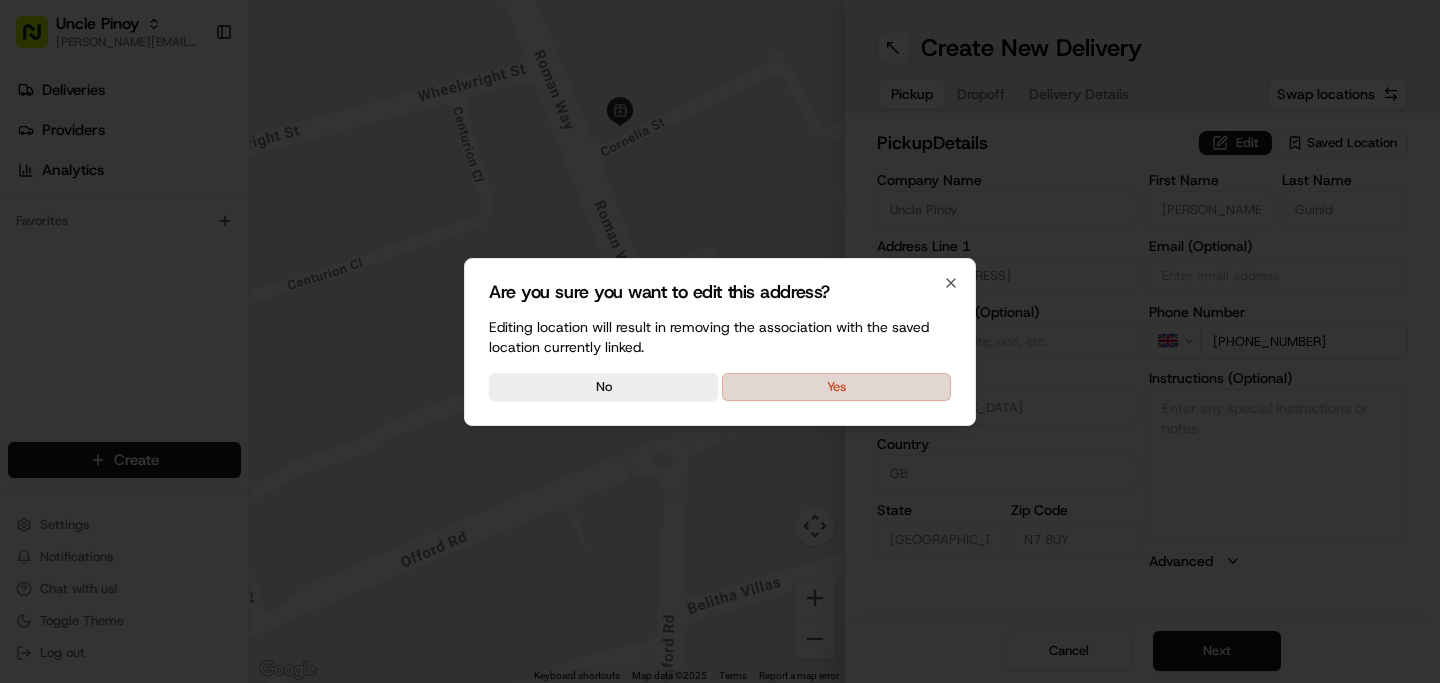 click on "Yes" at bounding box center (836, 387) 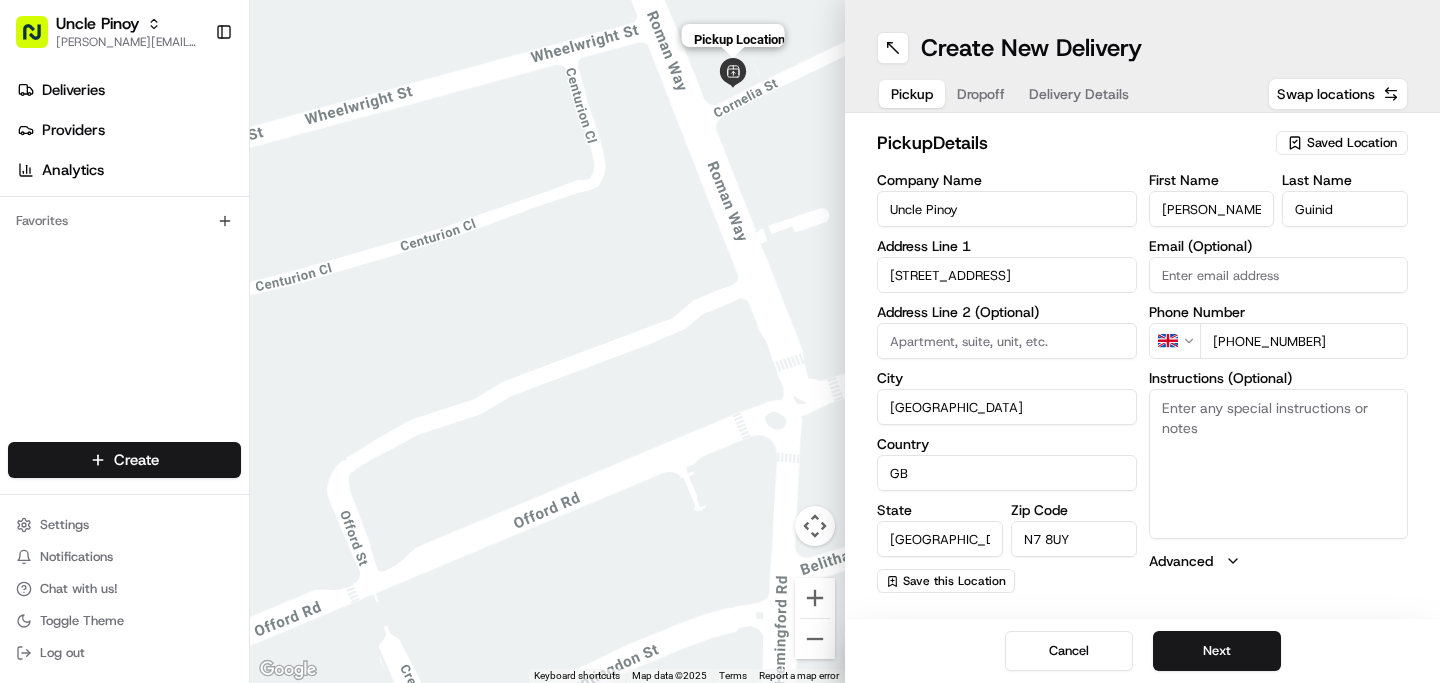 drag, startPoint x: 622, startPoint y: 112, endPoint x: 732, endPoint y: 75, distance: 116.05602 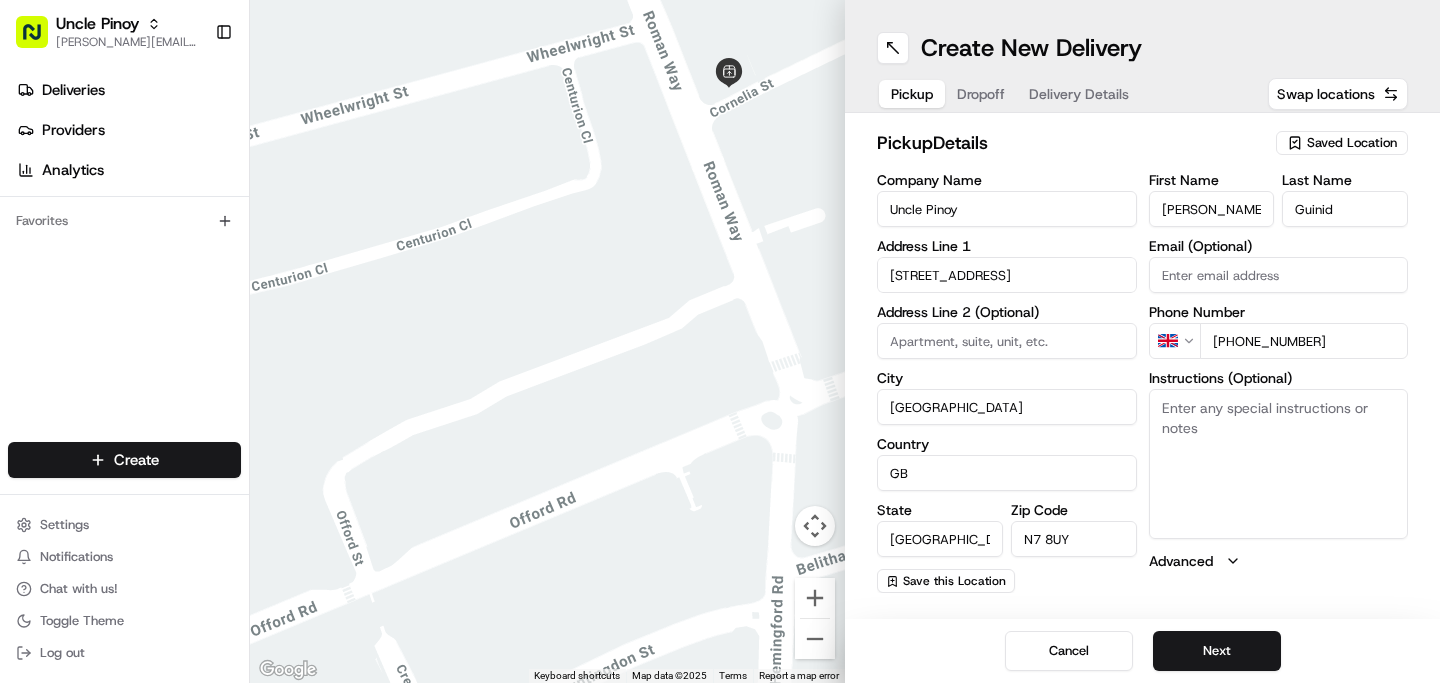 click on "To navigate, press the arrow keys." at bounding box center [547, 341] 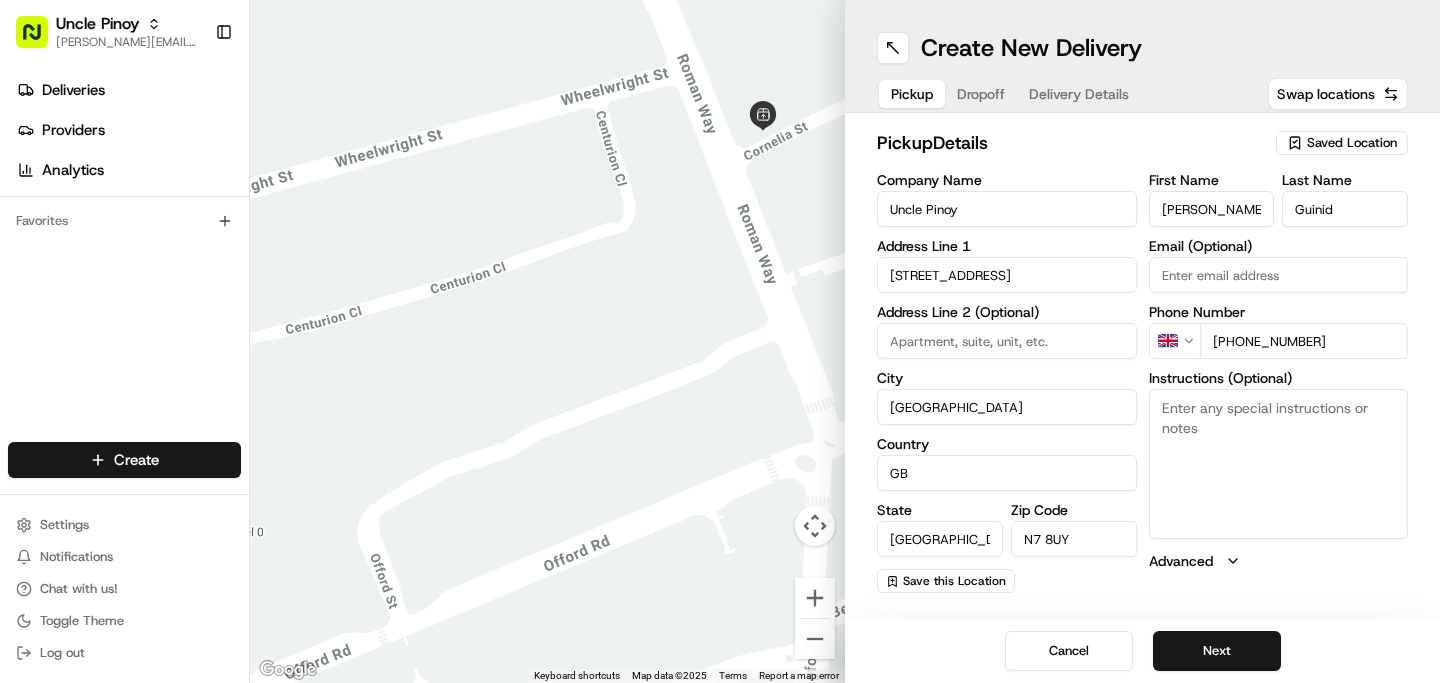 click on "[STREET_ADDRESS]" at bounding box center [1007, 275] 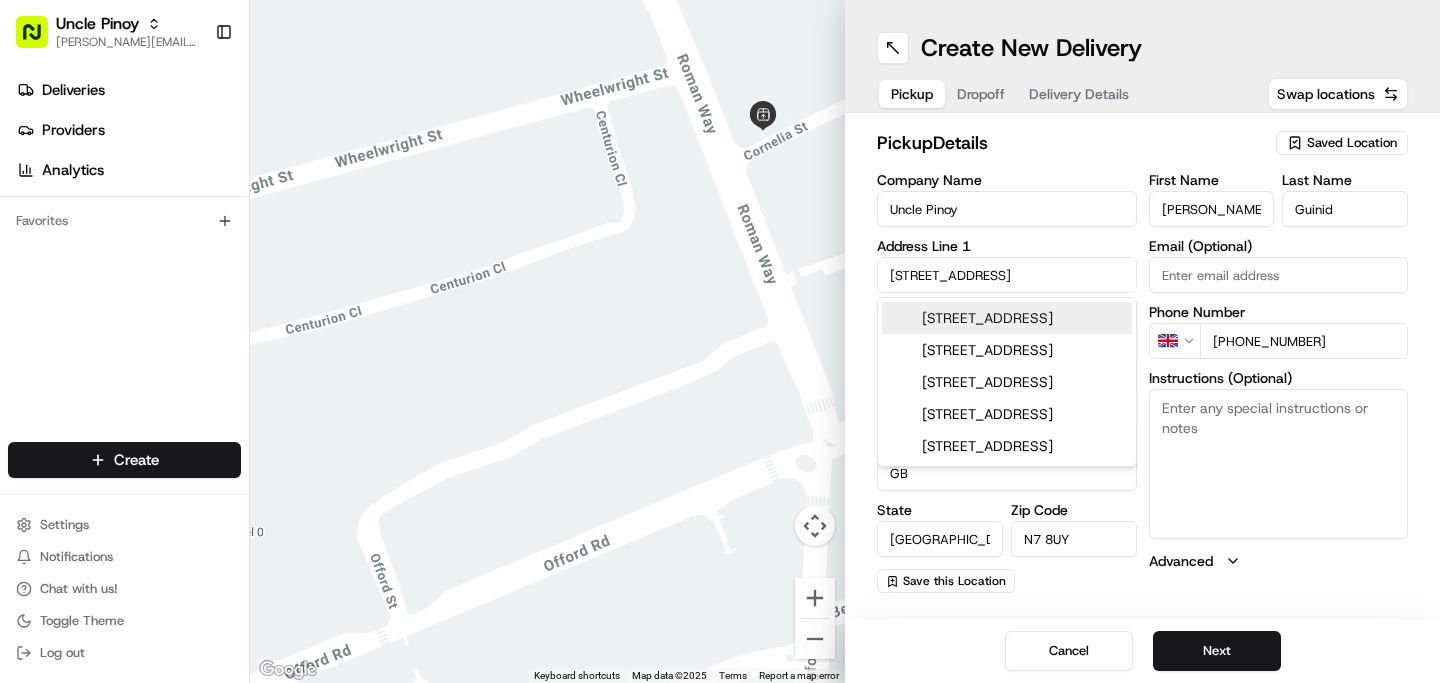 click on "[STREET_ADDRESS]" at bounding box center [1007, 275] 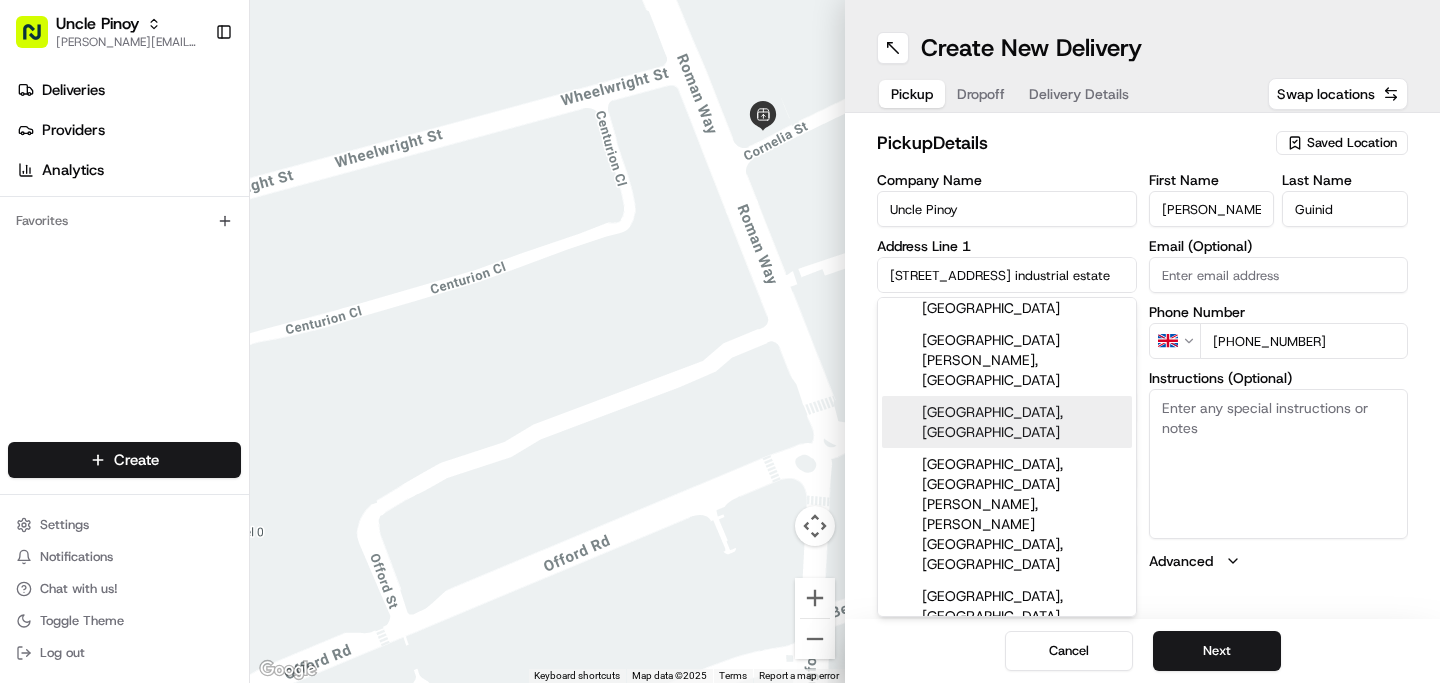scroll, scrollTop: 0, scrollLeft: 0, axis: both 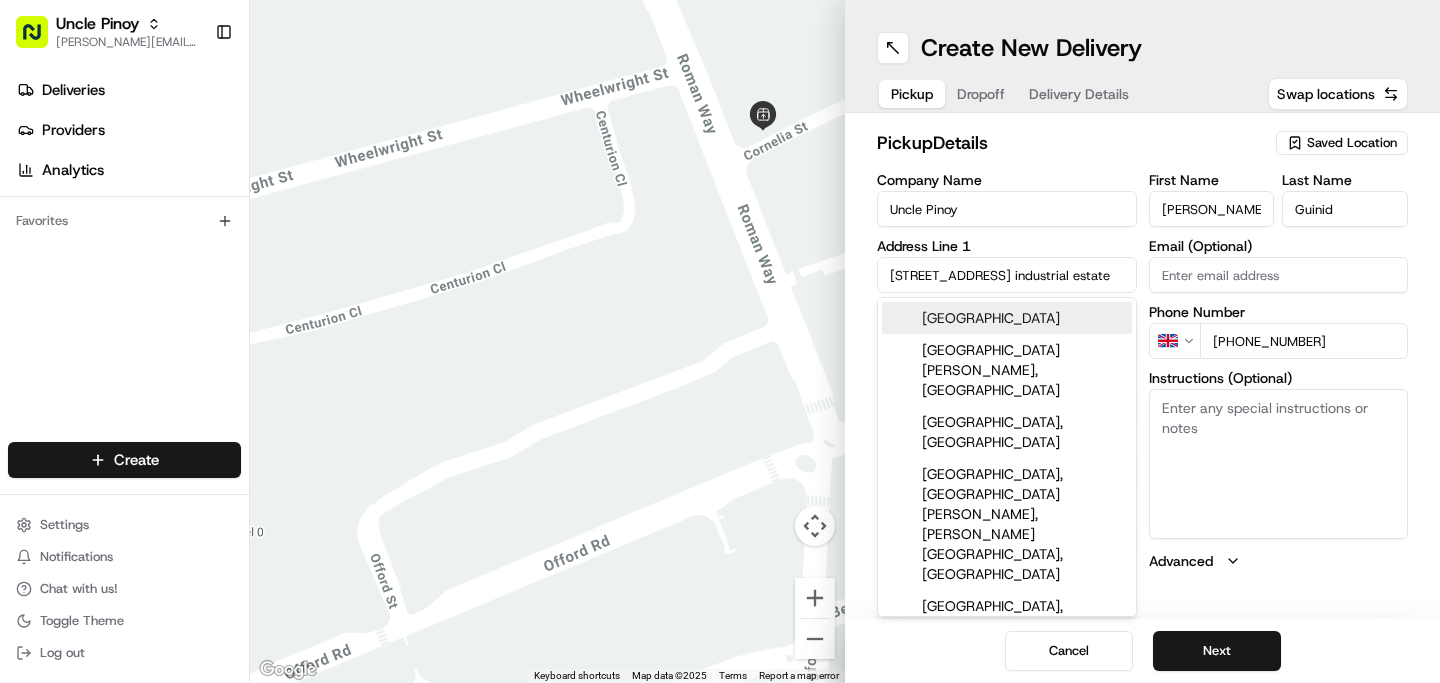click on "[GEOGRAPHIC_DATA]" at bounding box center (1007, 318) 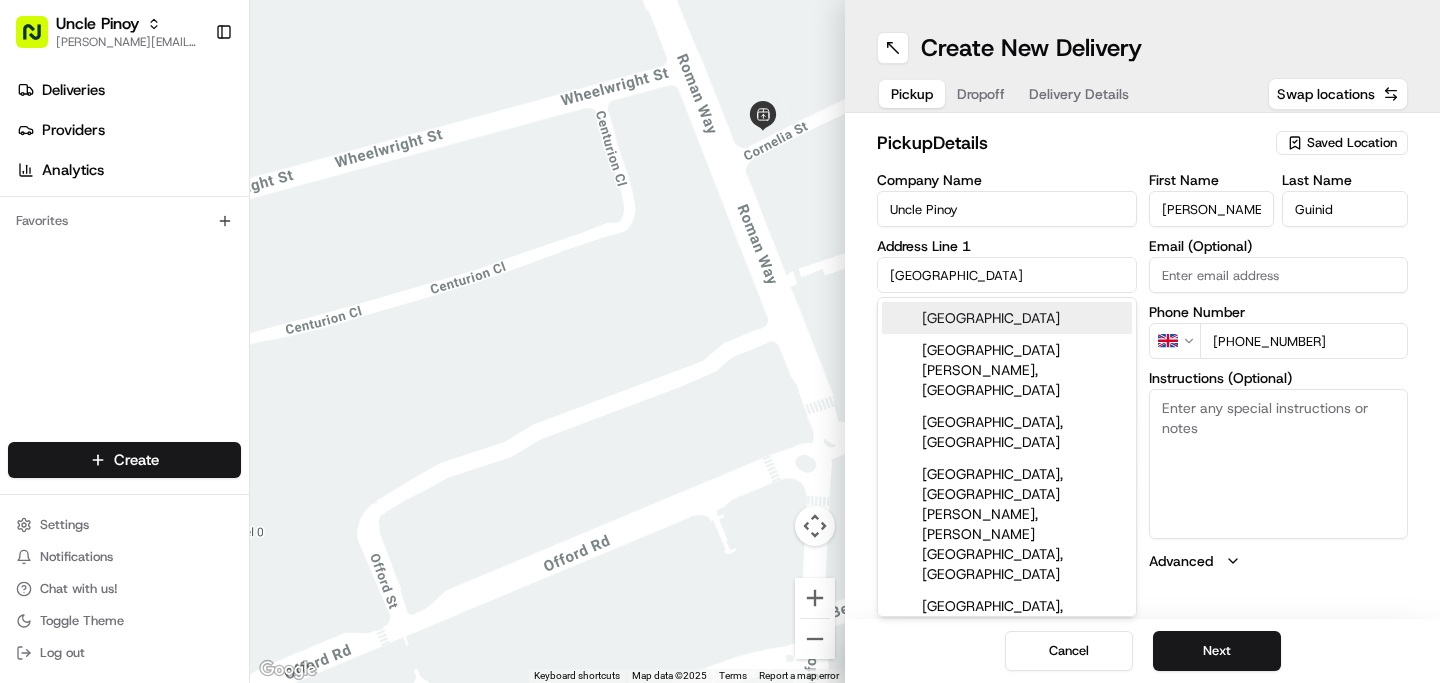 type on "[STREET_ADDRESS]" 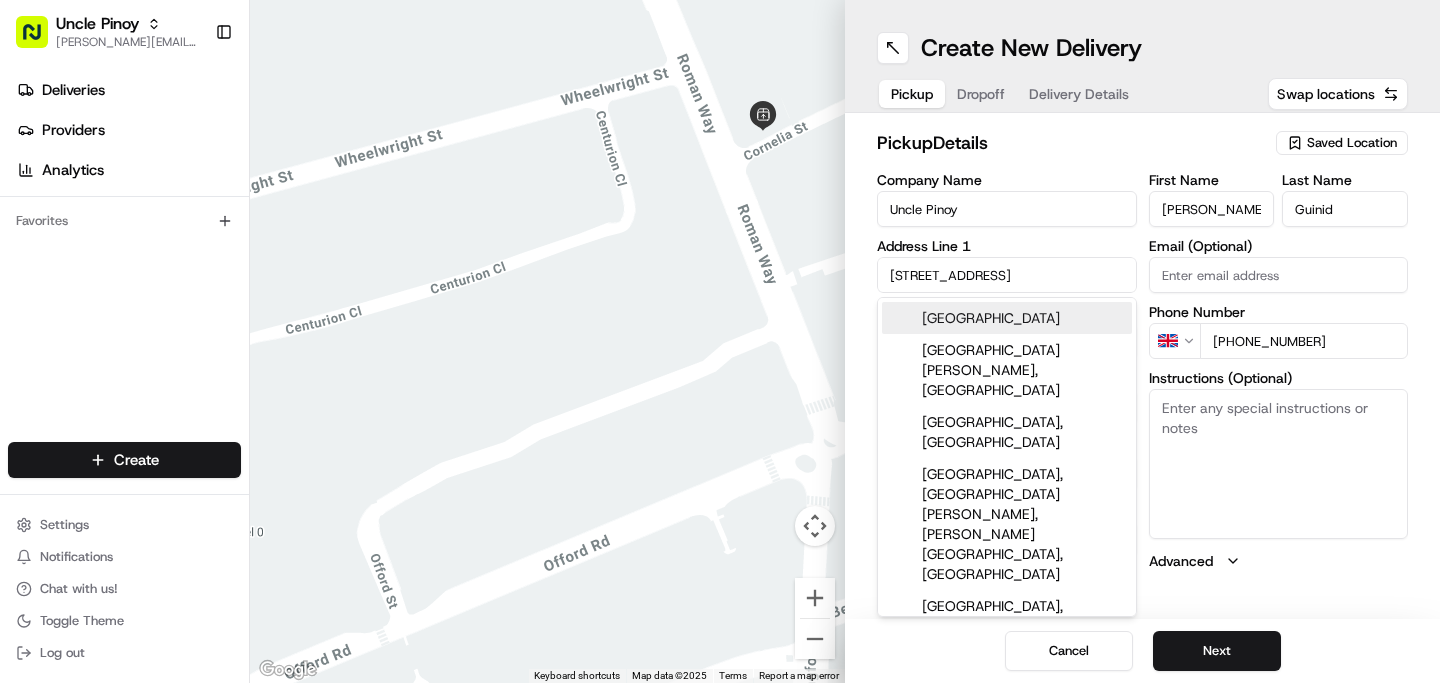 type on "[PERSON_NAME]" 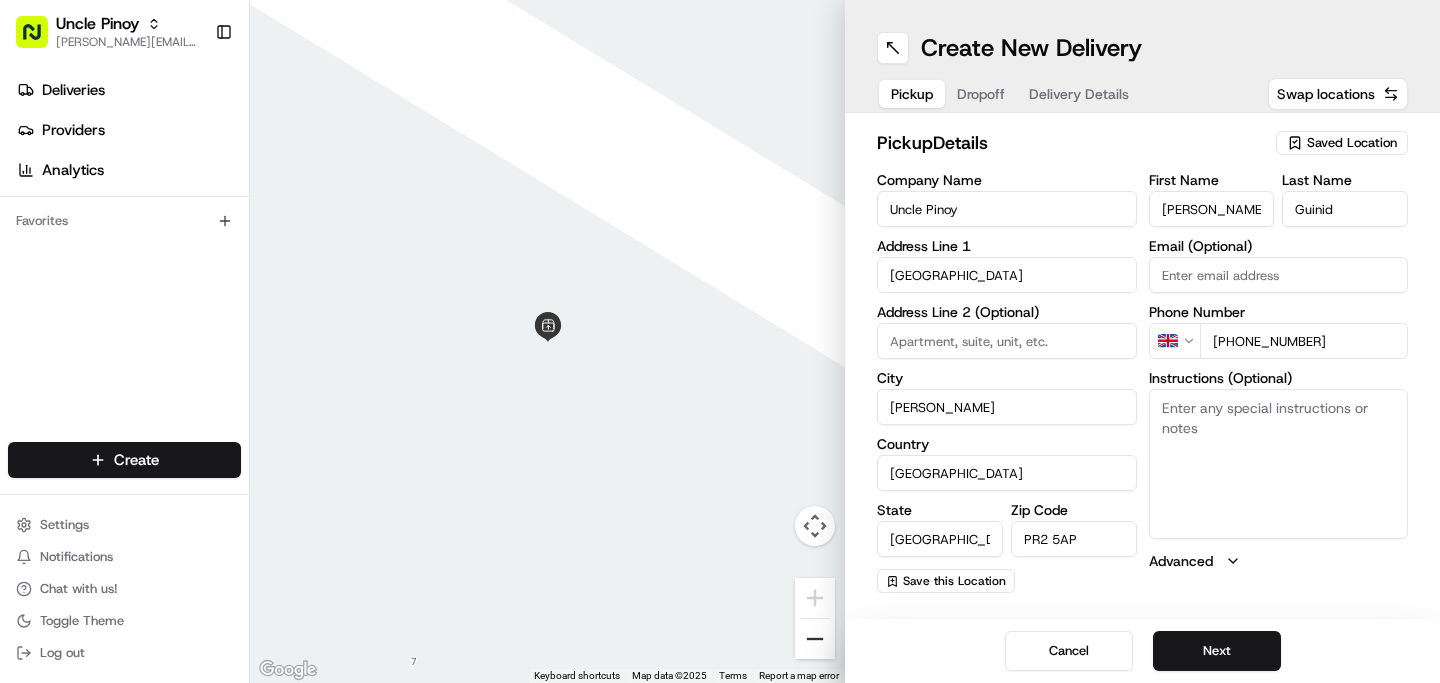 click at bounding box center (815, 639) 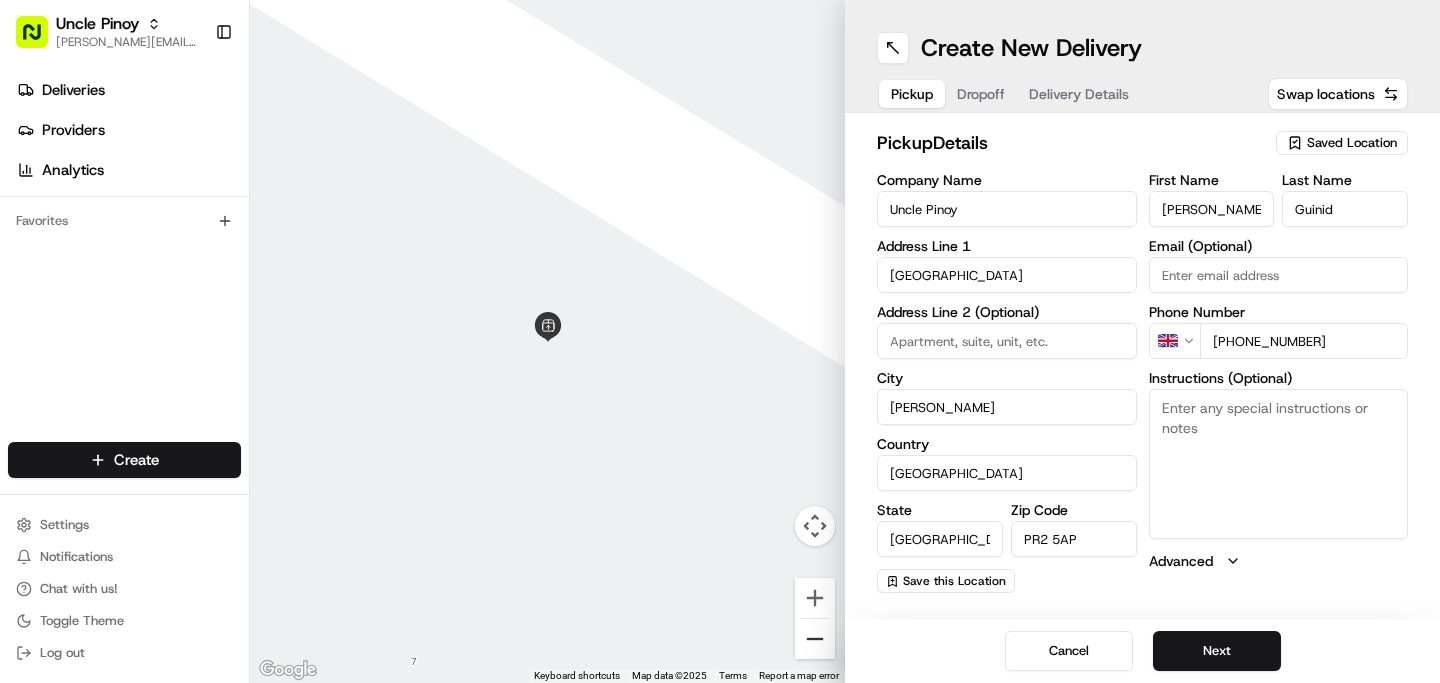 click at bounding box center (815, 639) 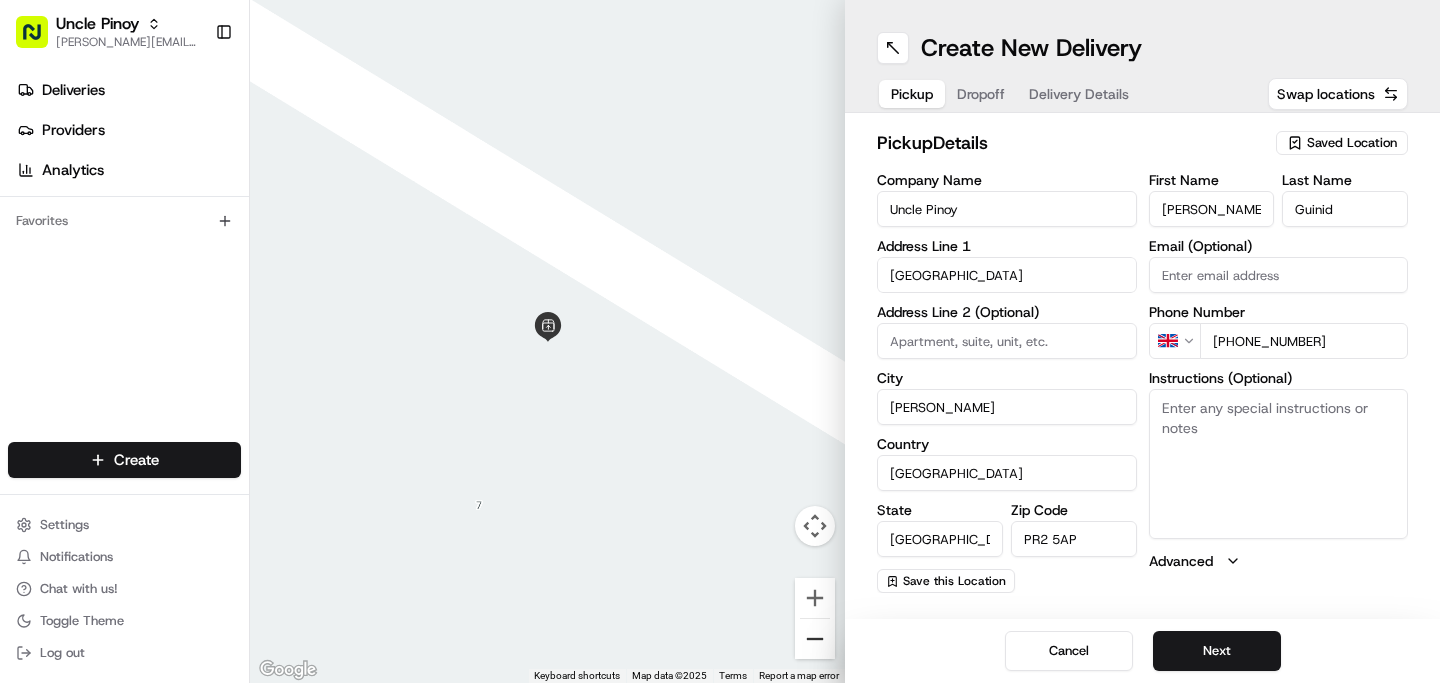 click at bounding box center (815, 639) 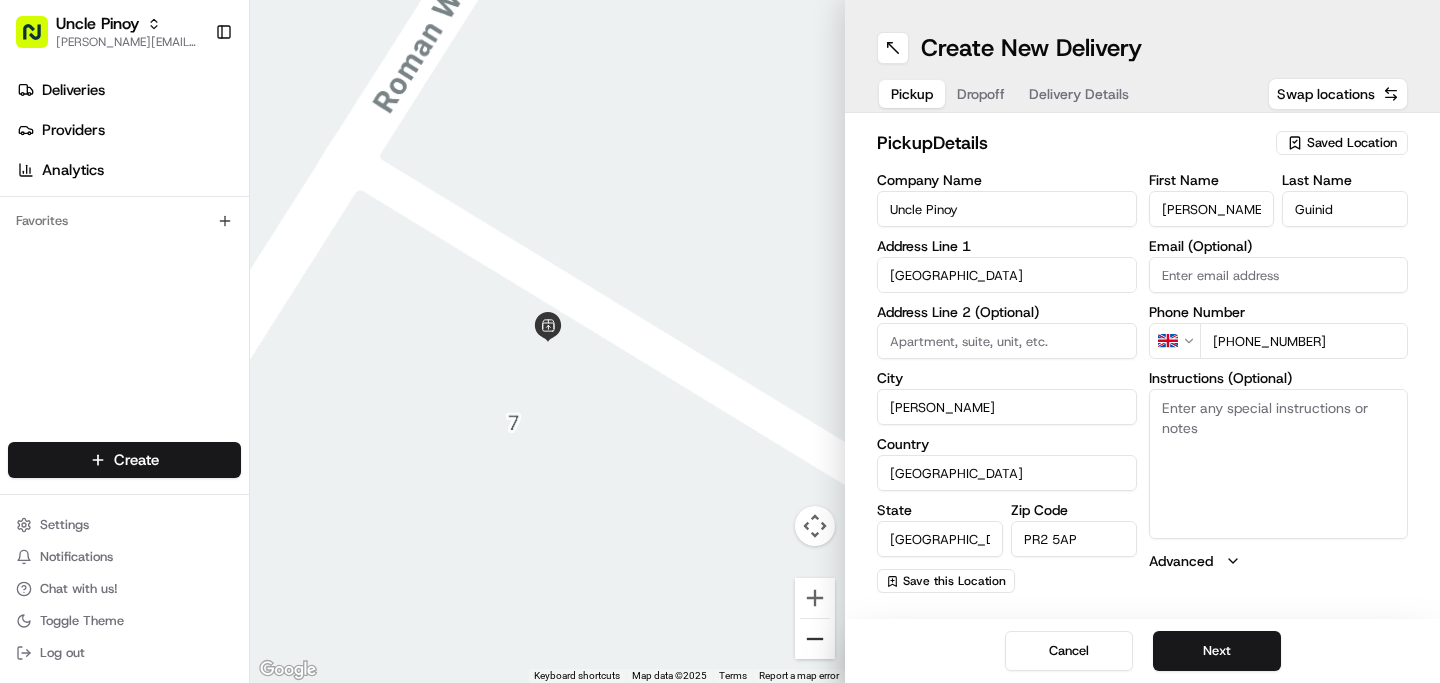 click at bounding box center (815, 639) 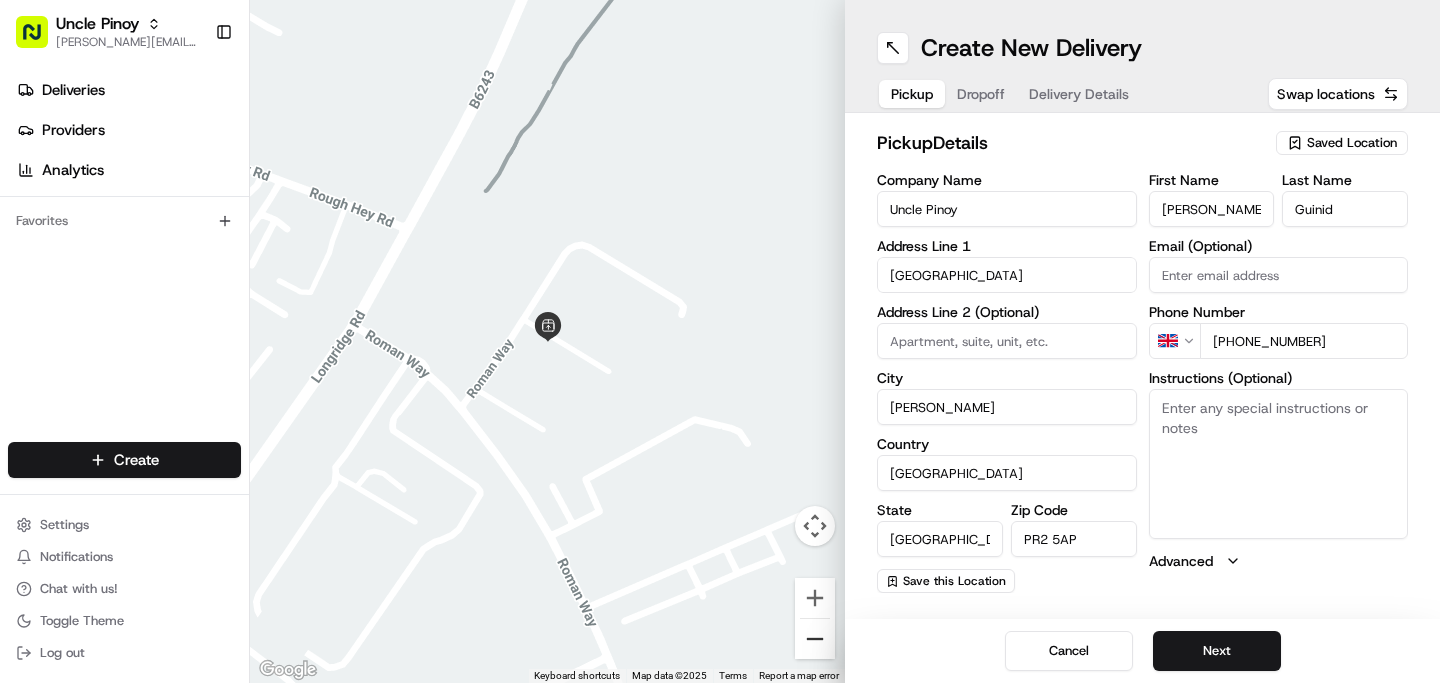 click at bounding box center [815, 639] 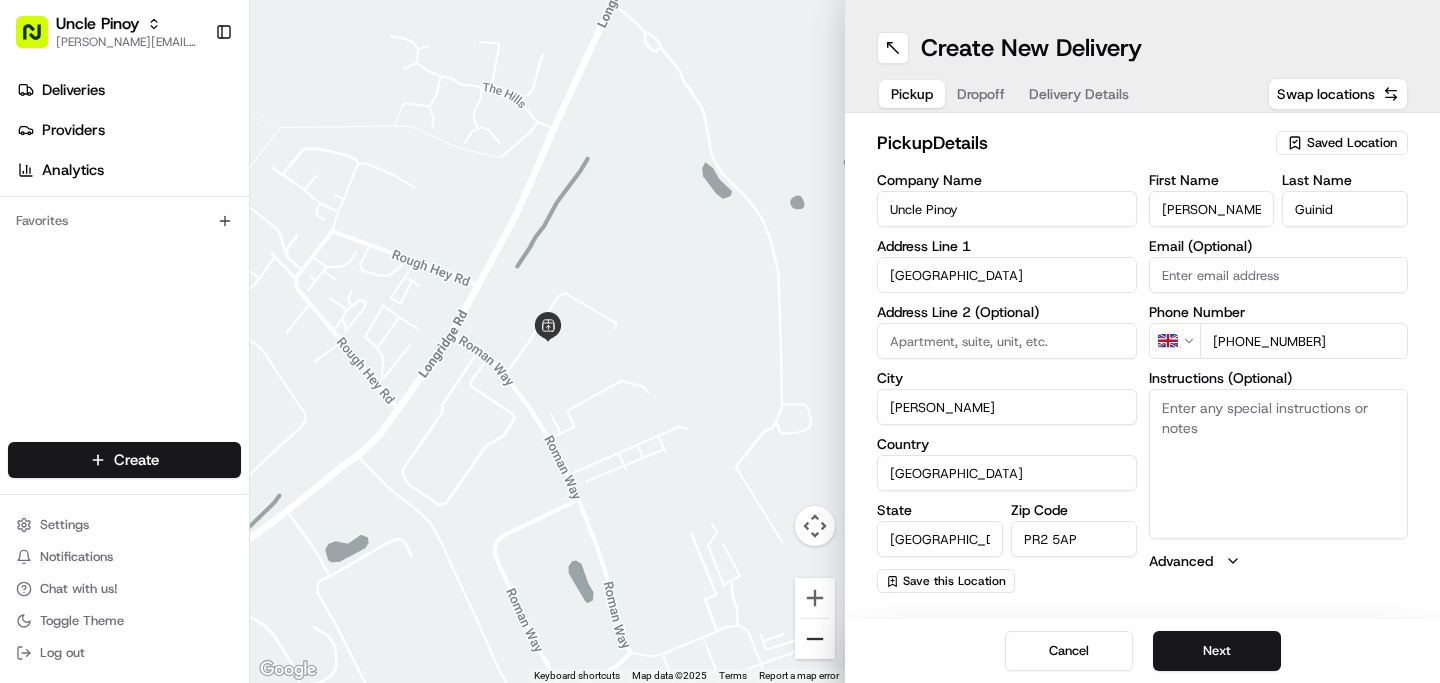 click at bounding box center (815, 639) 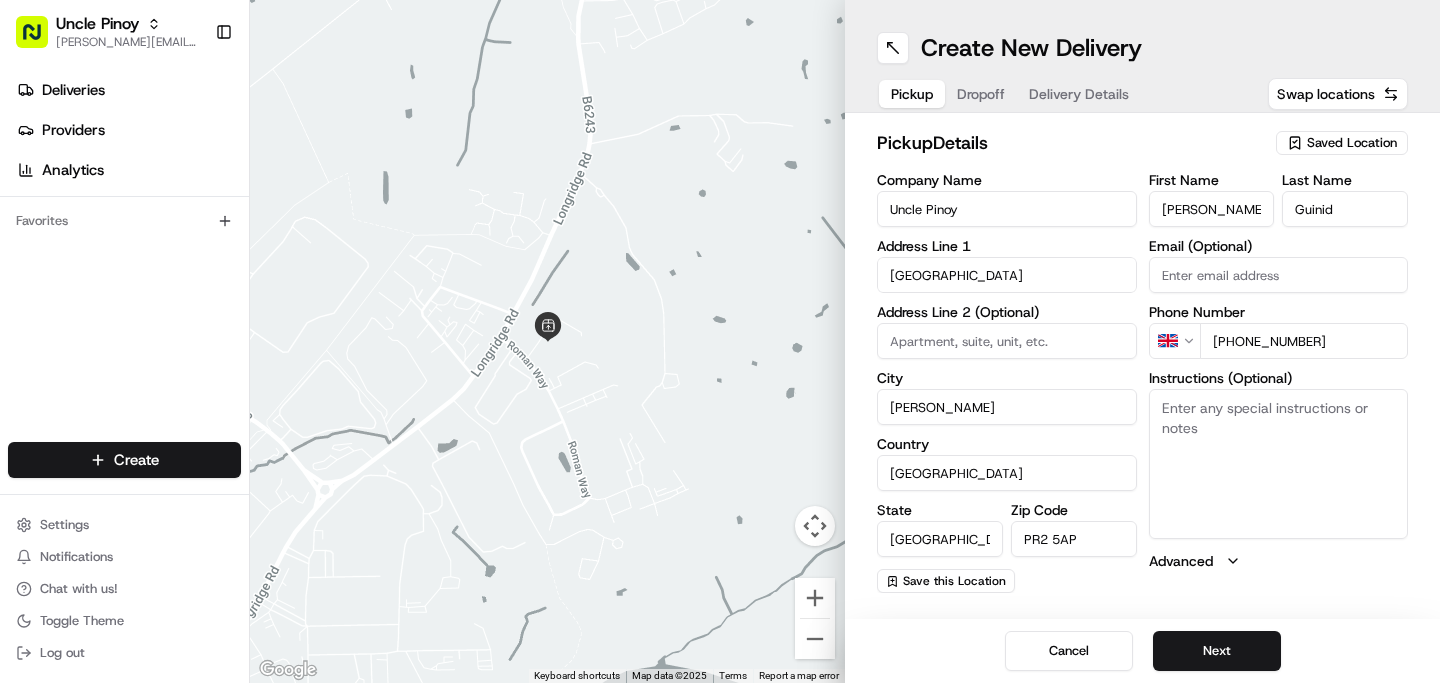 drag, startPoint x: 1084, startPoint y: 541, endPoint x: 1016, endPoint y: 537, distance: 68.117546 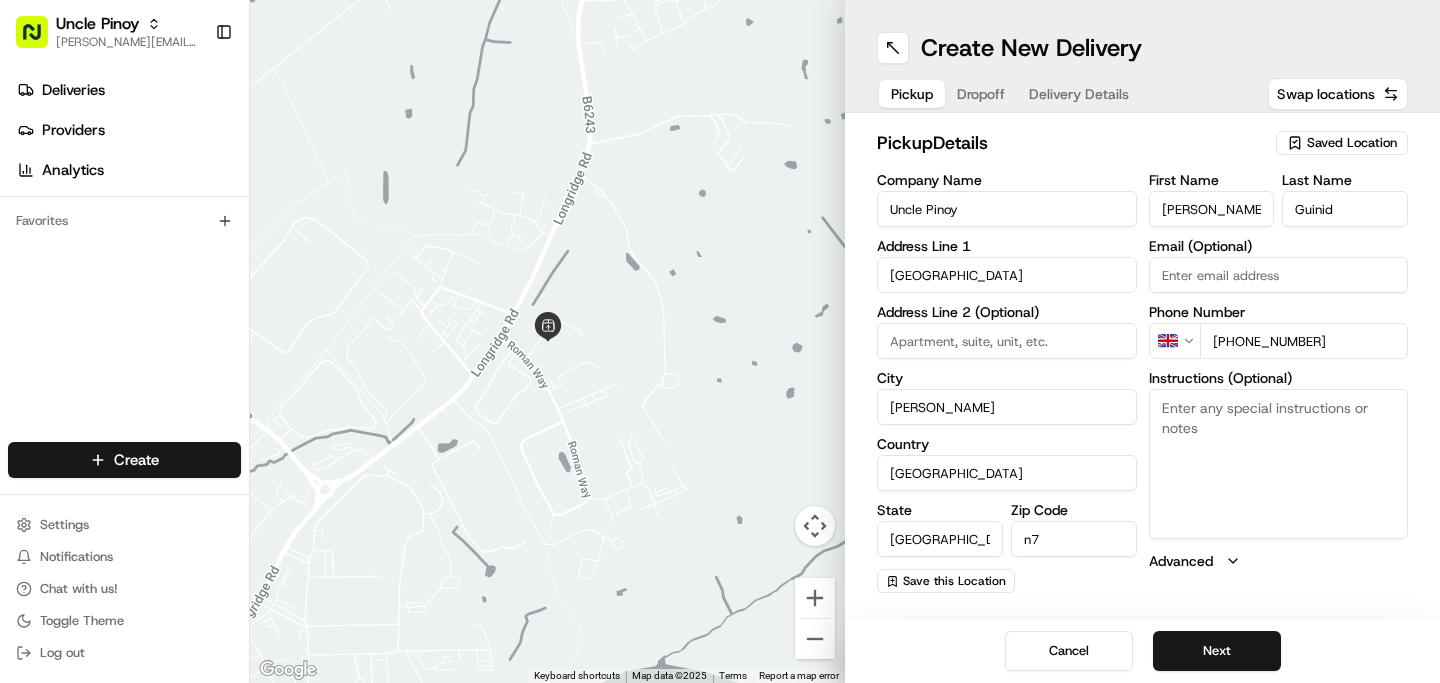 click on "n7" at bounding box center [1074, 539] 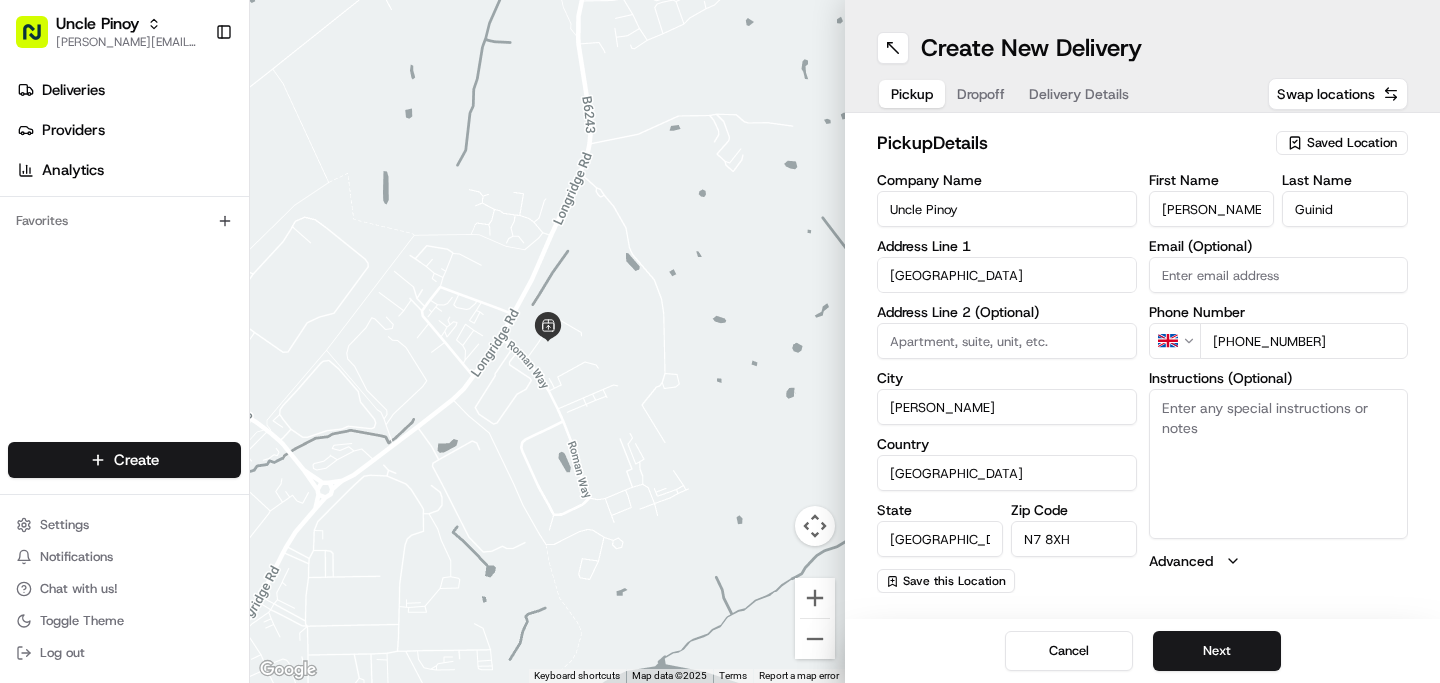 type on "Kitchen 5, Uncle Pinoy" 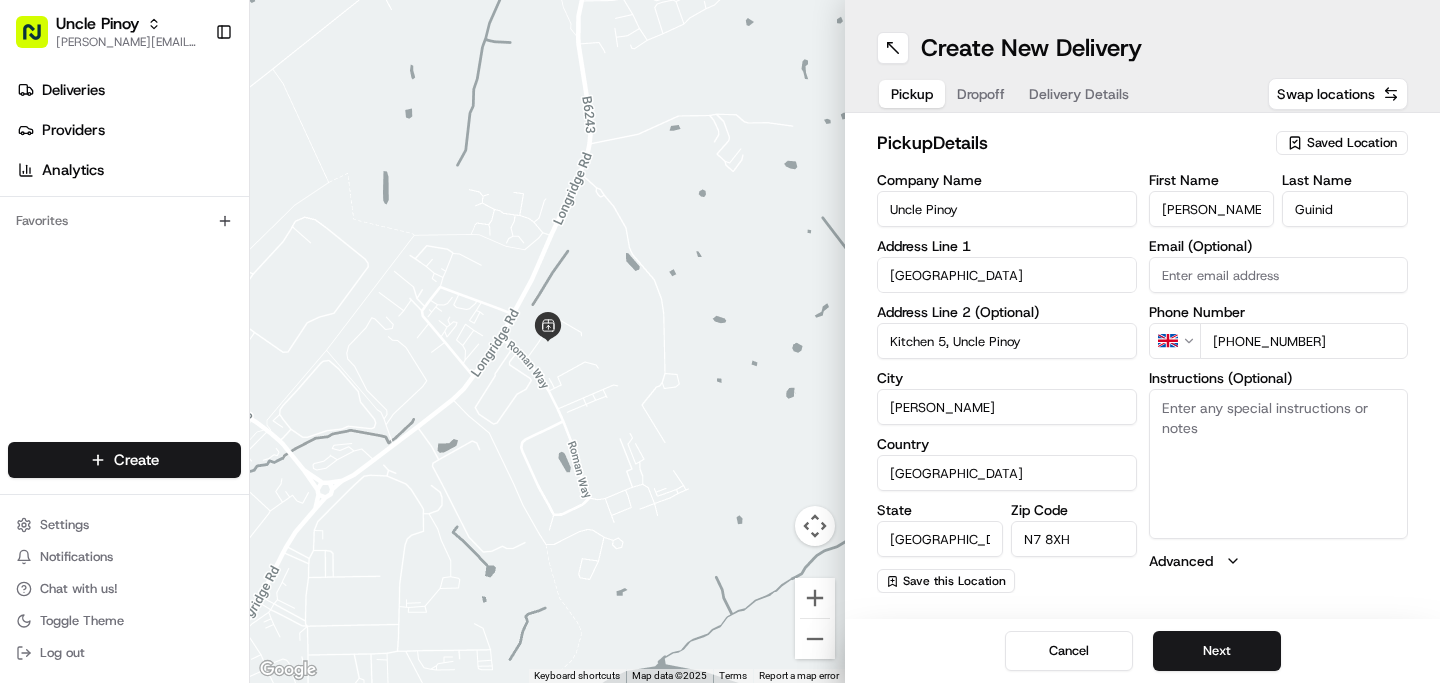 type on "[GEOGRAPHIC_DATA]" 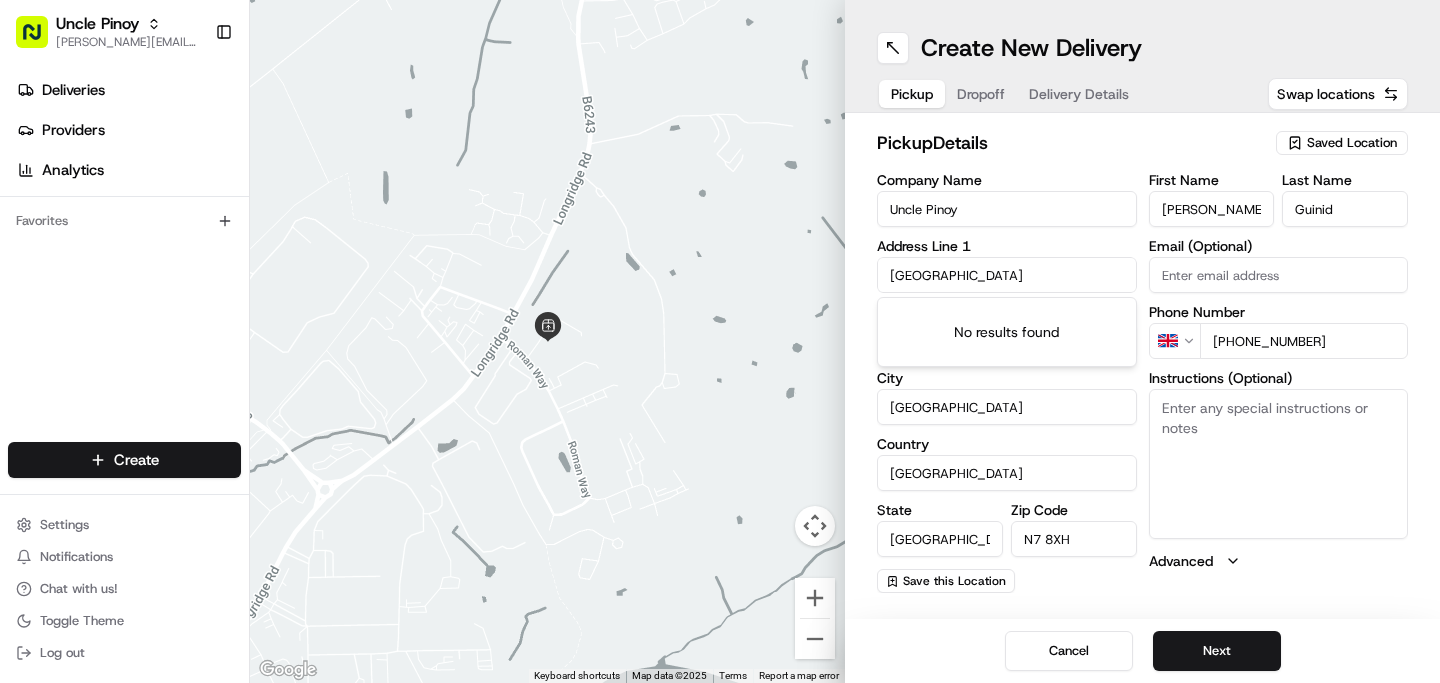 drag, startPoint x: 1006, startPoint y: 275, endPoint x: 824, endPoint y: 268, distance: 182.13457 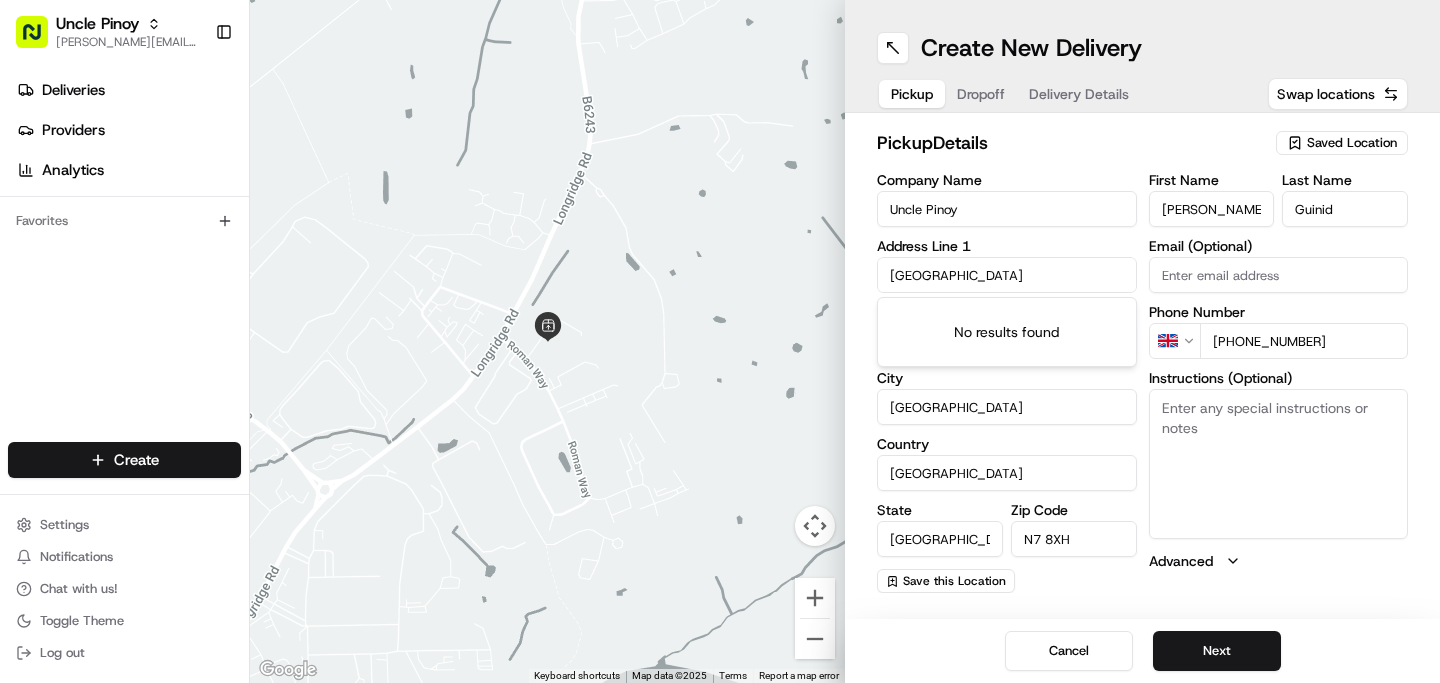 click on "← Move left → Move right ↑ Move up ↓ Move down + Zoom in - Zoom out Home Jump left by 75% End Jump right by 75% Page Up Jump up by 75% Page Down Jump down by 75% Keyboard shortcuts Map Data Map data ©2025 Map data ©2025 200 m  Click to toggle between metric and imperial units Terms Report a map error Create New Delivery Pickup Dropoff Delivery Details Swap locations pickup  Details Saved Location Company Name Uncle Pinoy Address Line [STREET_ADDRESS] Address Line 2 (Optional) Kitchen [STREET_ADDRESS] Save this Location First Name [PERSON_NAME] Last Name Guinid Email (Optional) Phone Number GB [PHONE_NUMBER] Instructions (Optional) Advanced Cancel Next" at bounding box center [845, 341] 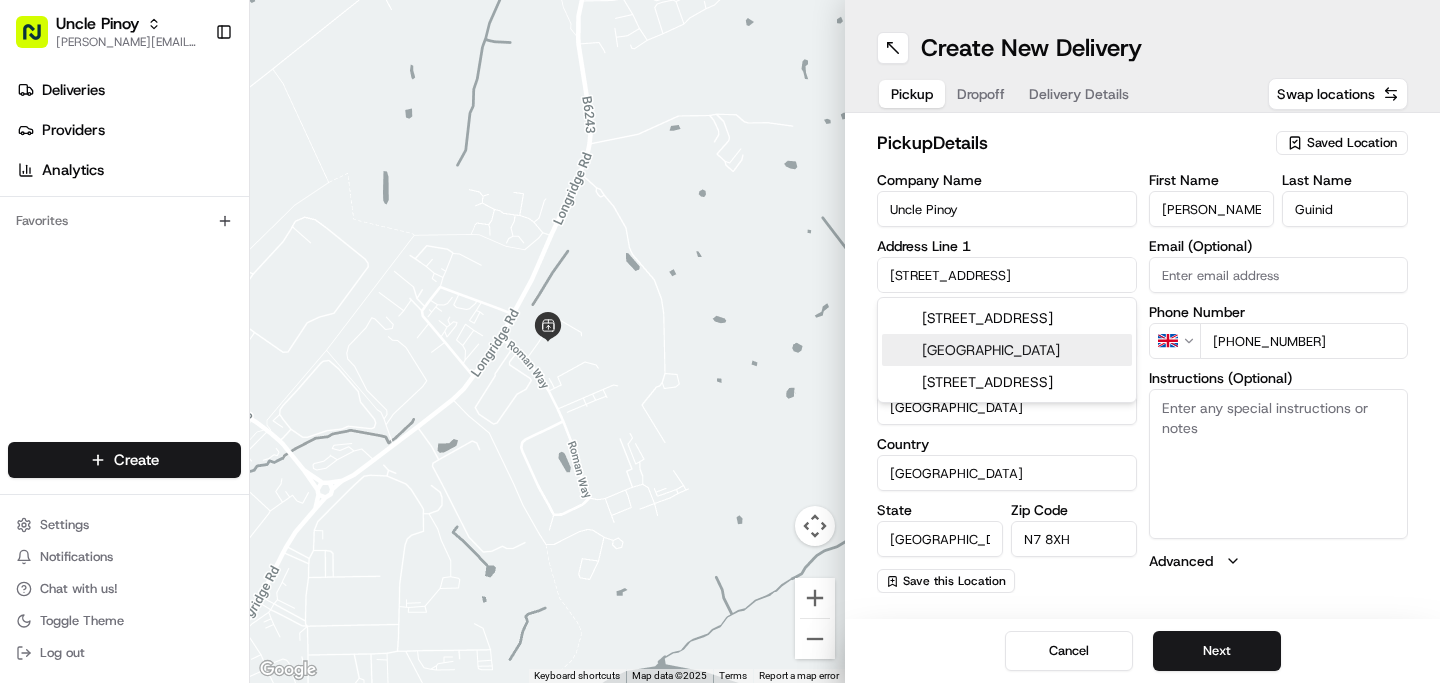 click on "[GEOGRAPHIC_DATA]" at bounding box center (1007, 350) 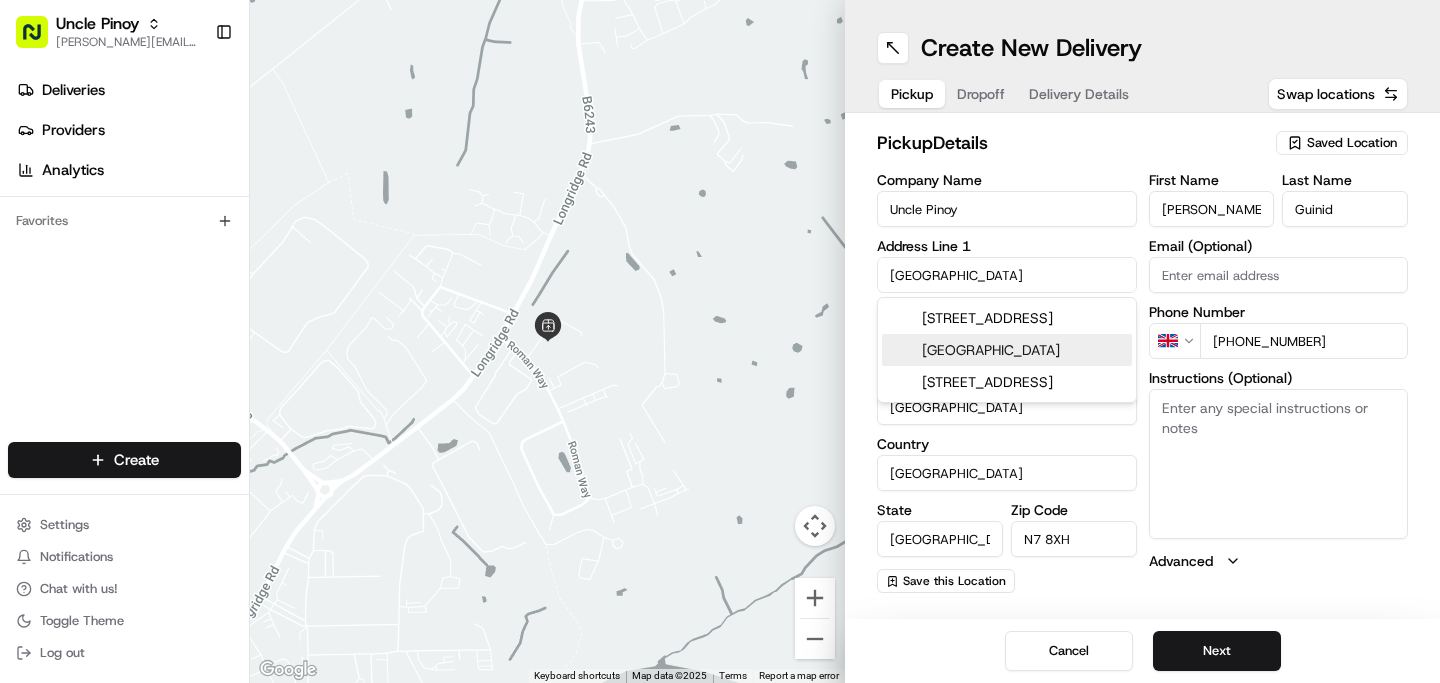 type on "[GEOGRAPHIC_DATA][STREET_ADDRESS][GEOGRAPHIC_DATA]" 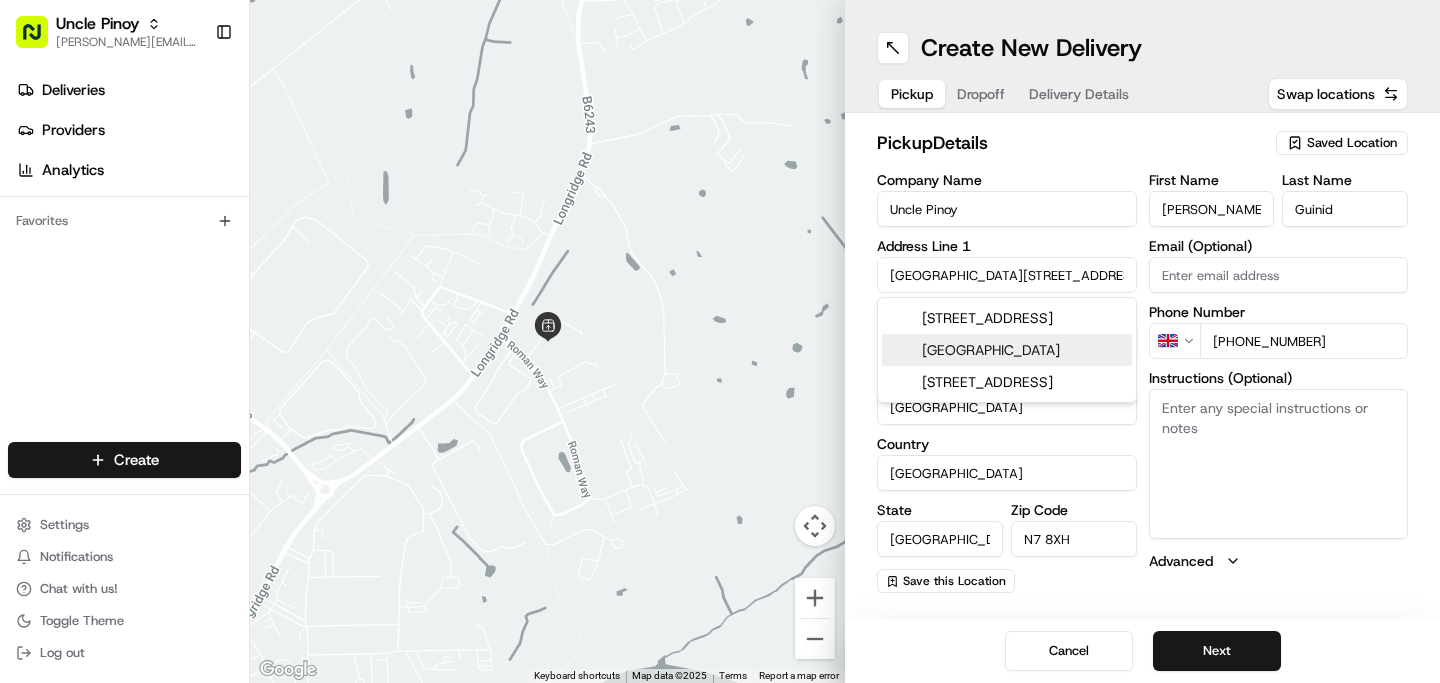type on "[STREET_ADDRESS]" 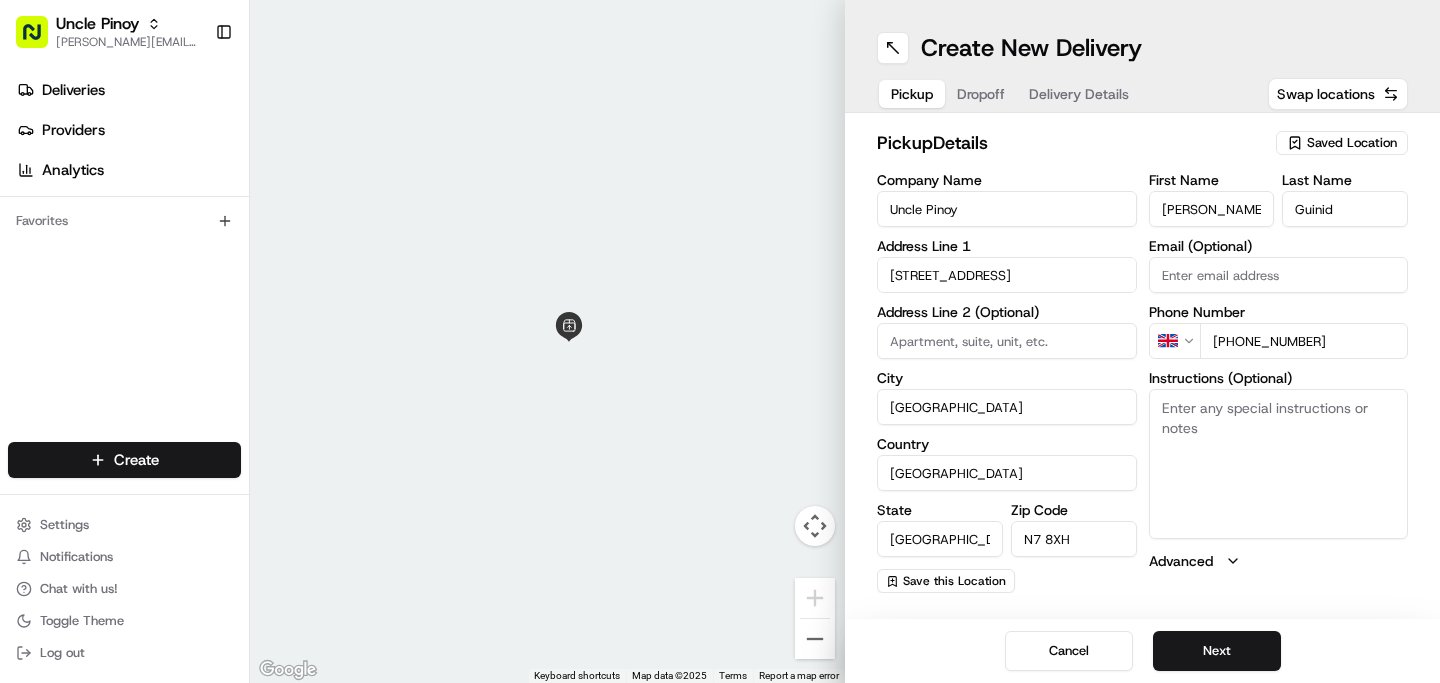 drag, startPoint x: 625, startPoint y: 374, endPoint x: 657, endPoint y: 375, distance: 32.01562 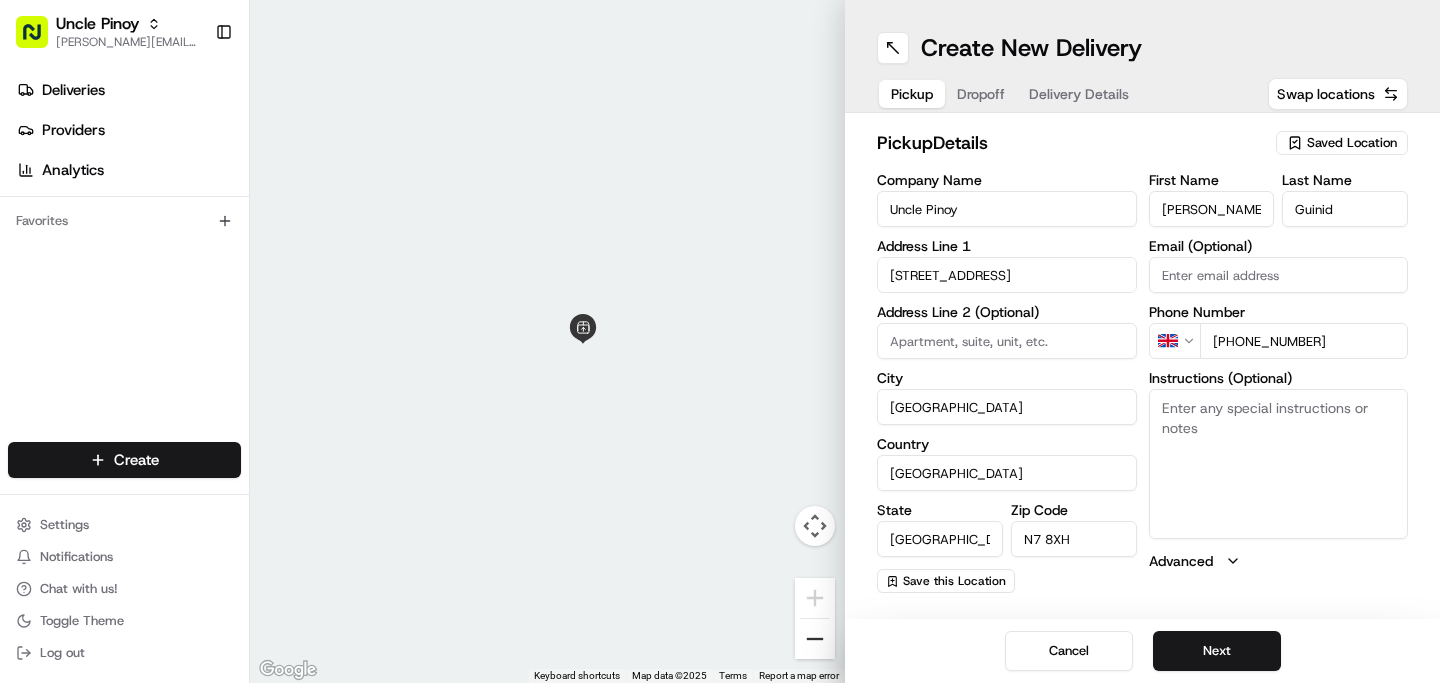 click at bounding box center (815, 639) 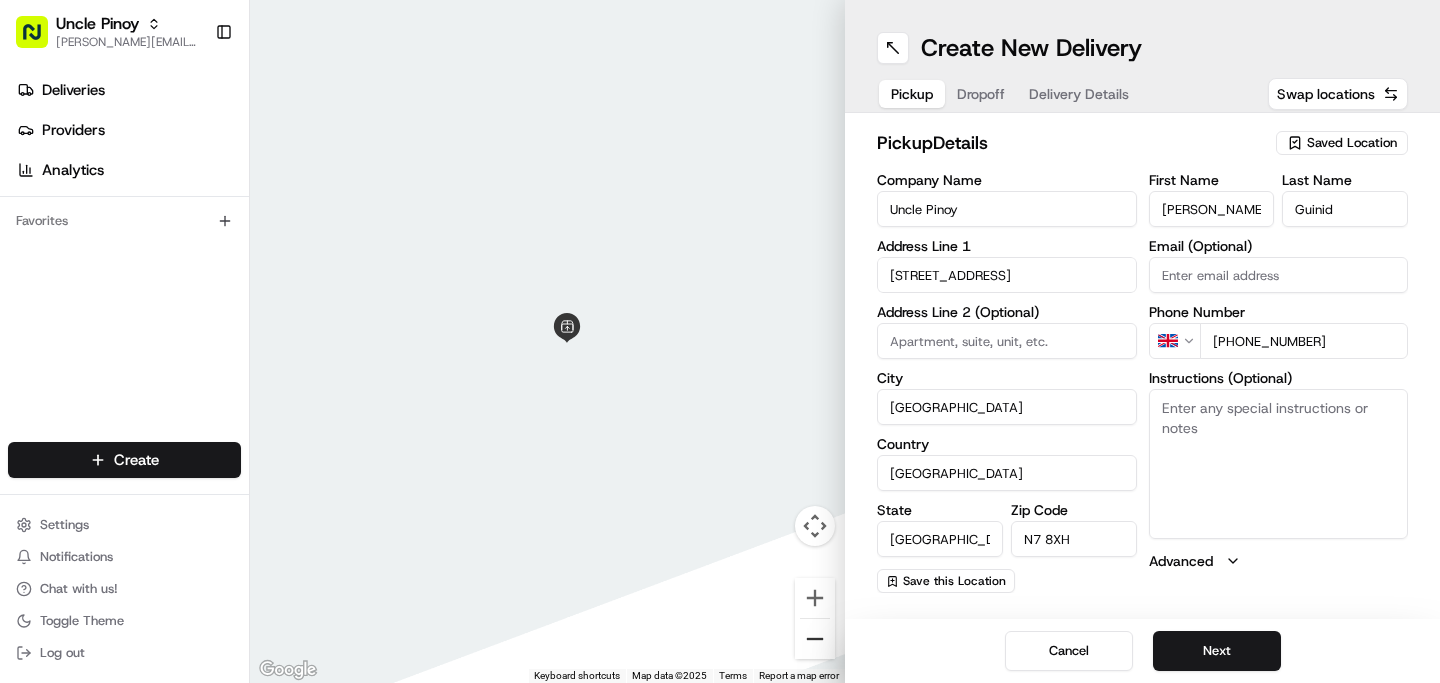 click at bounding box center [815, 639] 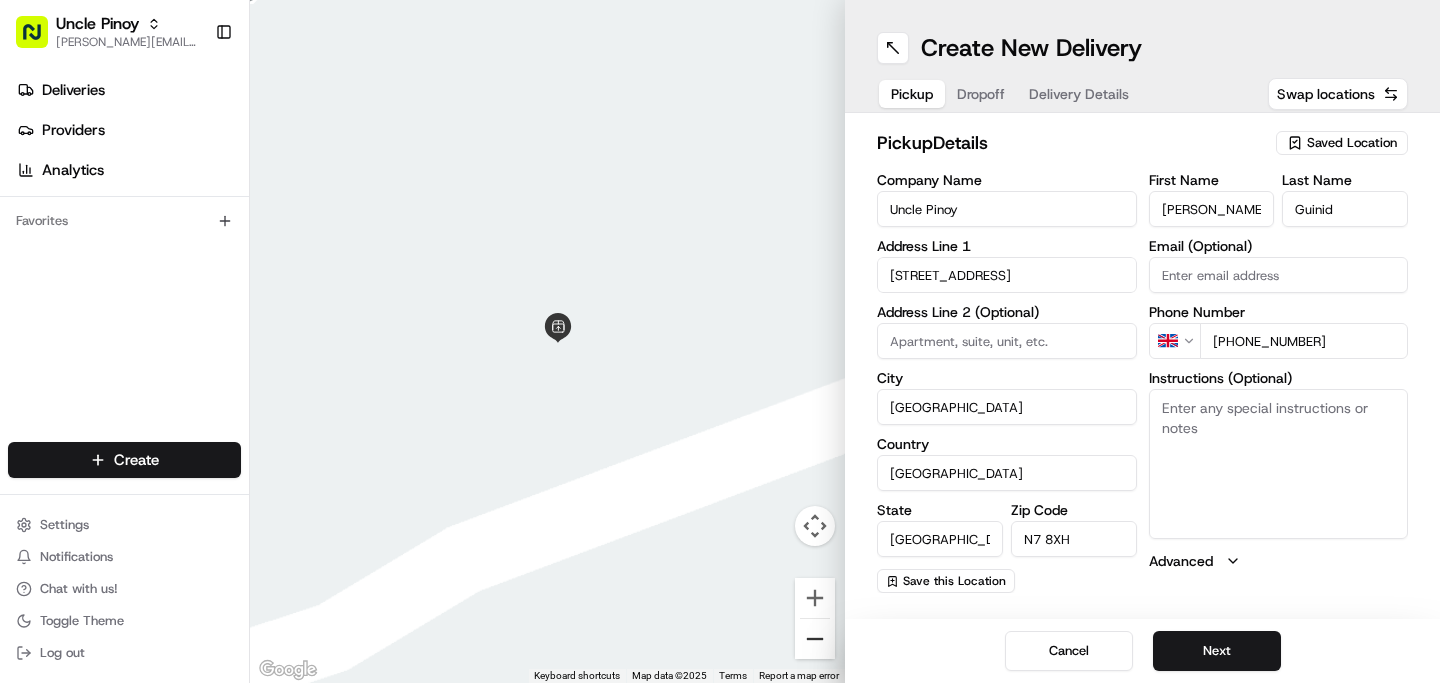 click at bounding box center (815, 639) 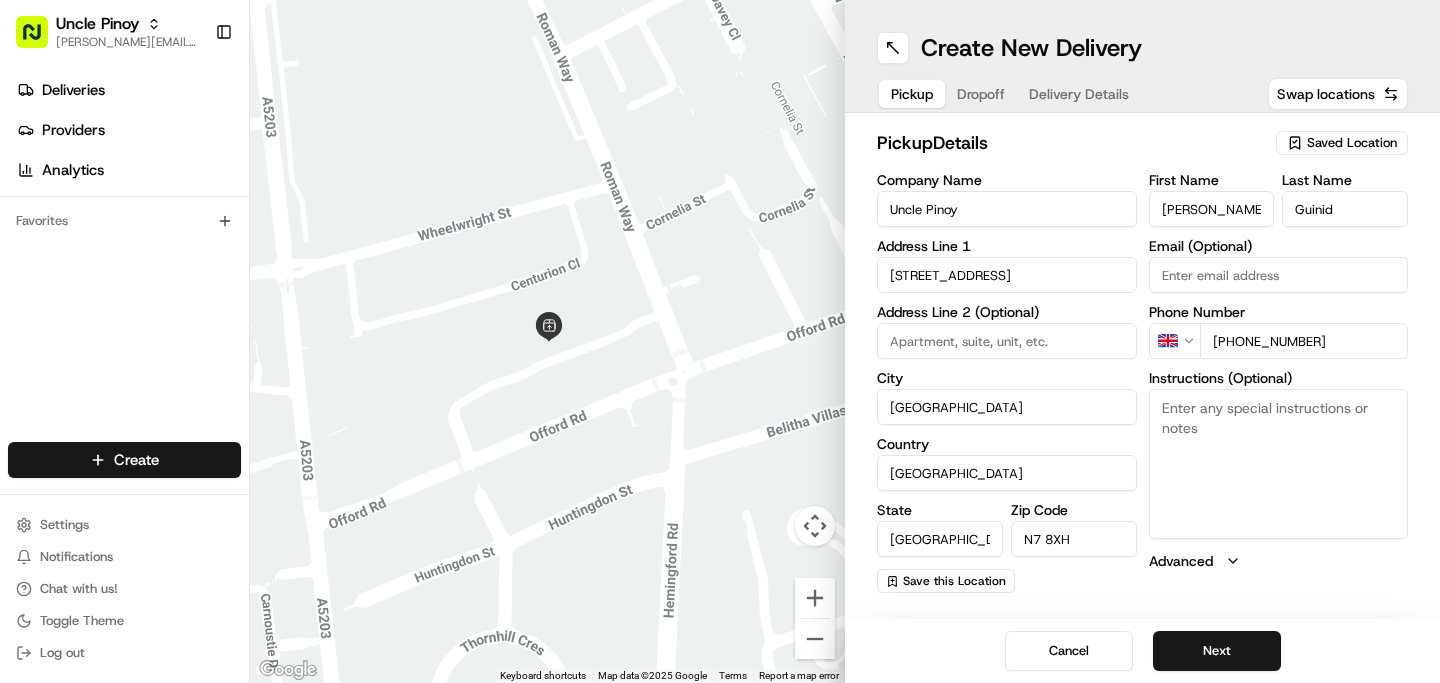 click on "Company Name Uncle Pinoy Address Line 1 149 Roman Way Address Line 2 (Optional) City [GEOGRAPHIC_DATA] [GEOGRAPHIC_DATA] State [GEOGRAPHIC_DATA] Zip Code N7 8XH Save this Location" at bounding box center [1007, 383] 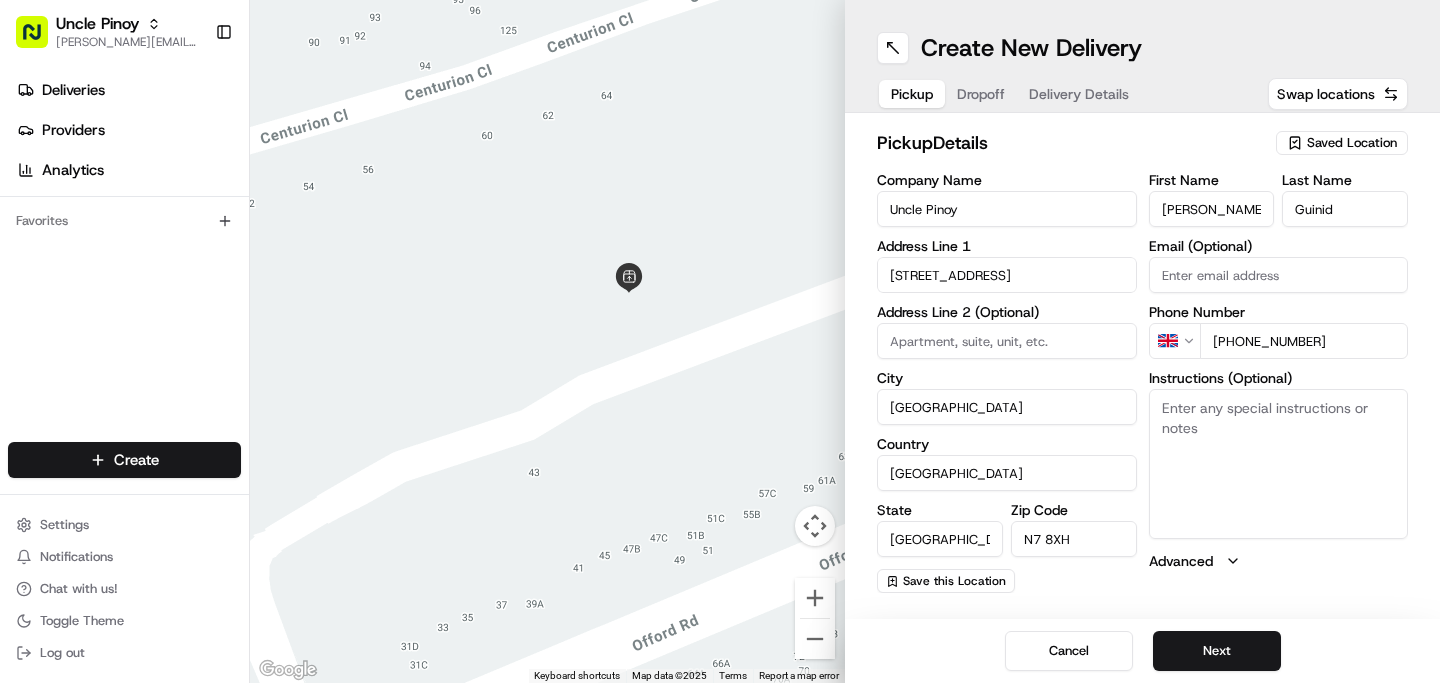 click at bounding box center [1007, 341] 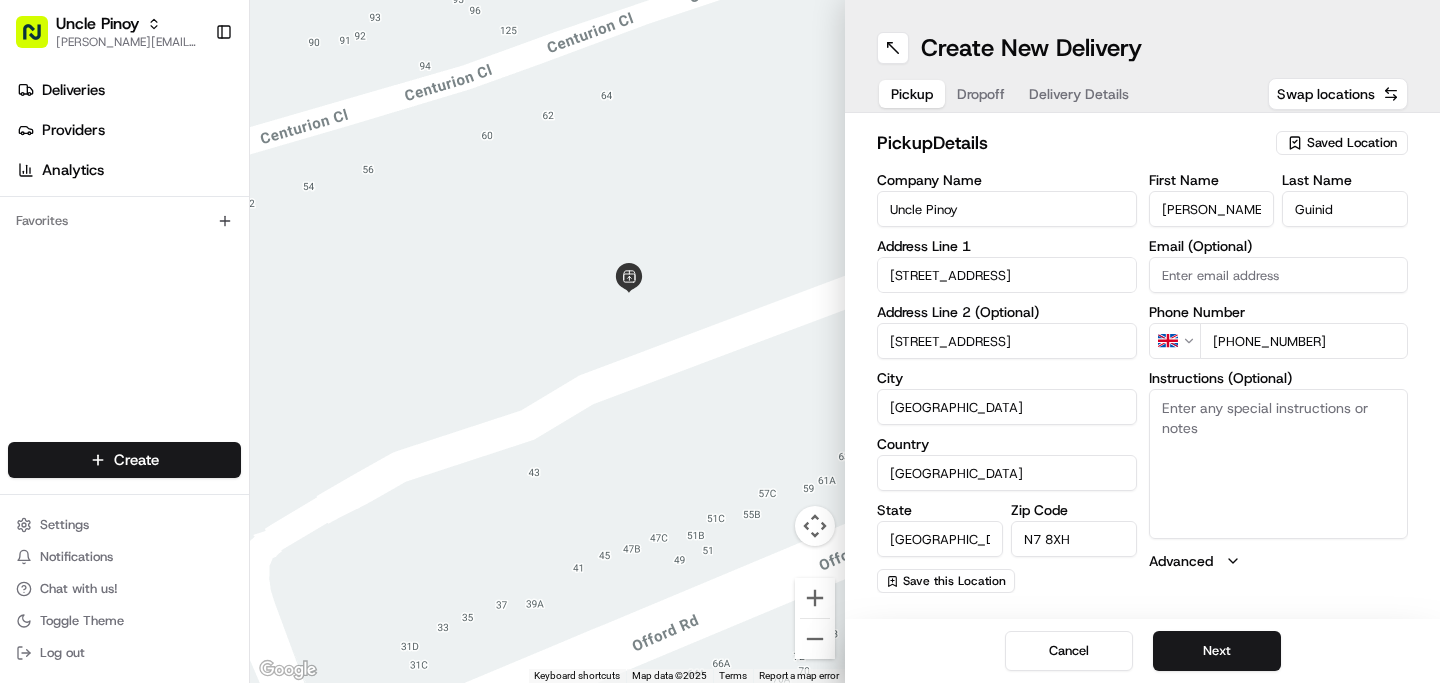 scroll, scrollTop: 0, scrollLeft: 39, axis: horizontal 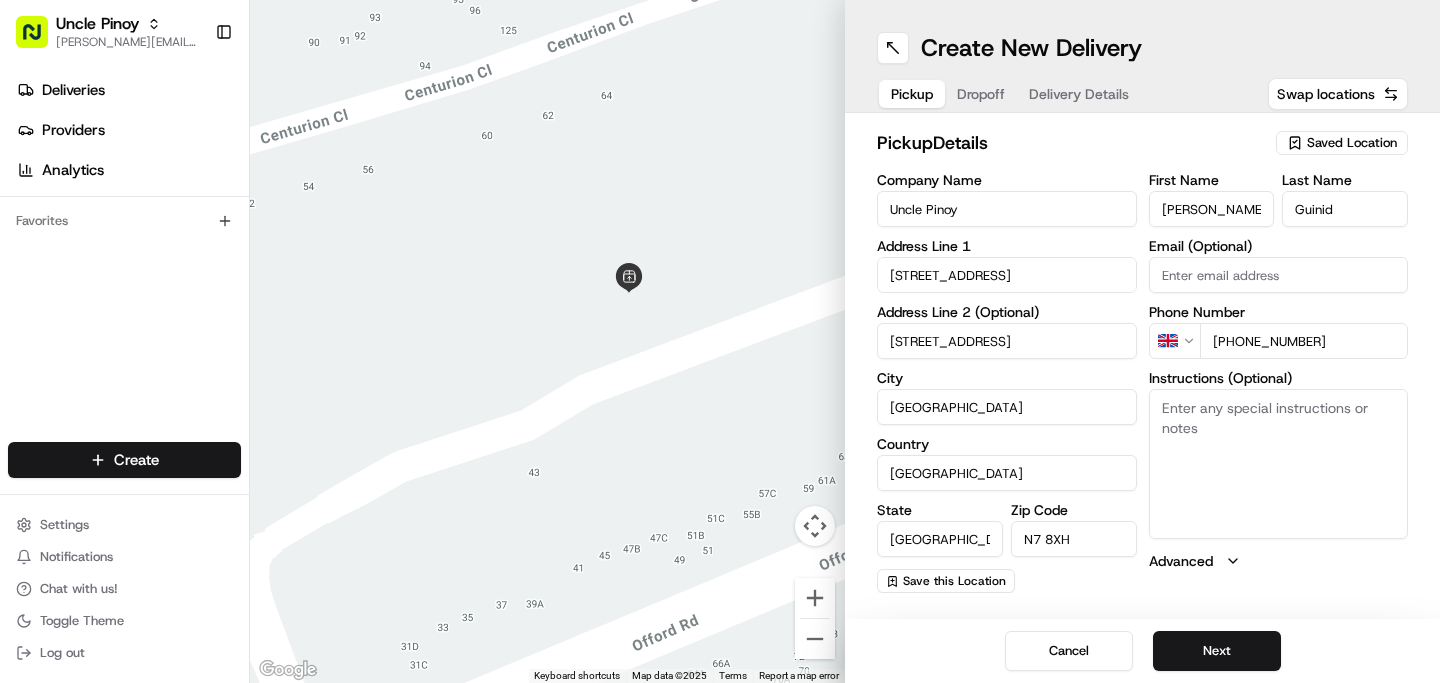 type on "[STREET_ADDRESS]" 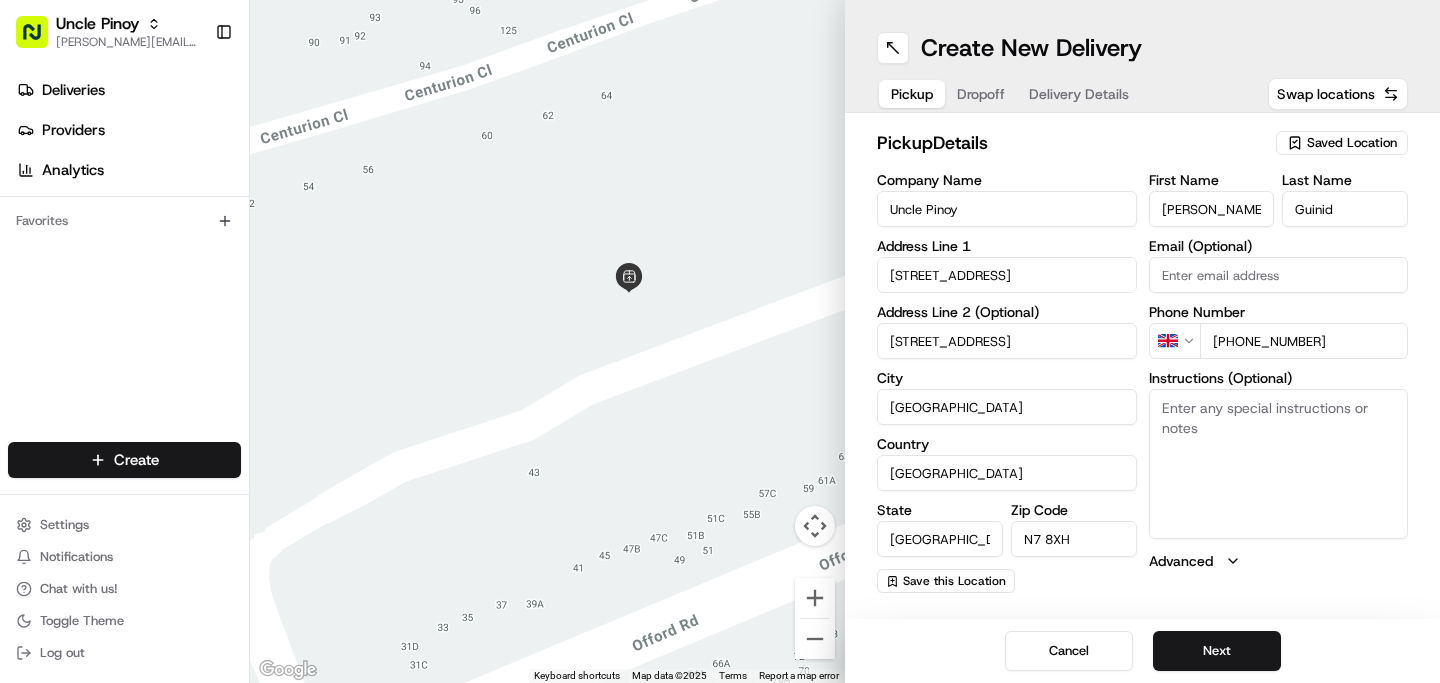 type on "[PERSON_NAME]" 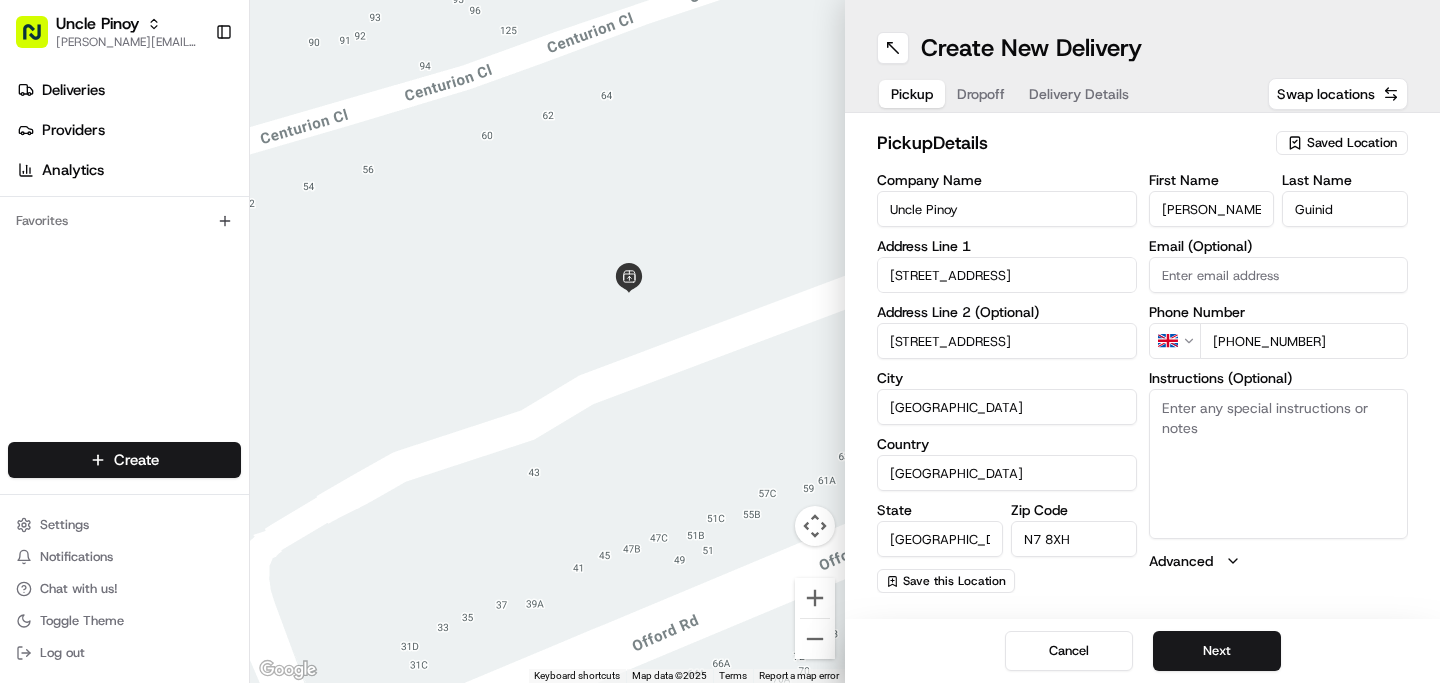 click on "pickup  Details" at bounding box center (1070, 143) 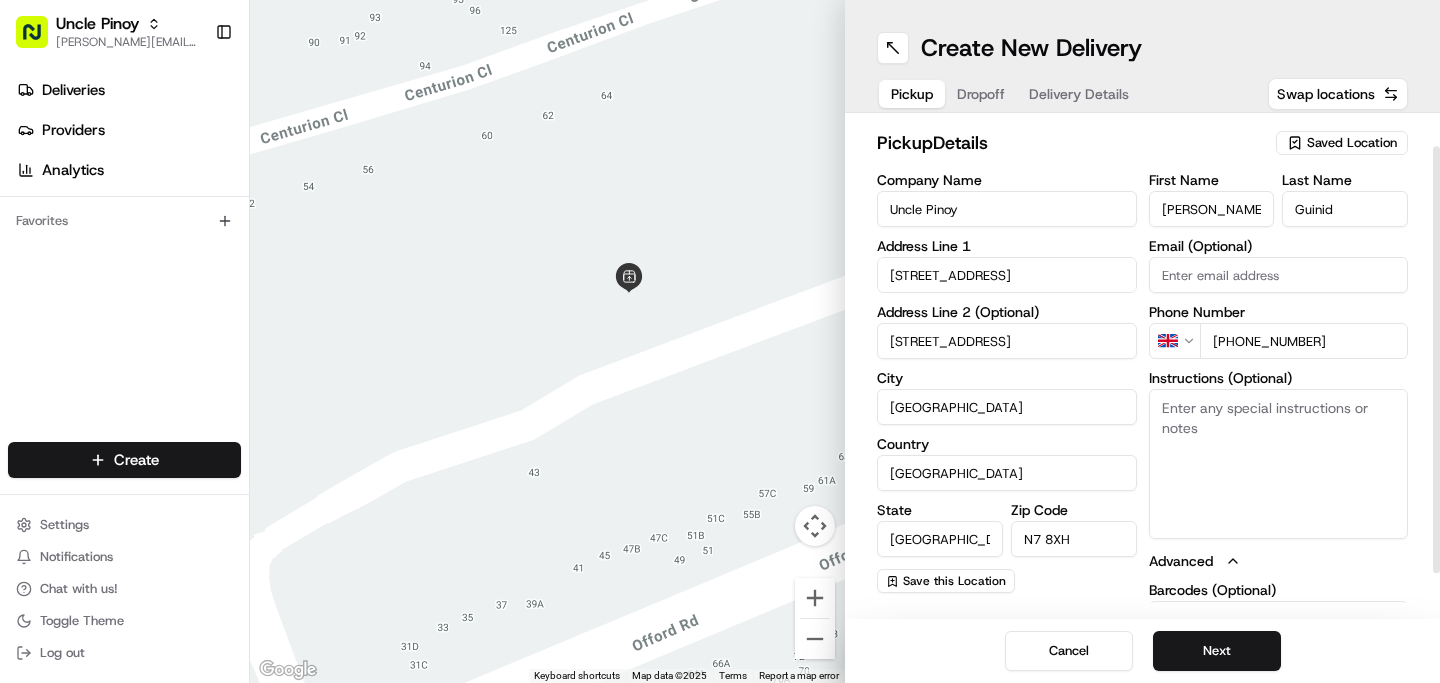 scroll, scrollTop: 88, scrollLeft: 0, axis: vertical 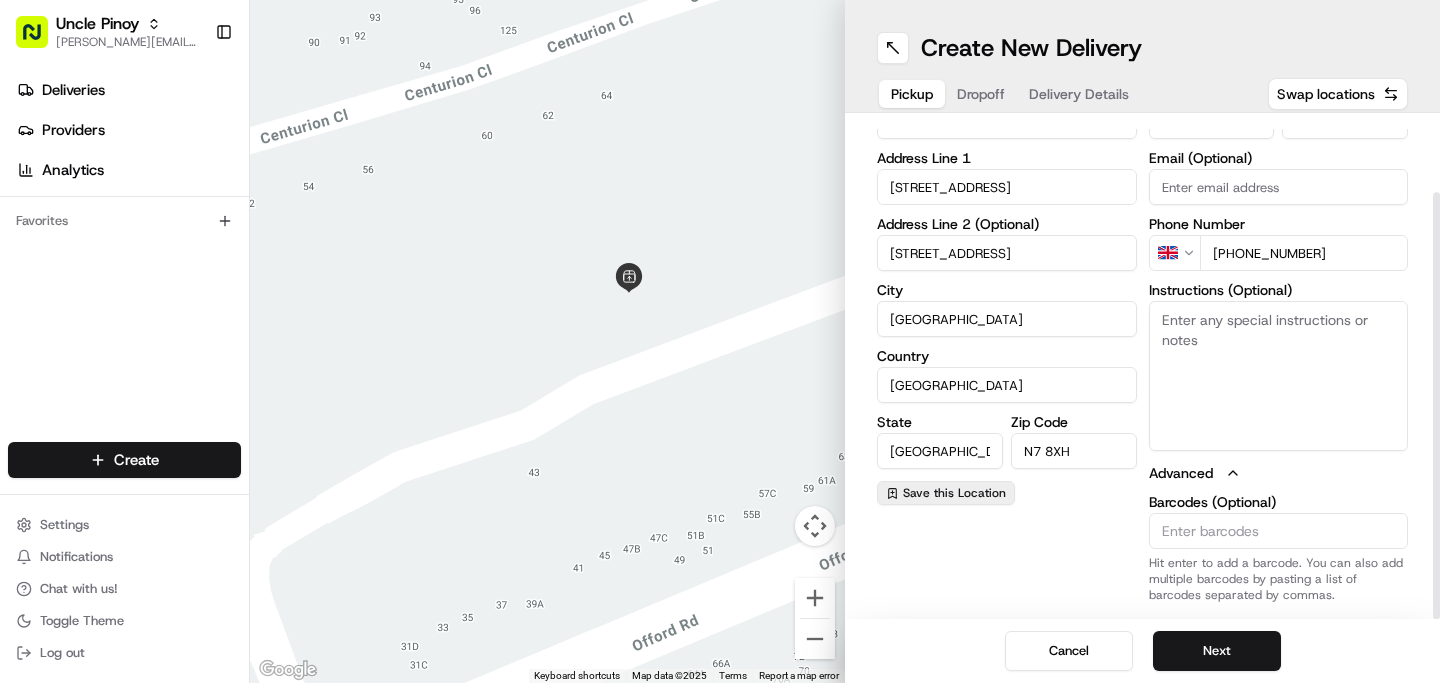 click on "Save this Location" at bounding box center (946, 493) 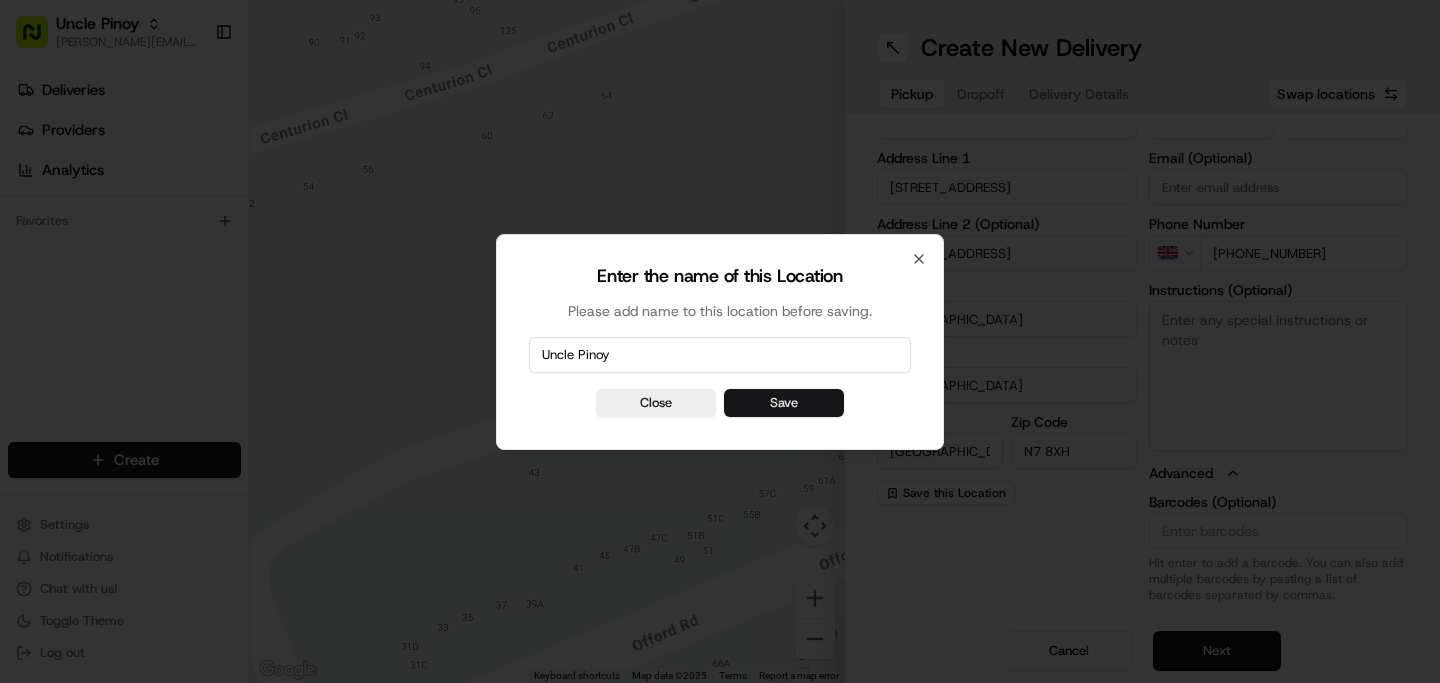 click on "Save" at bounding box center [784, 403] 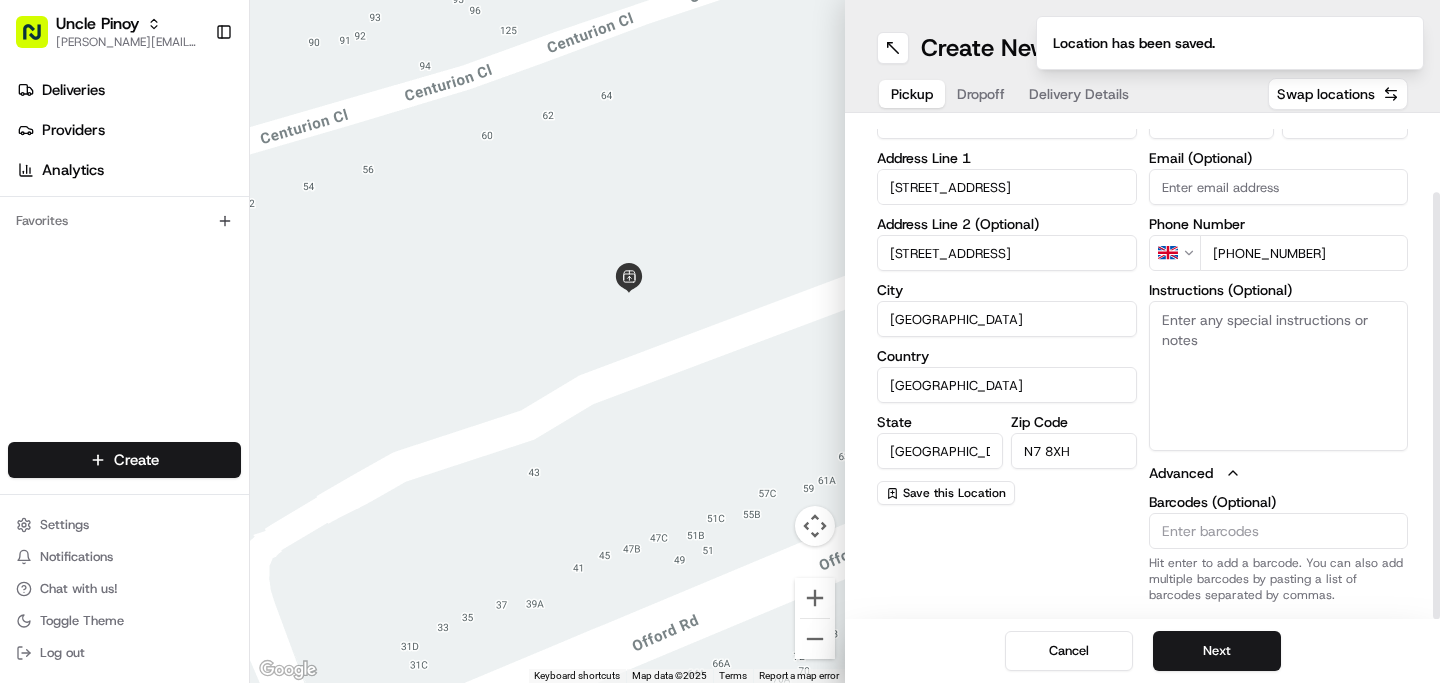 click on "Uncle Pinoy [EMAIL_ADDRESS][DOMAIN_NAME] Toggle Sidebar Deliveries Providers Analytics Favorites Main Menu Members & Organization Organization Users Roles Preferences Customization Tracking Orchestration Automations Dispatch Strategy Locations Pickup Locations Dropoff Locations Billing Billing Refund Requests Integrations Notification Triggers Webhooks API Keys Request Logs Create Settings Notifications Chat with us! Toggle Theme Log out ← Move left → Move right ↑ Move up ↓ Move down + Zoom in - Zoom out Home Jump left by 75% End Jump right by 75% Page Up Jump up by 75% Page Down Jump down by 75% Keyboard shortcuts Map Data Map data ©2025 Map data ©2025 10 m  Click to toggle between metric and imperial units Terms Report a map error Create New Delivery Pickup Dropoff Delivery Details Swap locations pickup  Details Saved Location Company Name Uncle Pinoy Address Line 1 149 Roman Way Address Line 2 (Optional) [STREET_ADDRESS]" at bounding box center (720, 341) 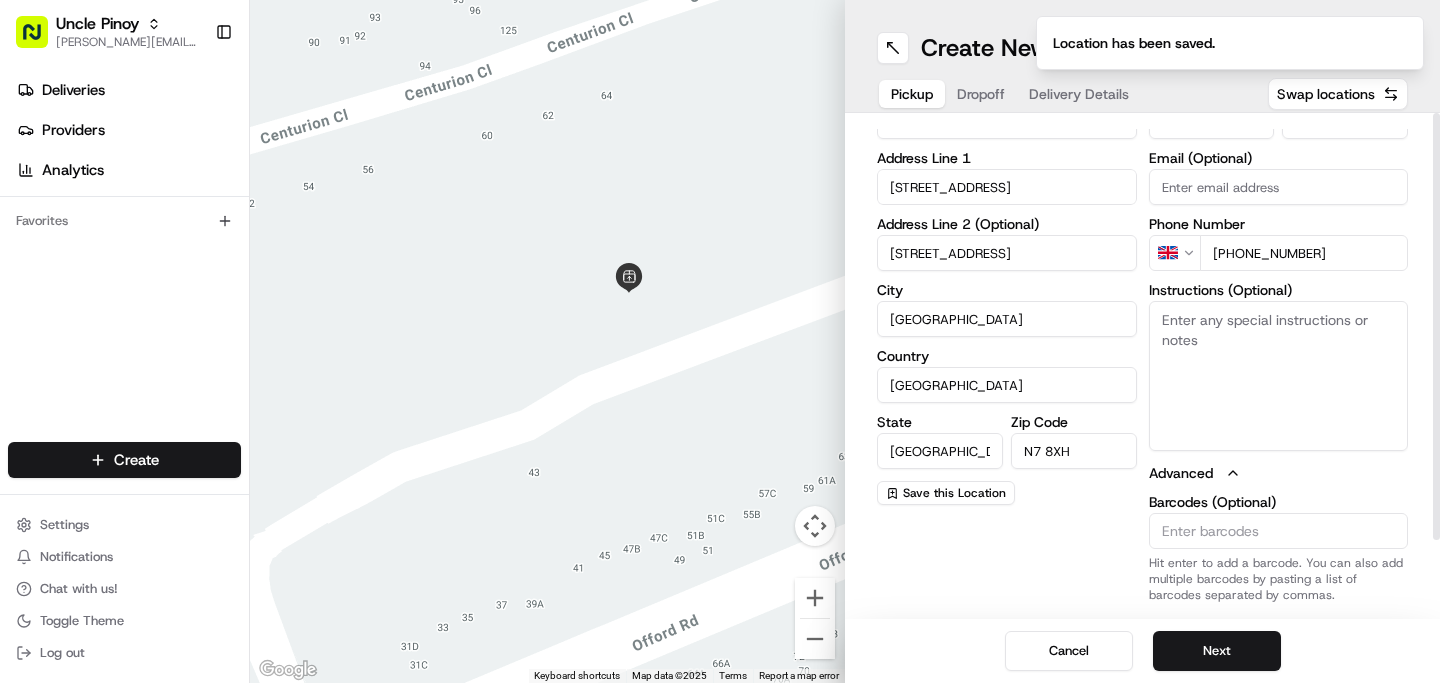 scroll, scrollTop: 0, scrollLeft: 0, axis: both 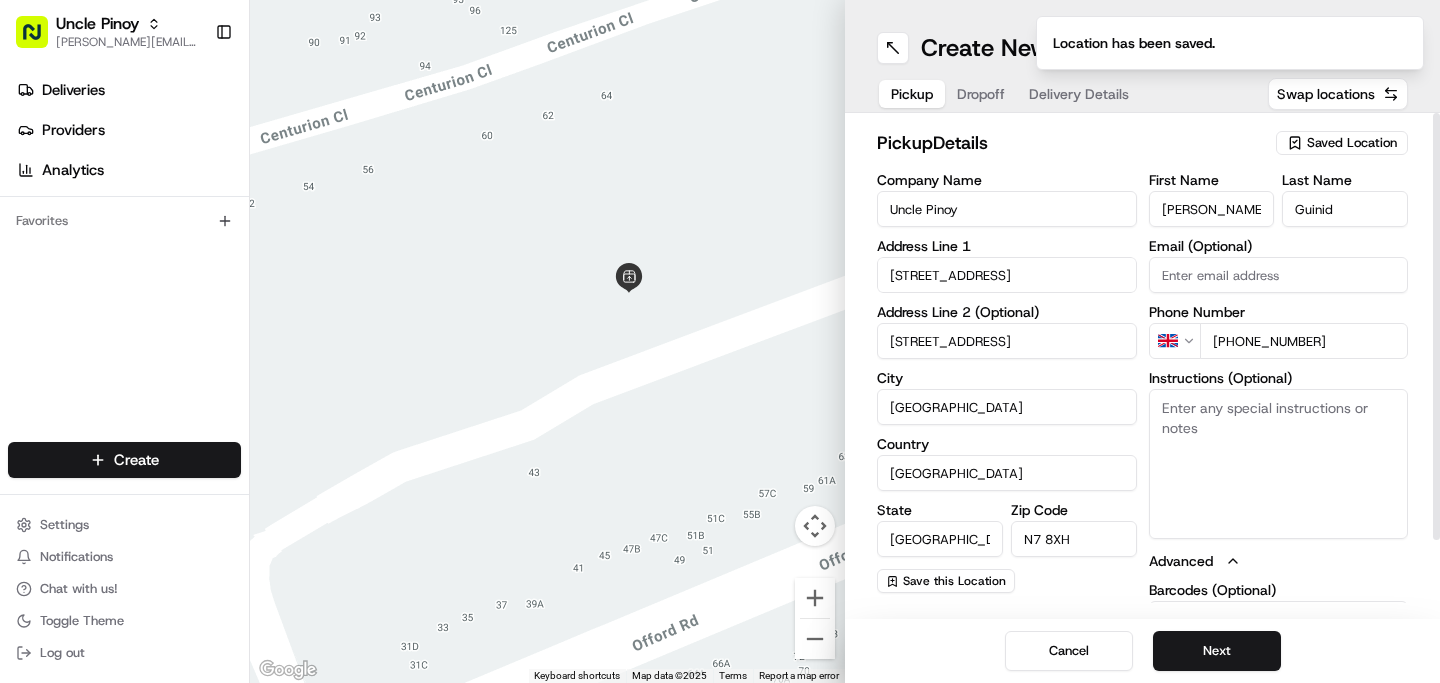 click on "Saved Location" at bounding box center [1352, 143] 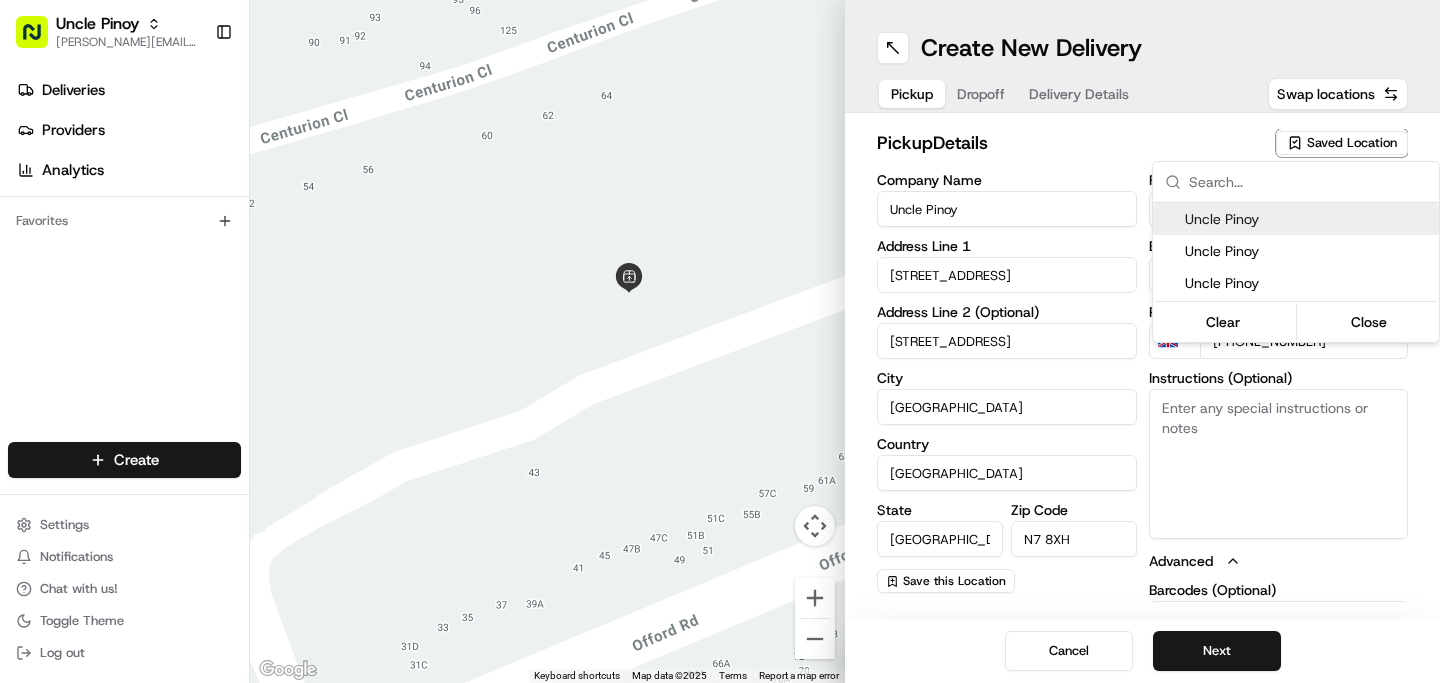 click on "Uncle Pinoy [EMAIL_ADDRESS][DOMAIN_NAME] Toggle Sidebar Deliveries Providers Analytics Favorites Main Menu Members & Organization Organization Users Roles Preferences Customization Tracking Orchestration Automations Dispatch Strategy Locations Pickup Locations Dropoff Locations Billing Billing Refund Requests Integrations Notification Triggers Webhooks API Keys Request Logs Create Settings Notifications Chat with us! Toggle Theme Log out ← Move left → Move right ↑ Move up ↓ Move down + Zoom in - Zoom out Home Jump left by 75% End Jump right by 75% Page Up Jump up by 75% Page Down Jump down by 75% Keyboard shortcuts Map Data Map data ©2025 Map data ©2025 10 m  Click to toggle between metric and imperial units Terms Report a map error Create New Delivery Pickup Dropoff Delivery Details Swap locations pickup  Details Saved Location Company Name Uncle Pinoy Address Line 1 149 Roman Way Address Line 2 (Optional) [STREET_ADDRESS]" at bounding box center (720, 341) 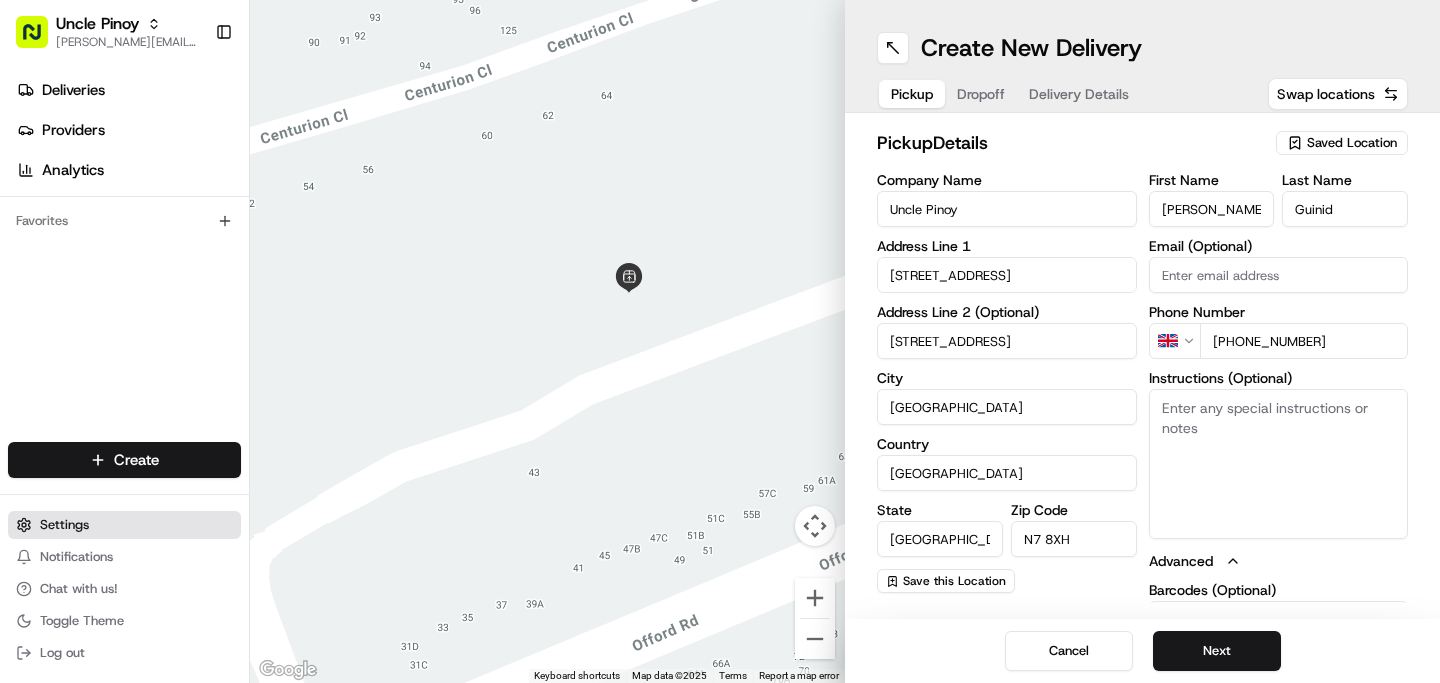 click on "Settings" at bounding box center (124, 525) 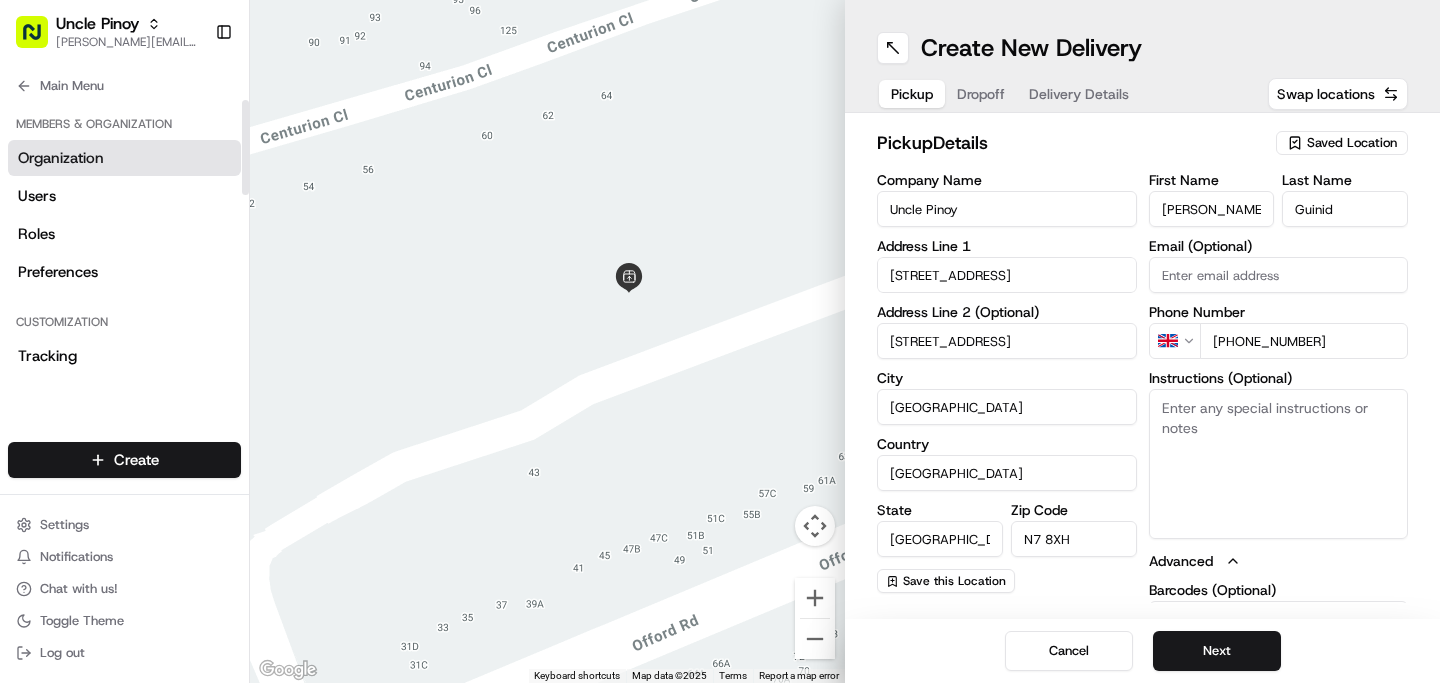 click on "Organization" at bounding box center (124, 158) 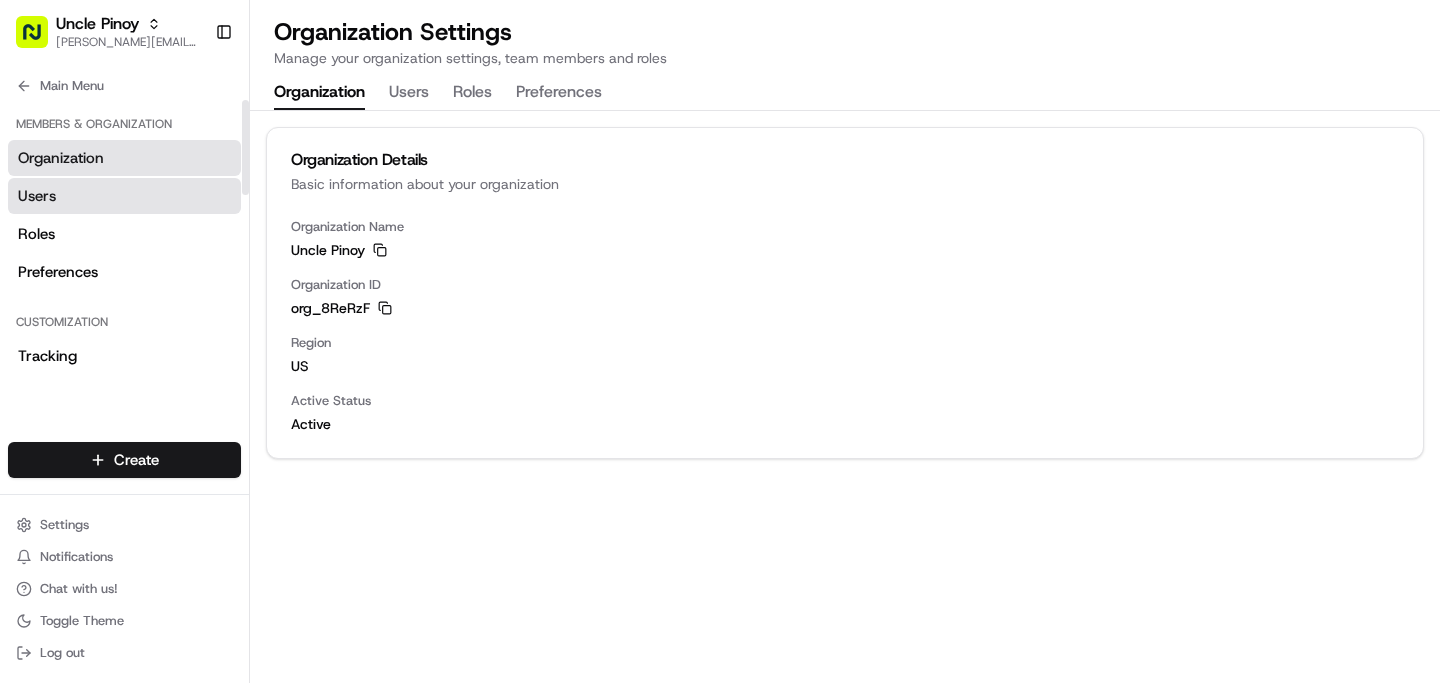 click on "Users" at bounding box center [124, 196] 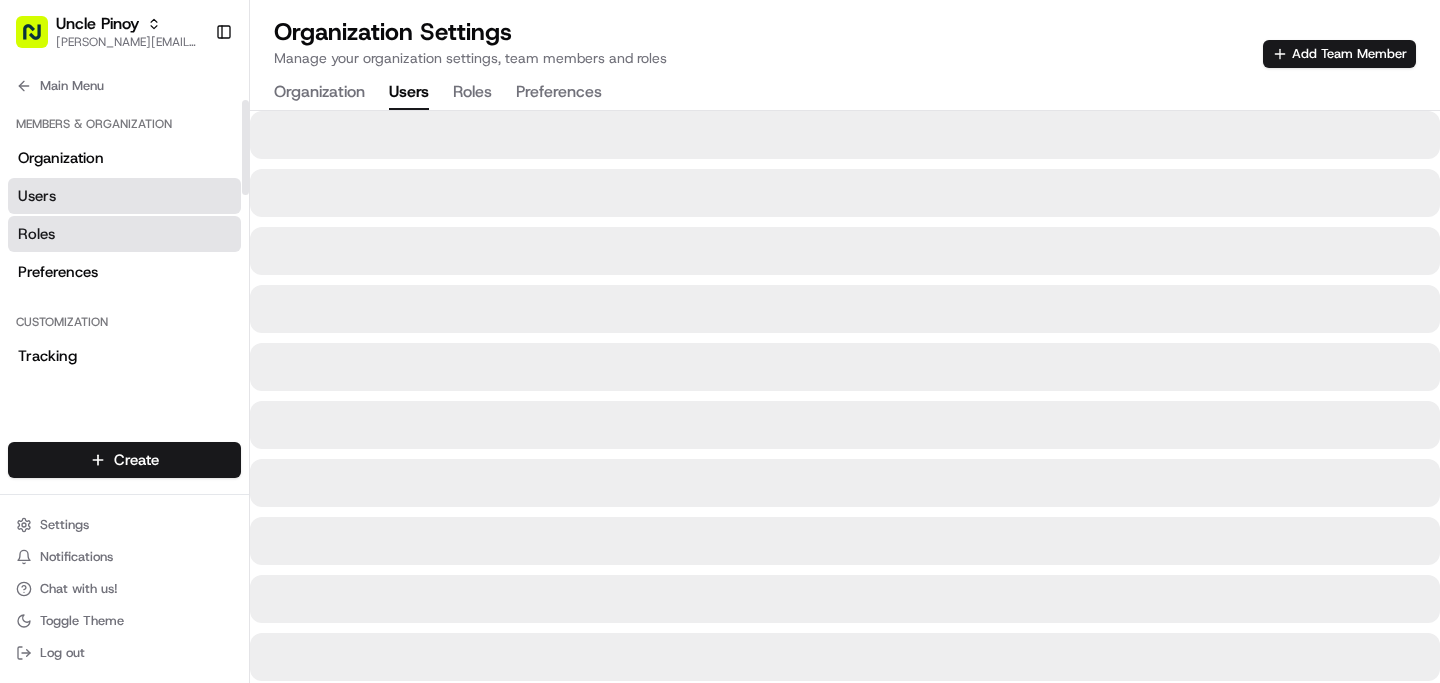 click on "Roles" at bounding box center [124, 234] 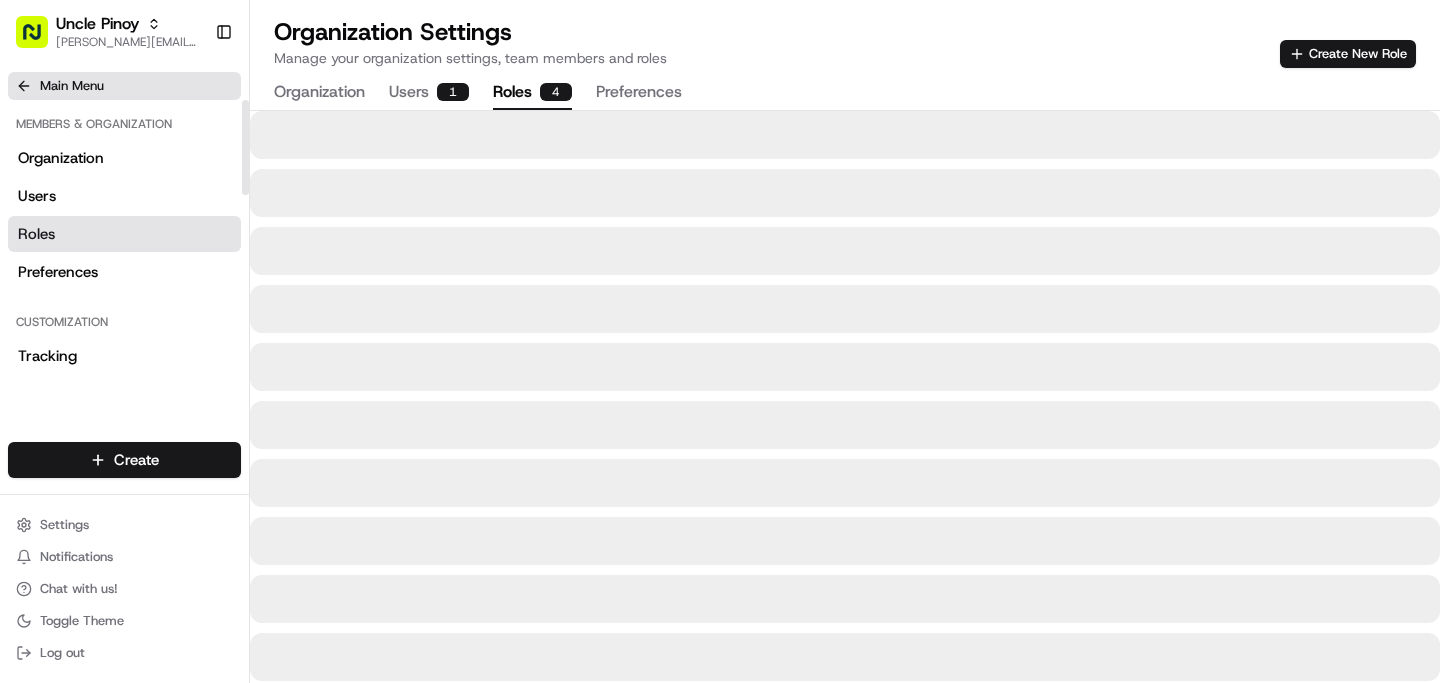 click on "Main Menu" at bounding box center [72, 86] 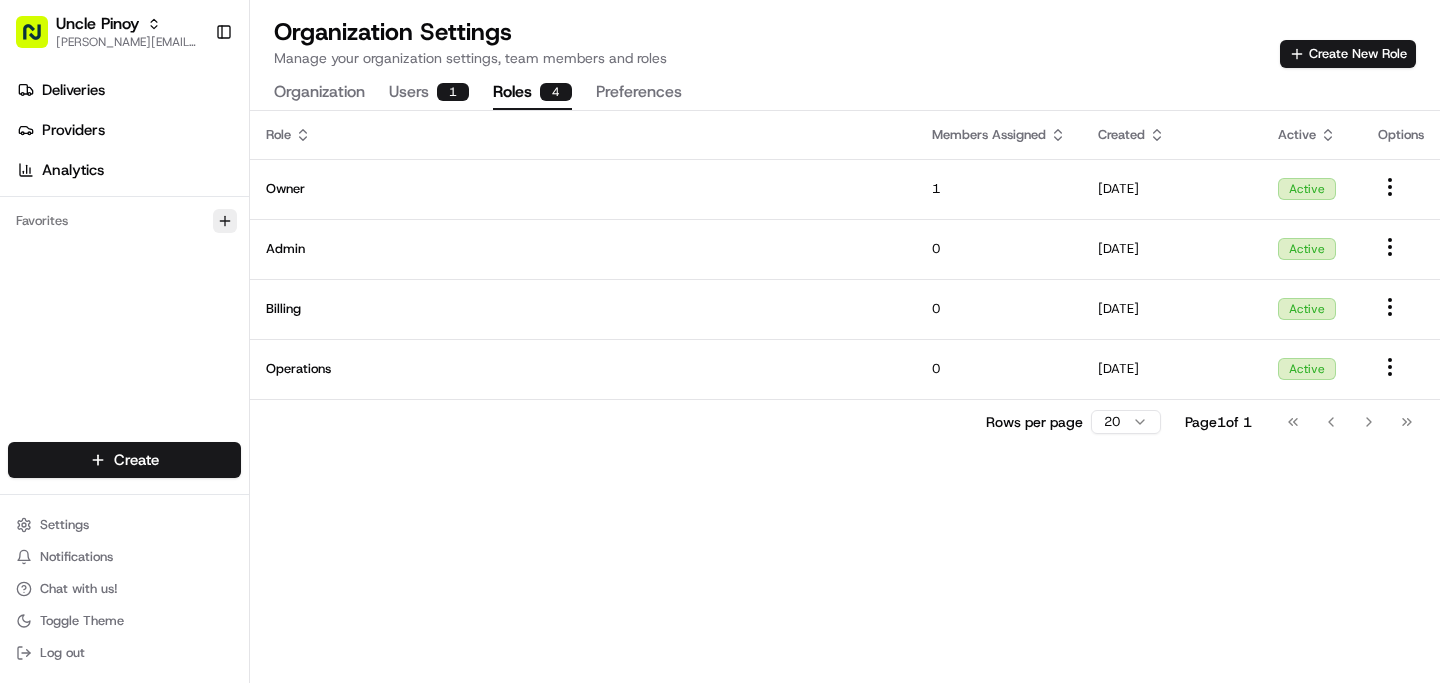 click 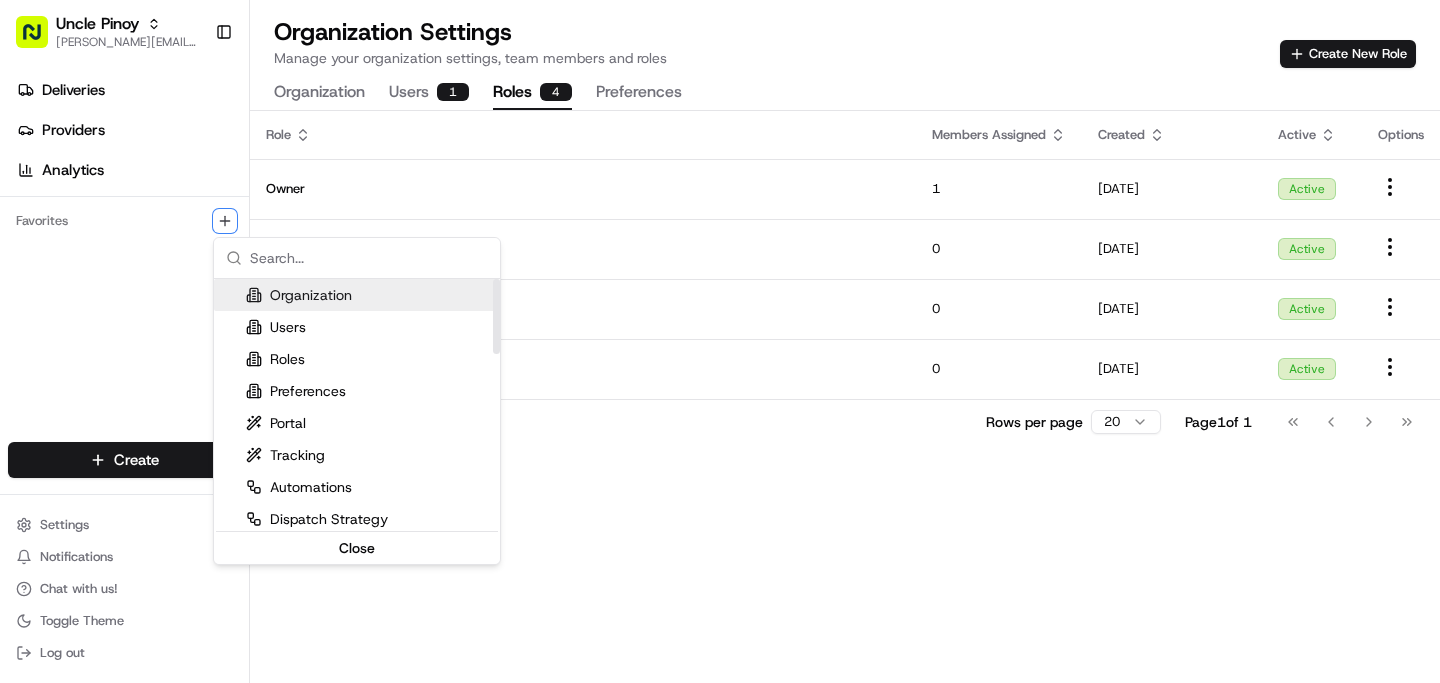 click on "Uncle Pinoy [EMAIL_ADDRESS][DOMAIN_NAME] Toggle Sidebar Deliveries Providers Analytics Favorites Main Menu Members & Organization Organization Users Roles Preferences Customization Tracking Orchestration Automations Dispatch Strategy Locations Pickup Locations Dropoff Locations Billing Billing Refund Requests Integrations Notification Triggers Webhooks API Keys Request Logs Create Settings Notifications Chat with us! Toggle Theme Log out Organization Settings Manage your organization settings, team members and roles Create New Role Organization Users 1 Roles 4 Preferences Role Members Assigned Created Active Options Owner 1 [DATE] Active Admin 0 [DATE] Active Billing 0 [DATE] Active Operations 0 [DATE] Active Rows per page 20 Page  1  of   1 Go to first page Go to previous page Go to next page Go to last page
Organization Users Roles Preferences Portal Tracking Automations Dispatch Strategy Optimization Strategy" at bounding box center (720, 341) 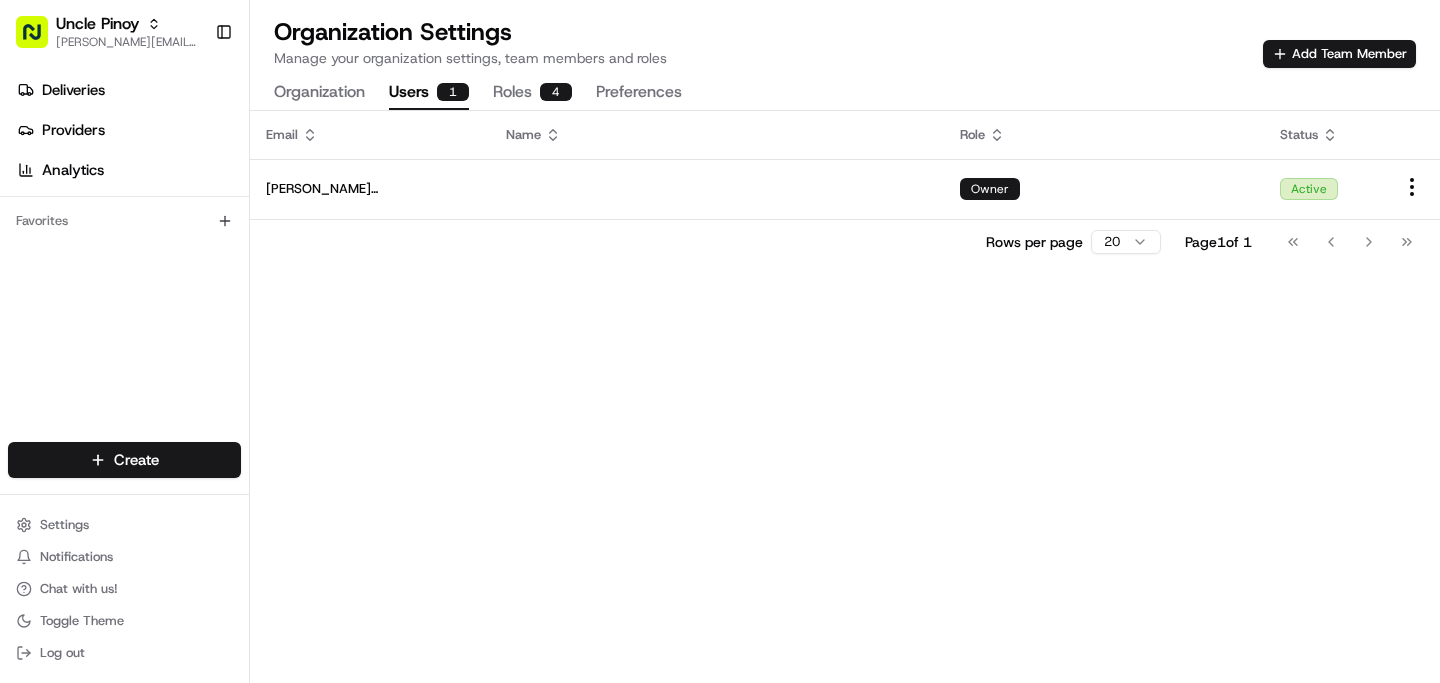 click on "1" at bounding box center (453, 92) 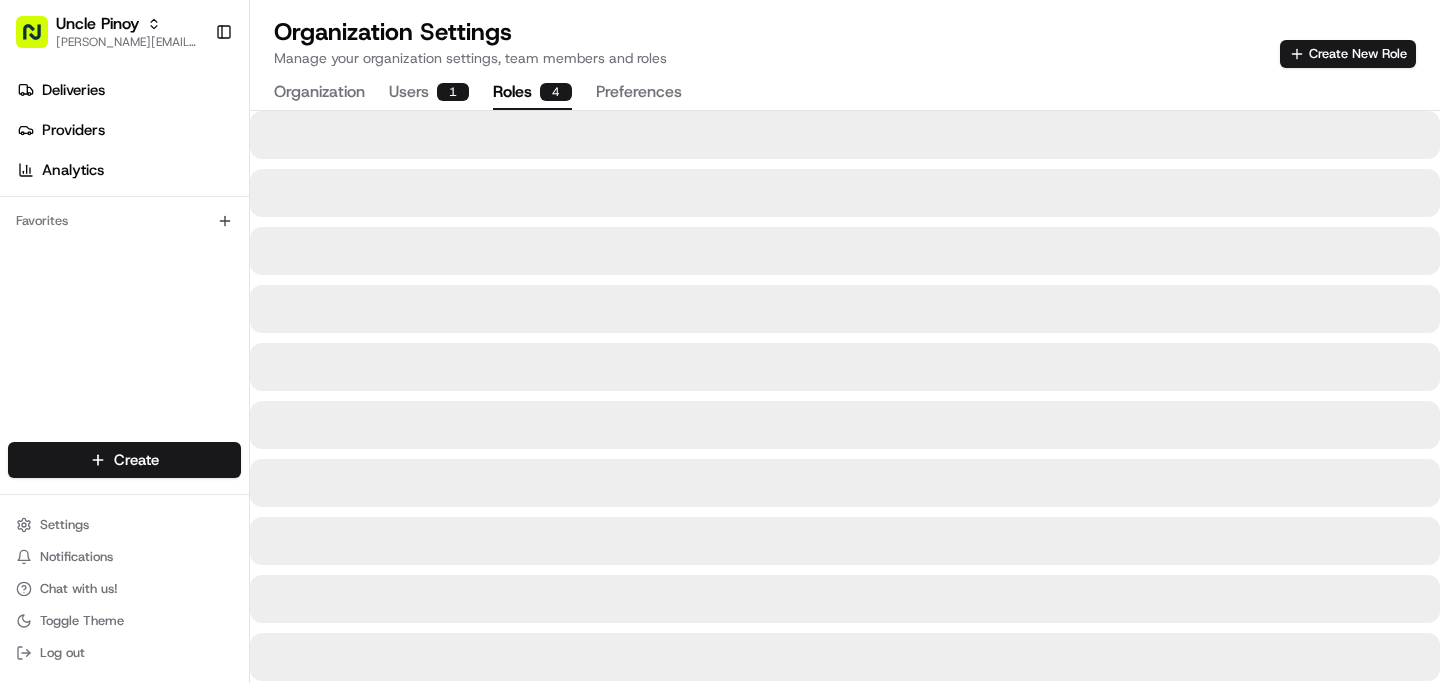 click on "Roles 4" at bounding box center (532, 93) 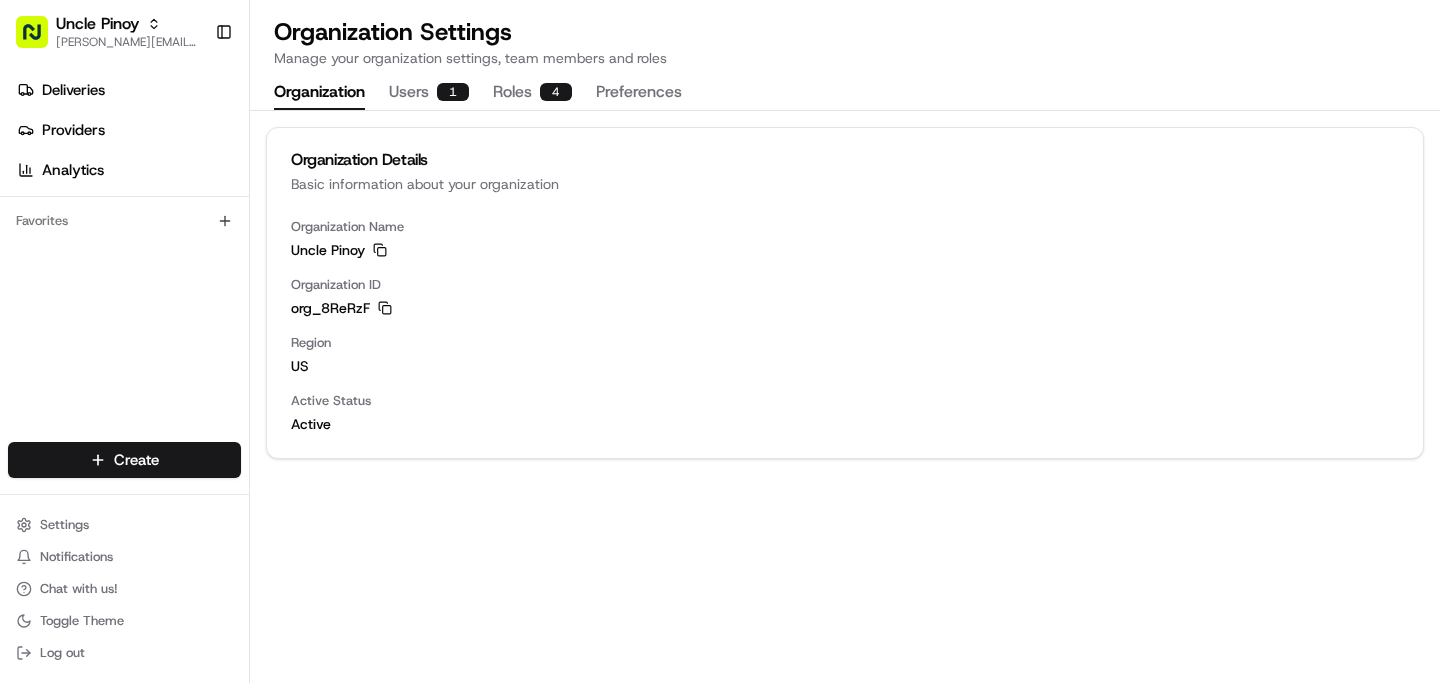 click on "Organization" at bounding box center [319, 93] 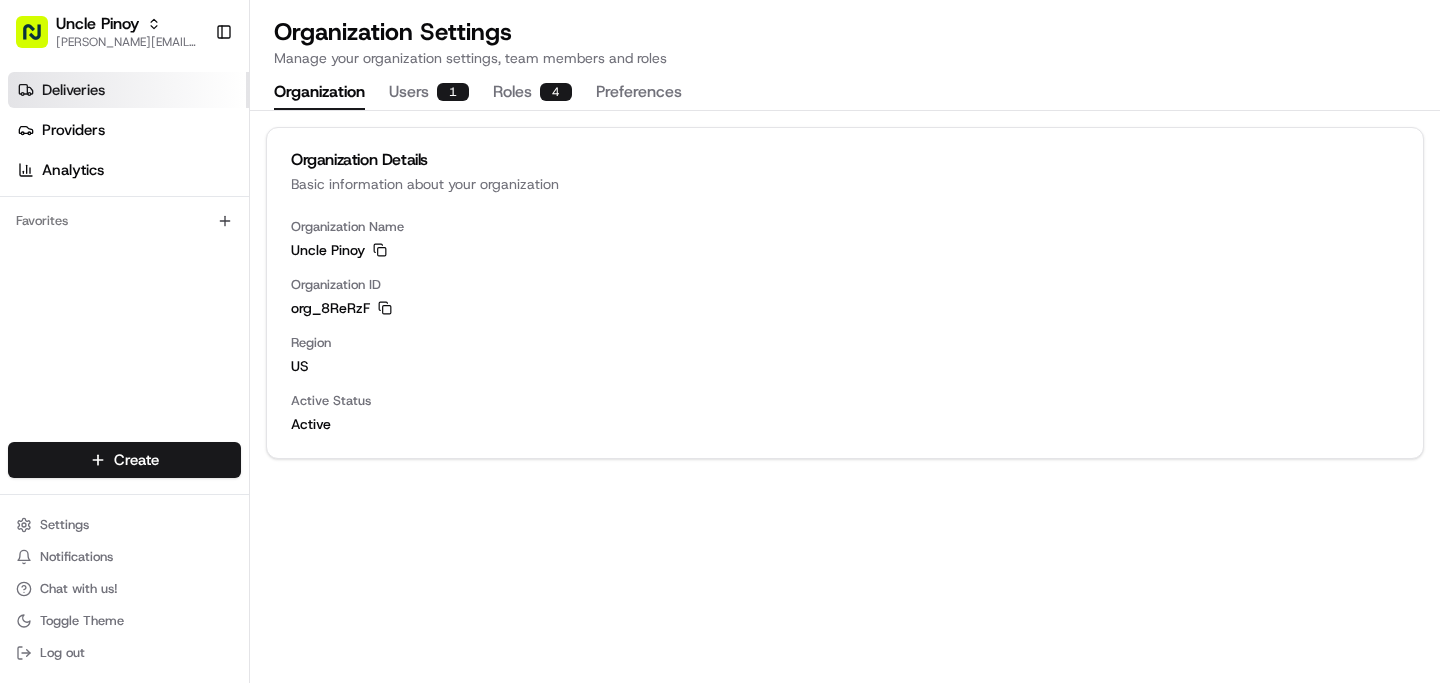 click on "Deliveries" at bounding box center [73, 90] 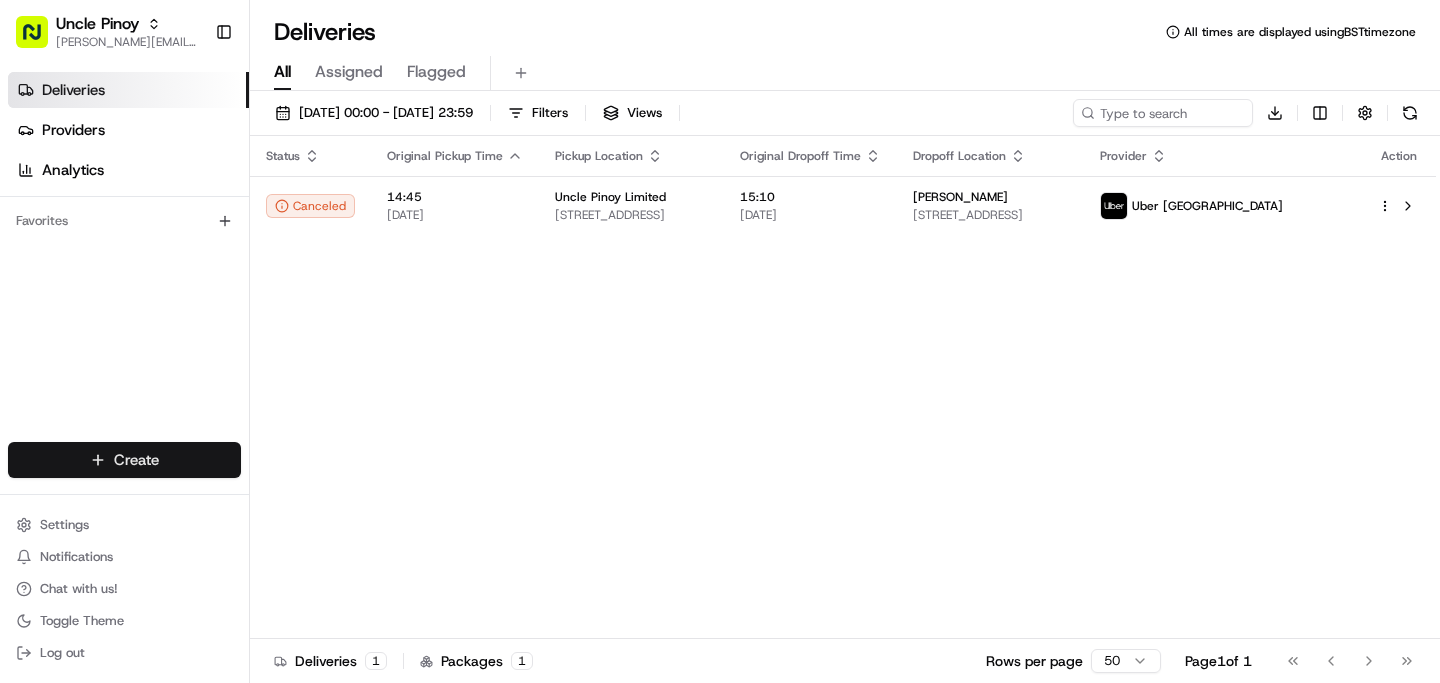 click on "Create" at bounding box center (124, 460) 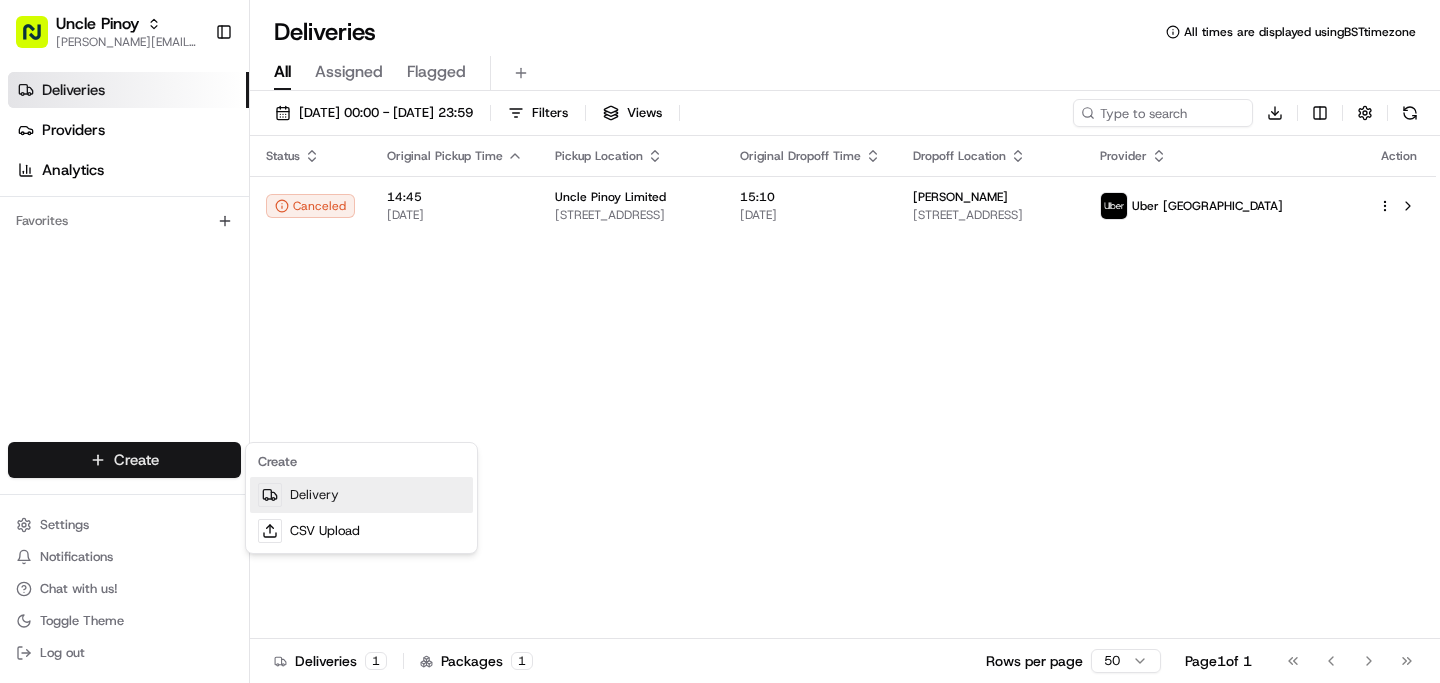 click on "Delivery" at bounding box center (361, 495) 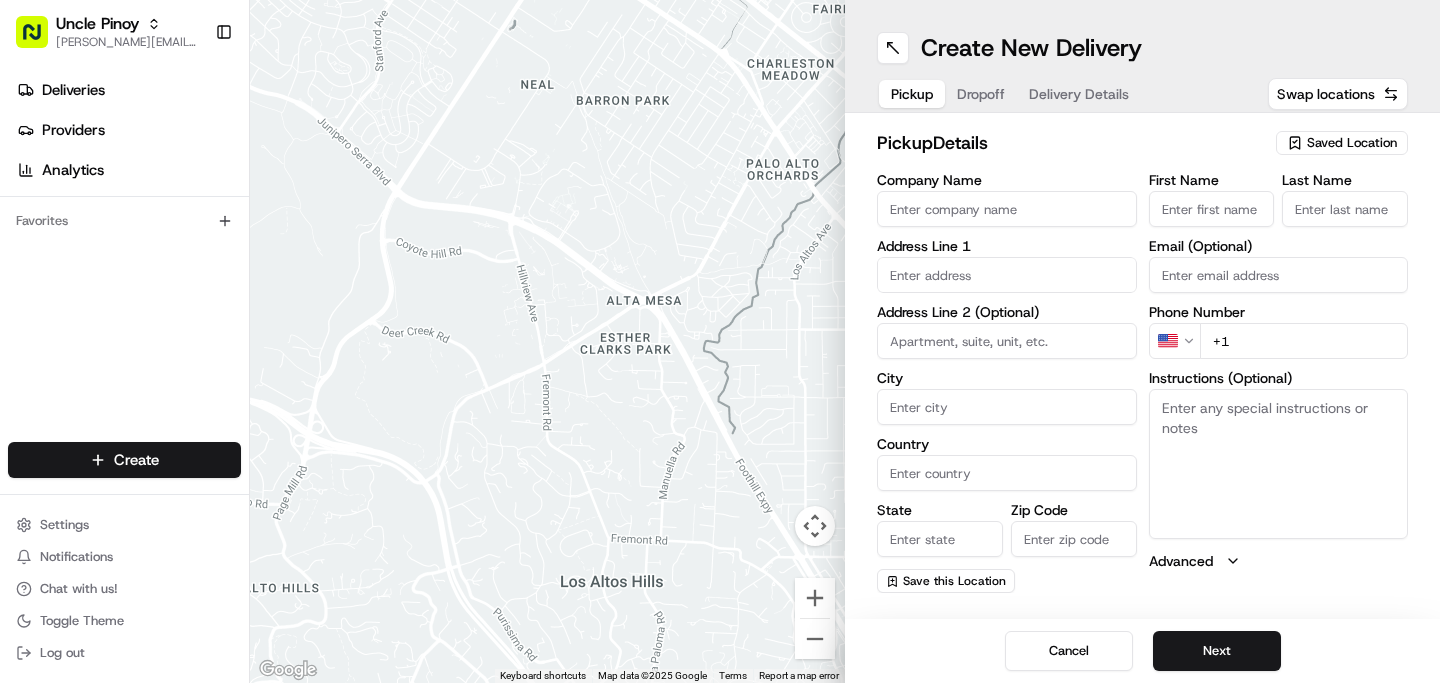 click on "Saved Location" at bounding box center (1342, 143) 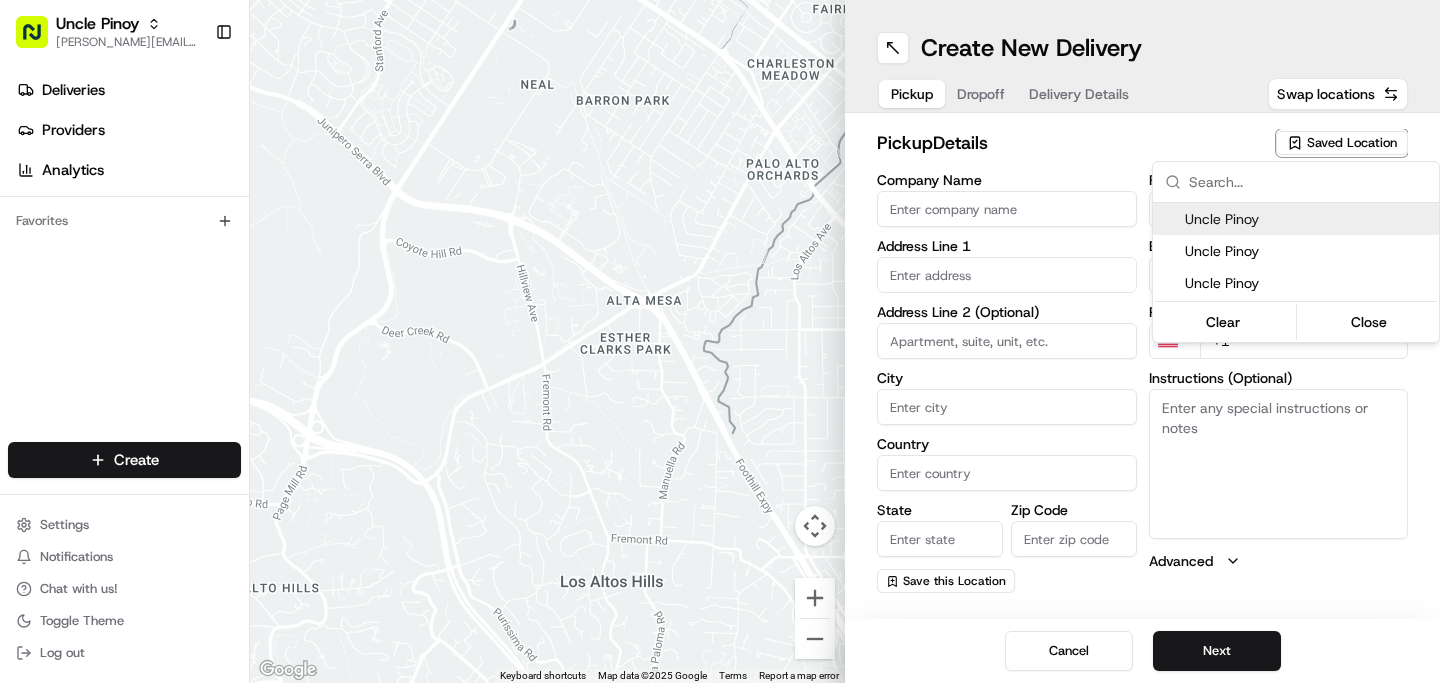 click on "Uncle Pinoy" at bounding box center (1308, 219) 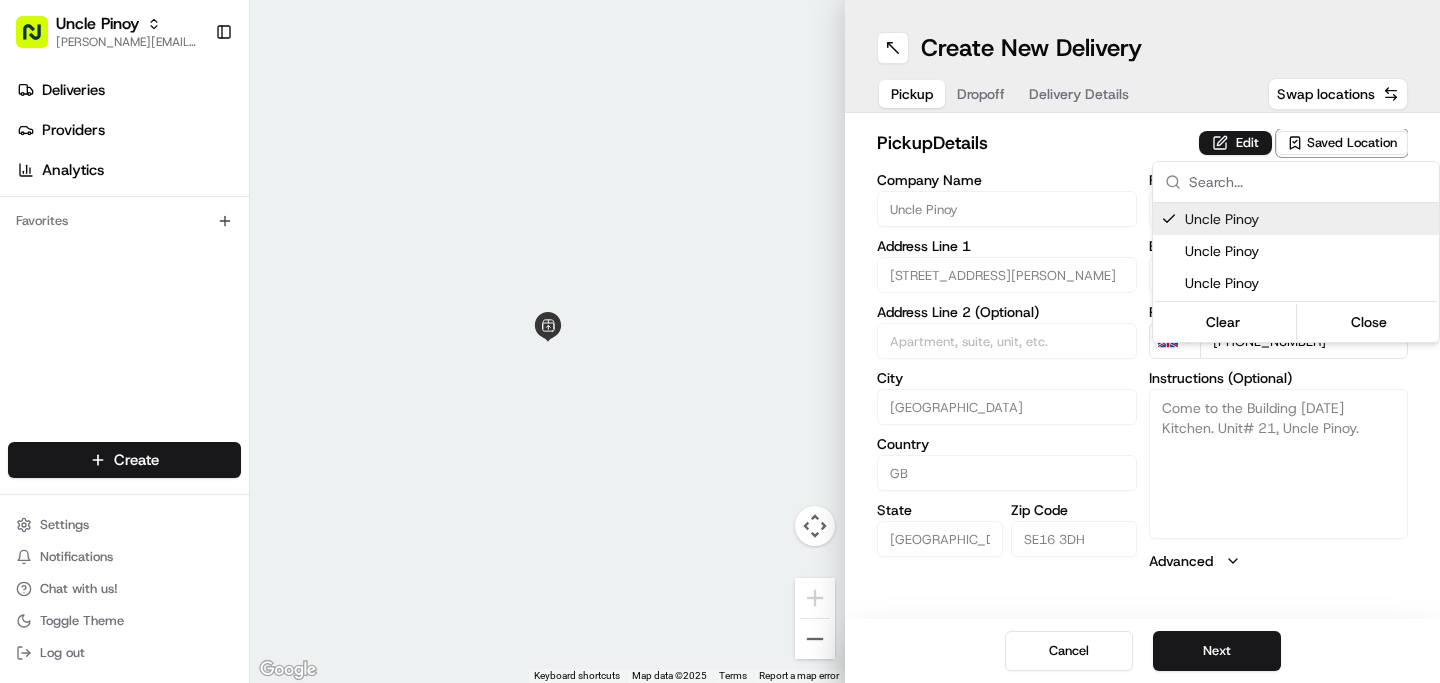 click on "Uncle Pinoy [EMAIL_ADDRESS][DOMAIN_NAME] Toggle Sidebar Deliveries Providers Analytics Favorites Main Menu Members & Organization Organization Users Roles Preferences Customization Tracking Orchestration Automations Dispatch Strategy Locations Pickup Locations Dropoff Locations Billing Billing Refund Requests Integrations Notification Triggers Webhooks API Keys Request Logs Create Settings Notifications Chat with us! Toggle Theme Log out ← Move left → Move right ↑ Move up ↓ Move down + Zoom in - Zoom out Home Jump left by 75% End Jump right by 75% Page Up Jump up by 75% Page Down Jump down by 75% Keyboard shortcuts Map Data Map data ©2025 Map data ©2025 1 m  Click to toggle between metric and imperial units Terms Report a map error Create New Delivery Pickup Dropoff Delivery Details Swap locations pickup  Details  Edit Saved Location Company Name Uncle Pinoy Address Line [GEOGRAPHIC_DATA][PERSON_NAME] Address Line 2 (Optional) City [GEOGRAPHIC_DATA] Country [GEOGRAPHIC_DATA] State [GEOGRAPHIC_DATA] Zip Code SE16 3DH First Name Guinid" at bounding box center (720, 341) 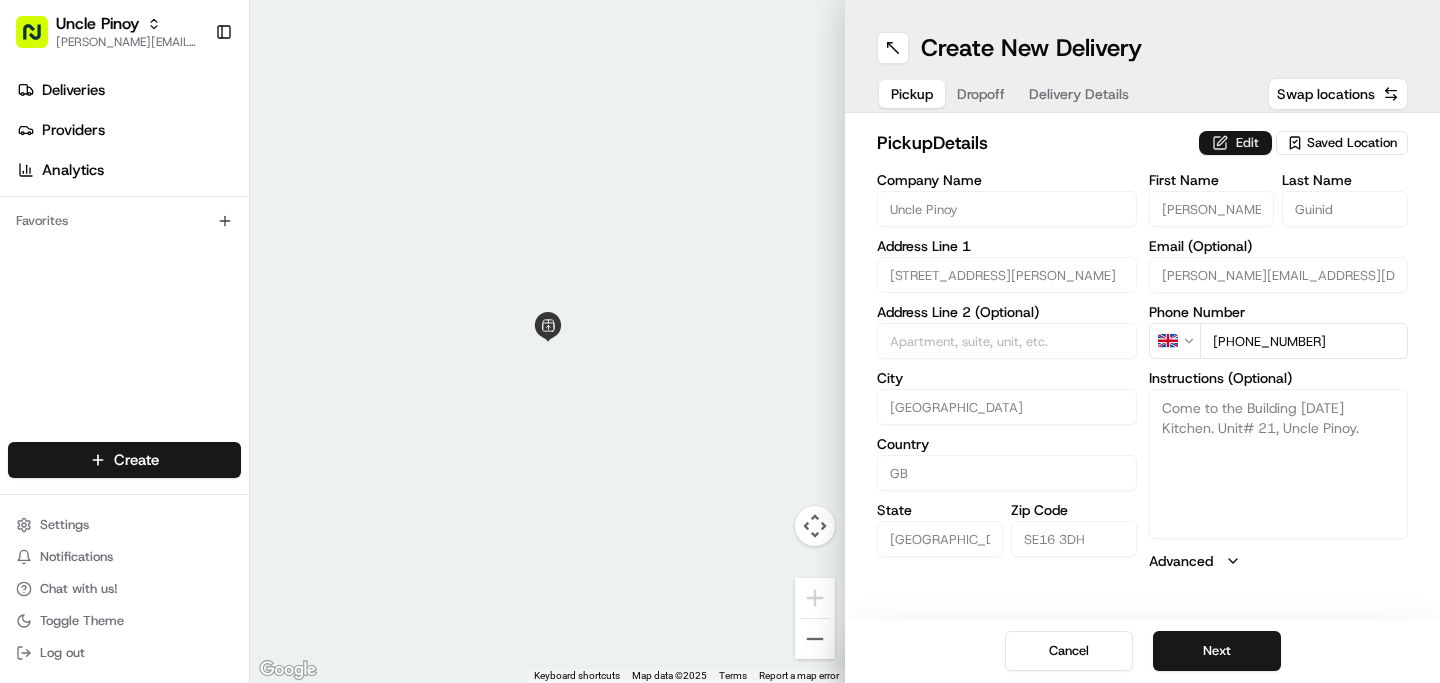 click on "Edit" at bounding box center (1235, 143) 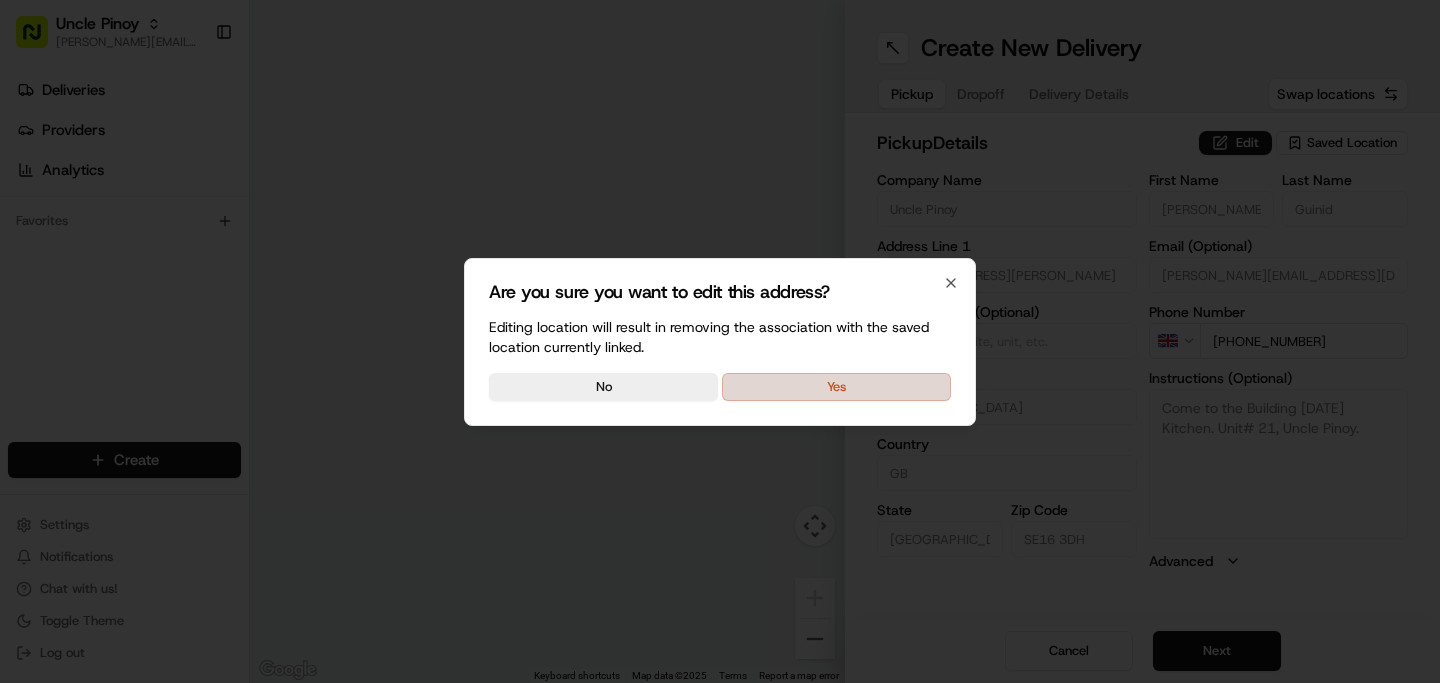 click on "Yes" at bounding box center [836, 387] 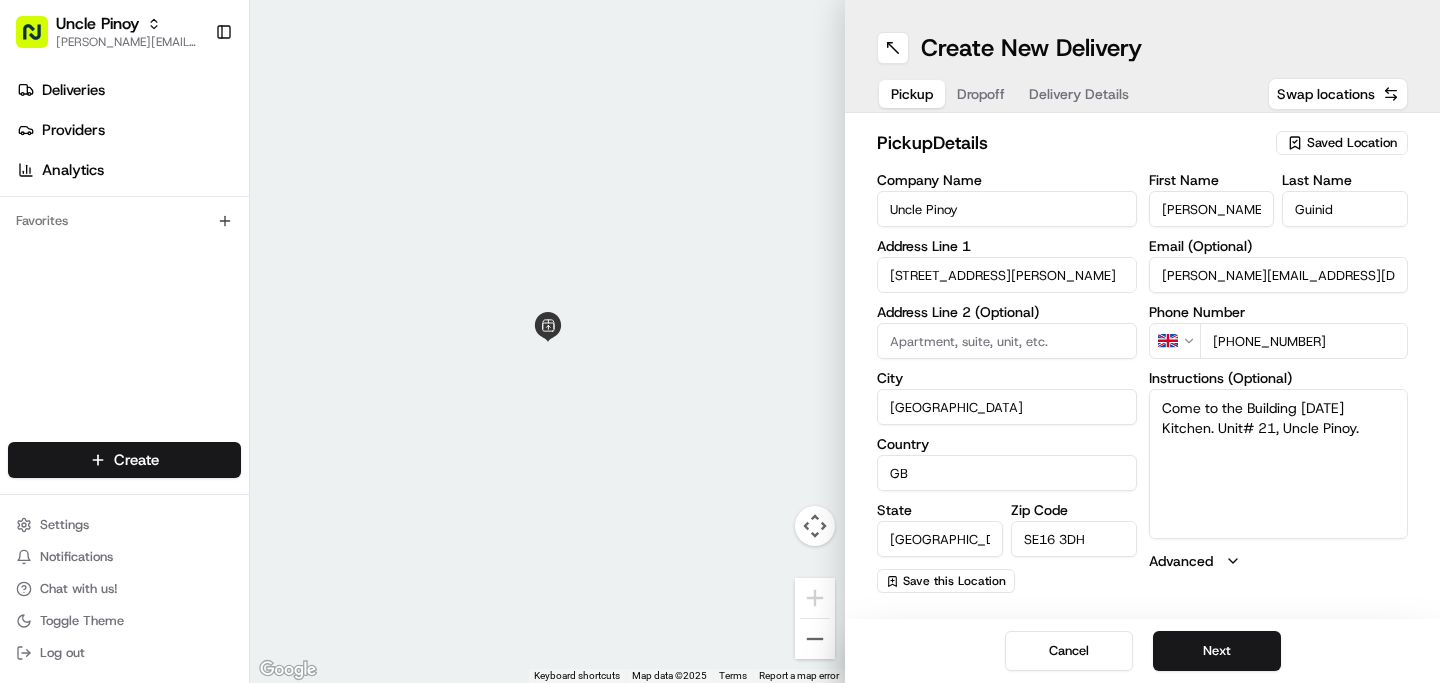 click on "Saved Location" at bounding box center (1352, 143) 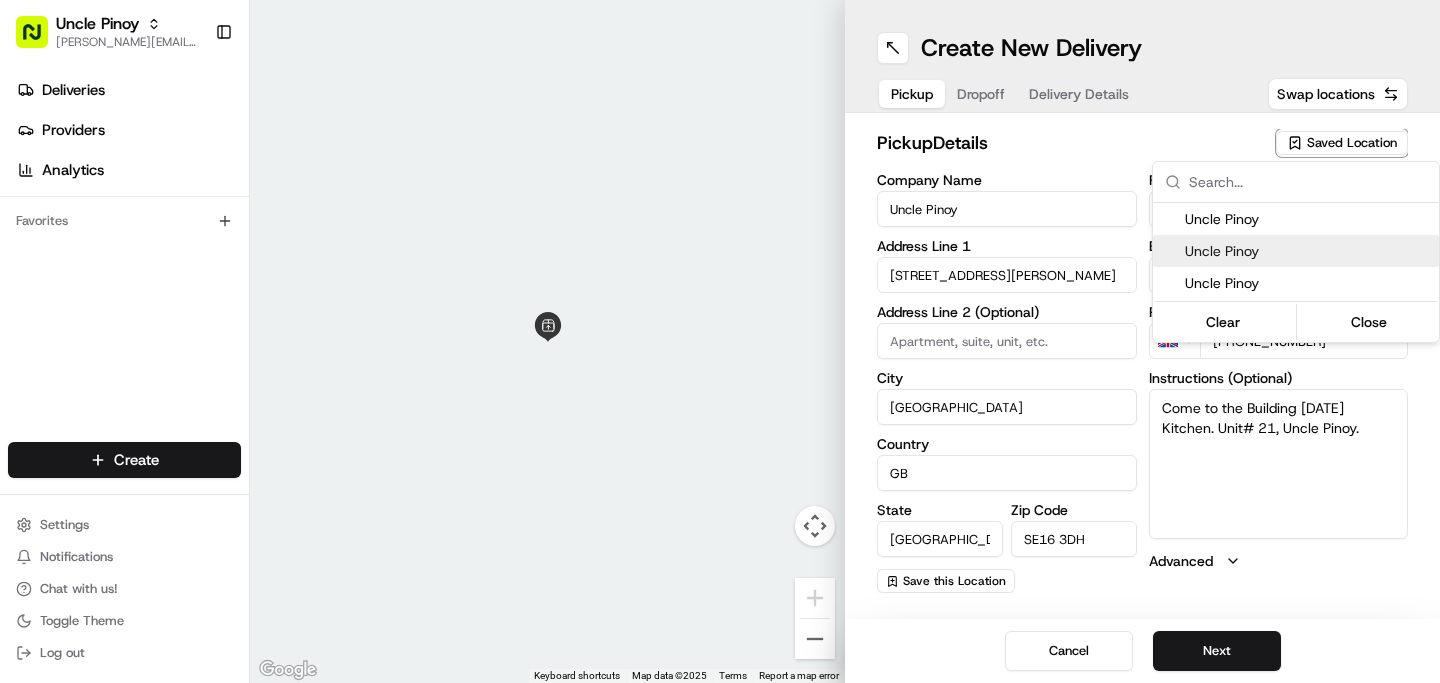click on "Uncle Pinoy" at bounding box center [1308, 251] 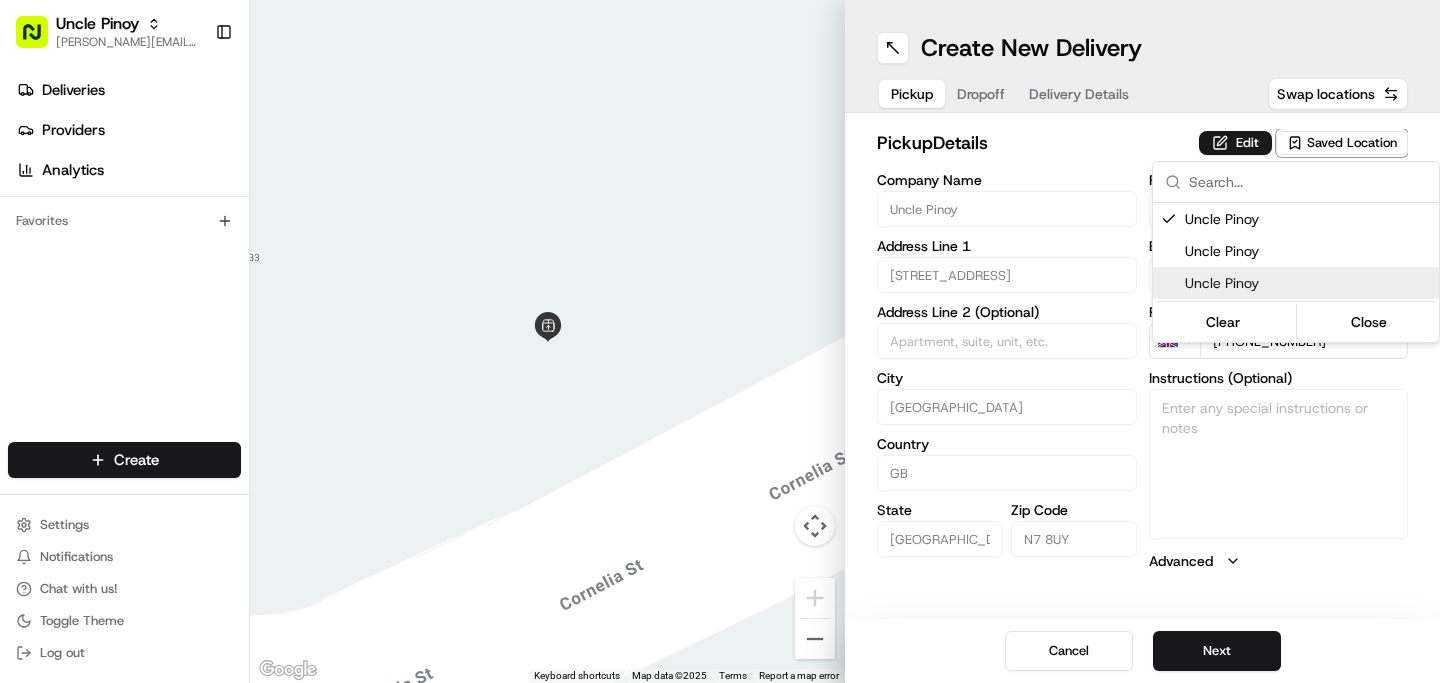 click on "Uncle Pinoy" at bounding box center [1308, 283] 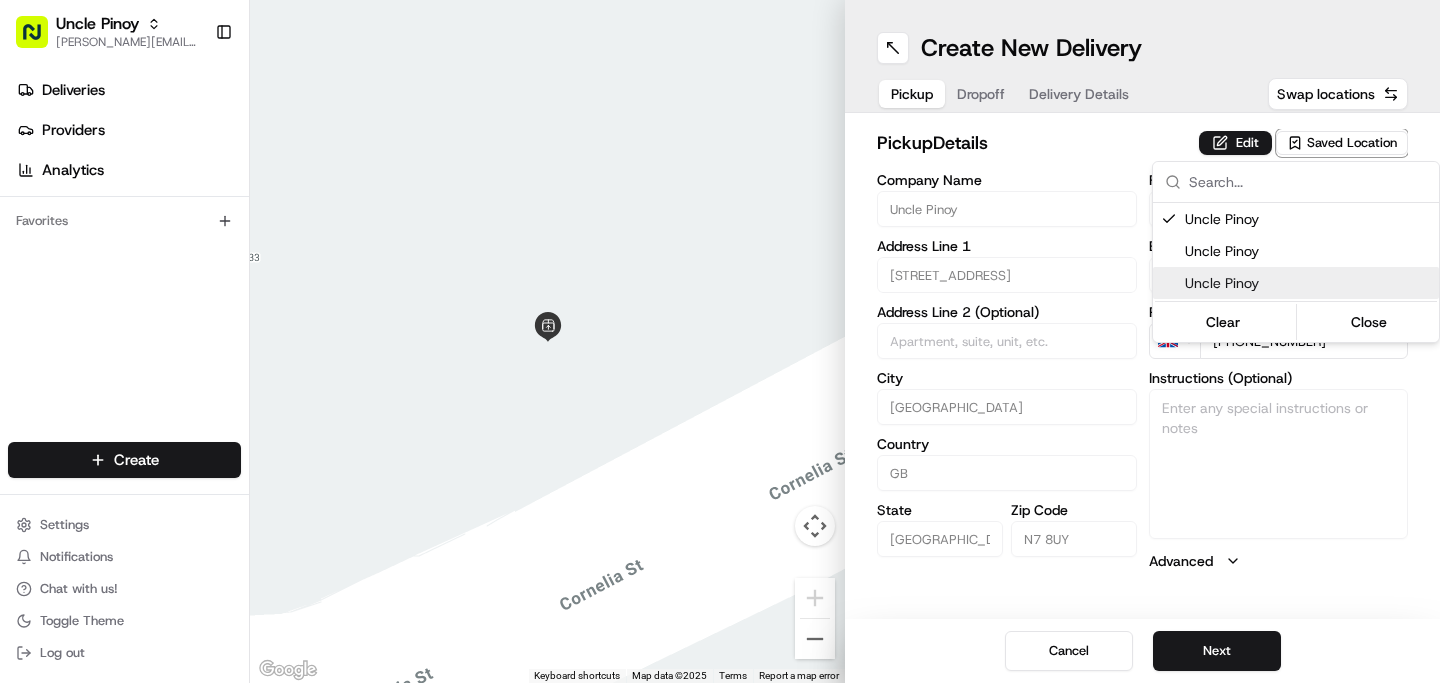 type on "[STREET_ADDRESS]" 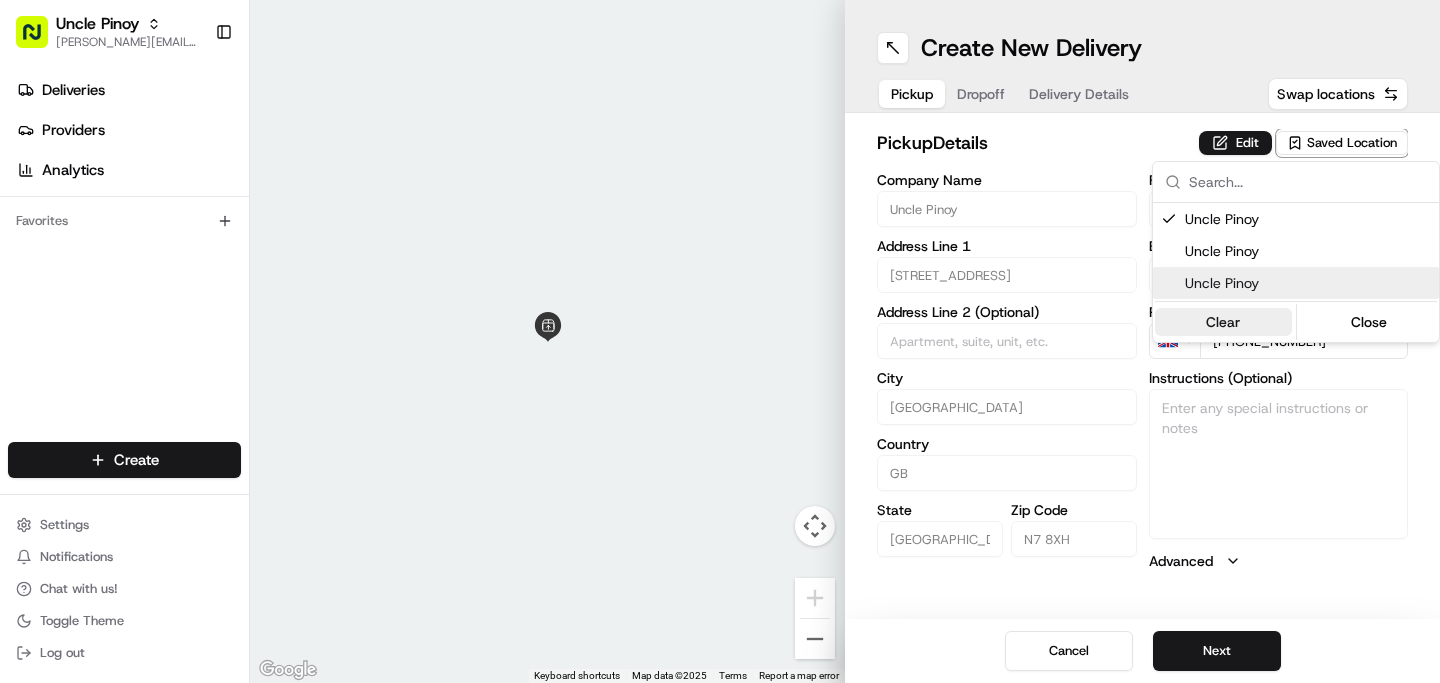 click on "Clear" at bounding box center (1223, 322) 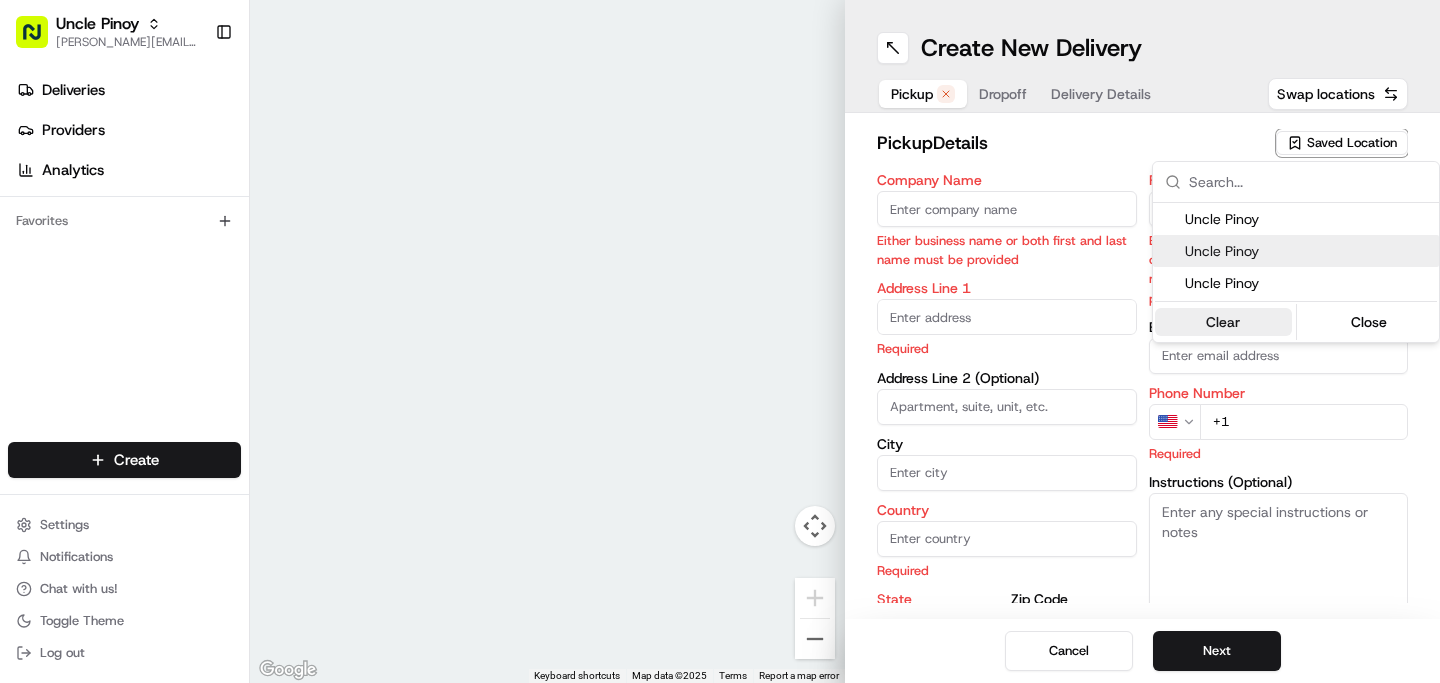 click on "Clear" at bounding box center [1223, 322] 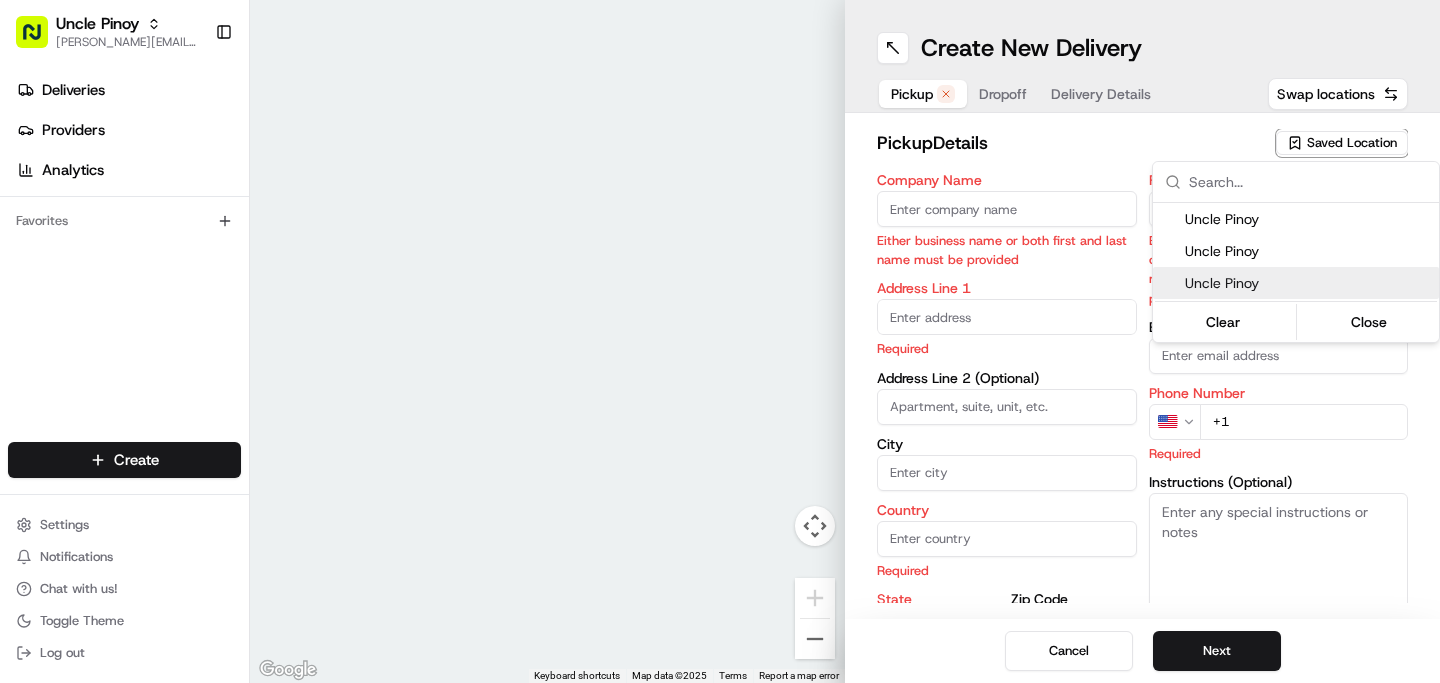 click on "Uncle Pinoy" at bounding box center (1308, 283) 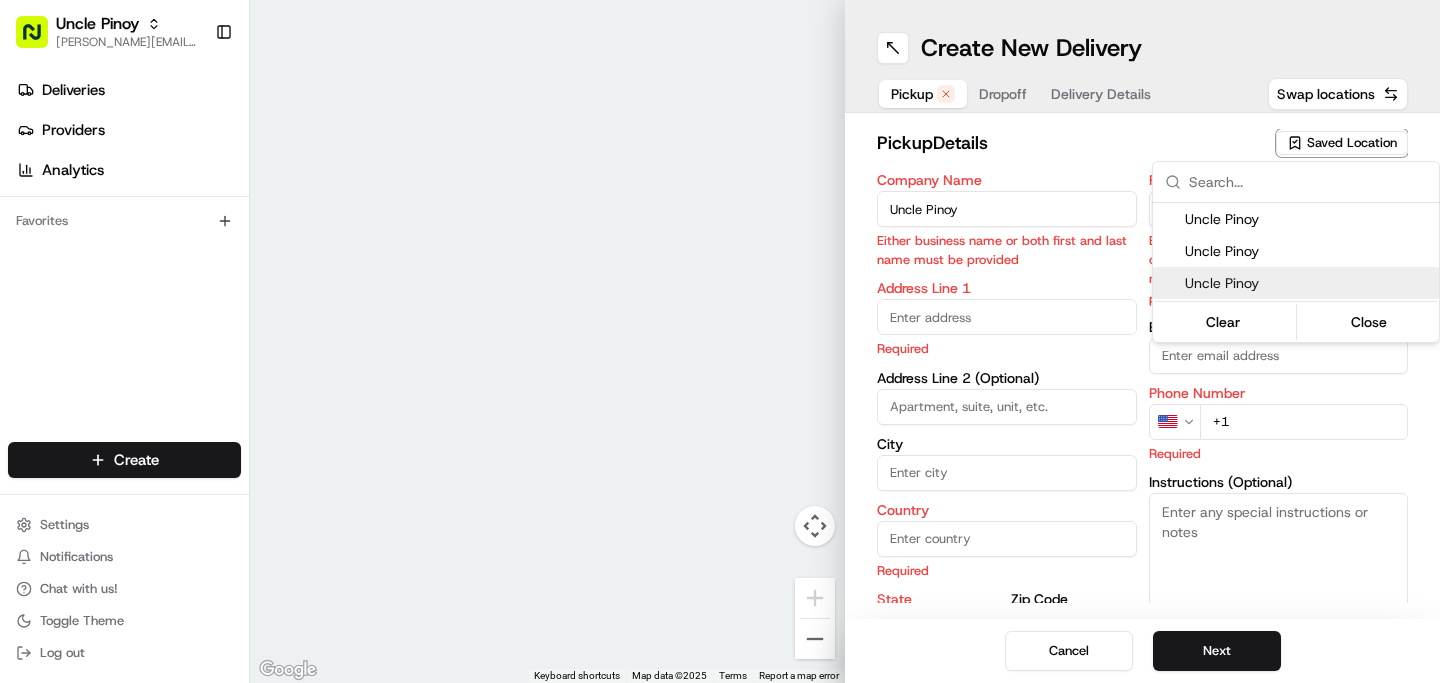 type on "[STREET_ADDRESS]" 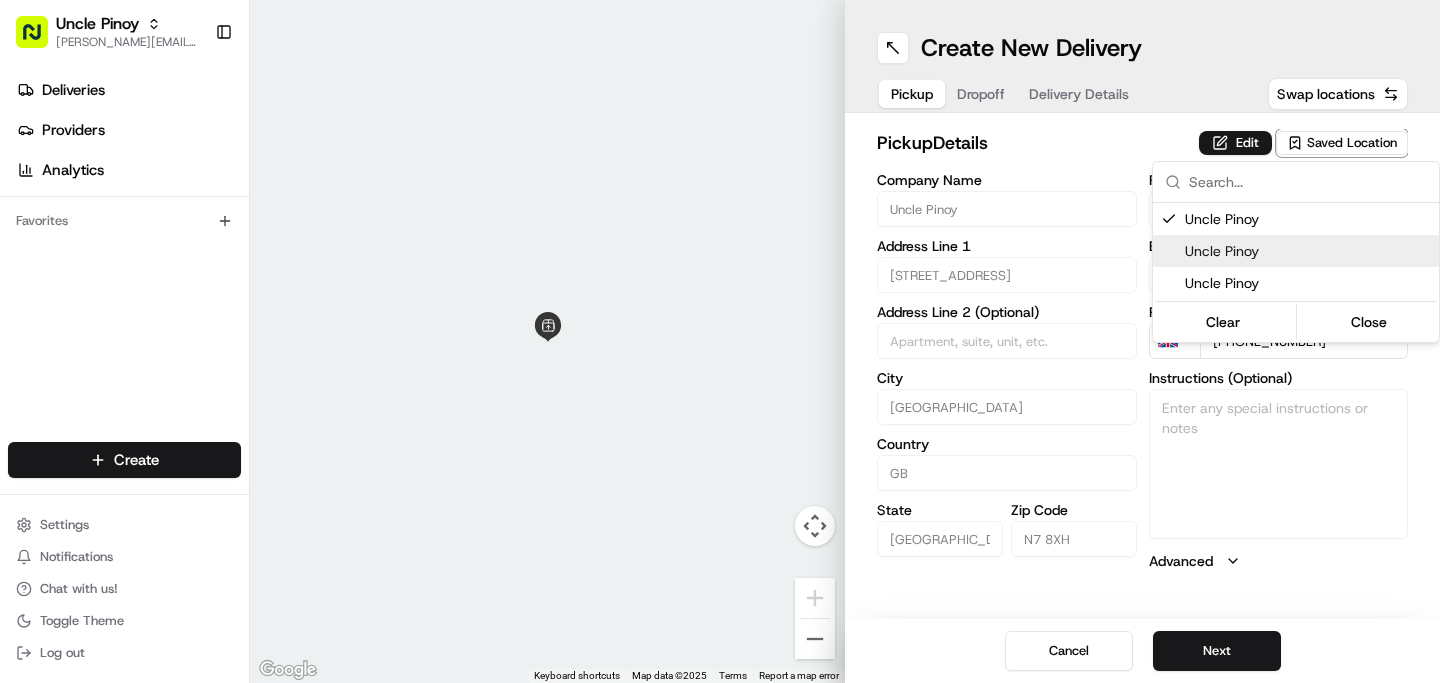 click on "Uncle Pinoy" at bounding box center (1308, 251) 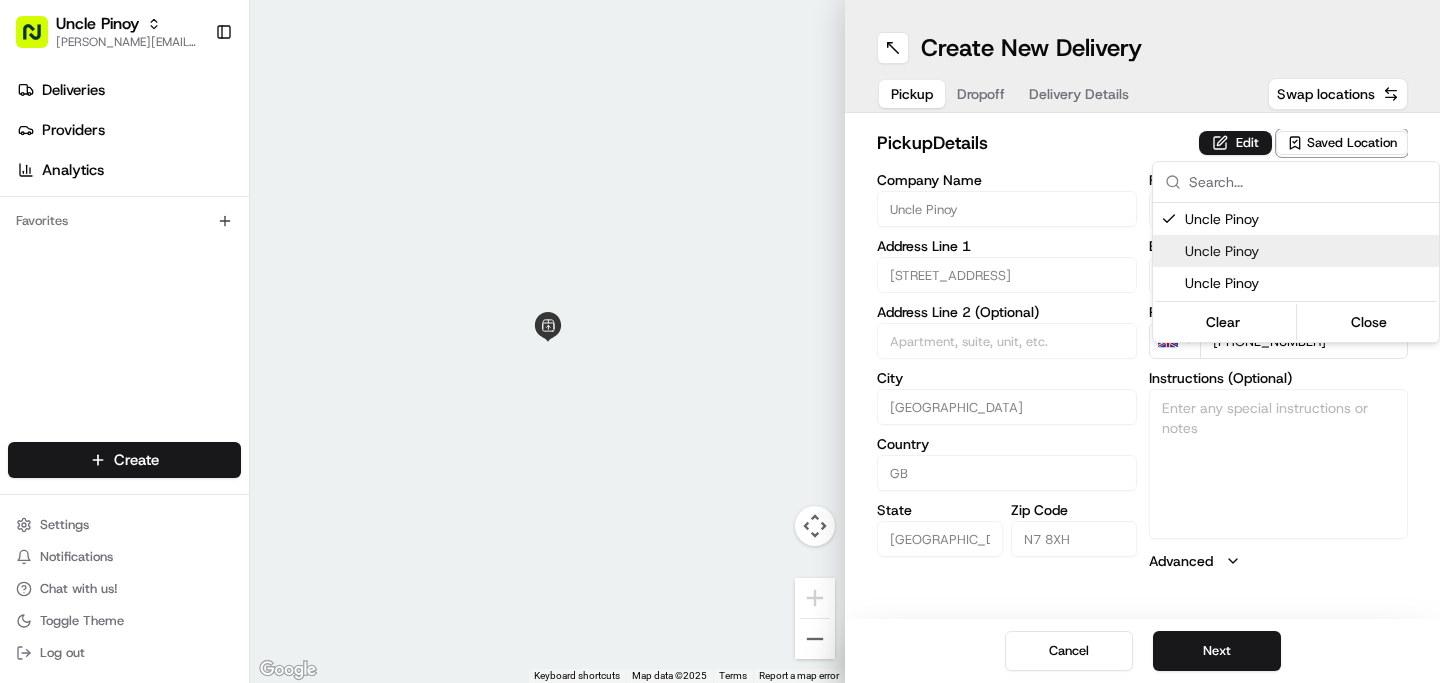 type on "[STREET_ADDRESS][PERSON_NAME]" 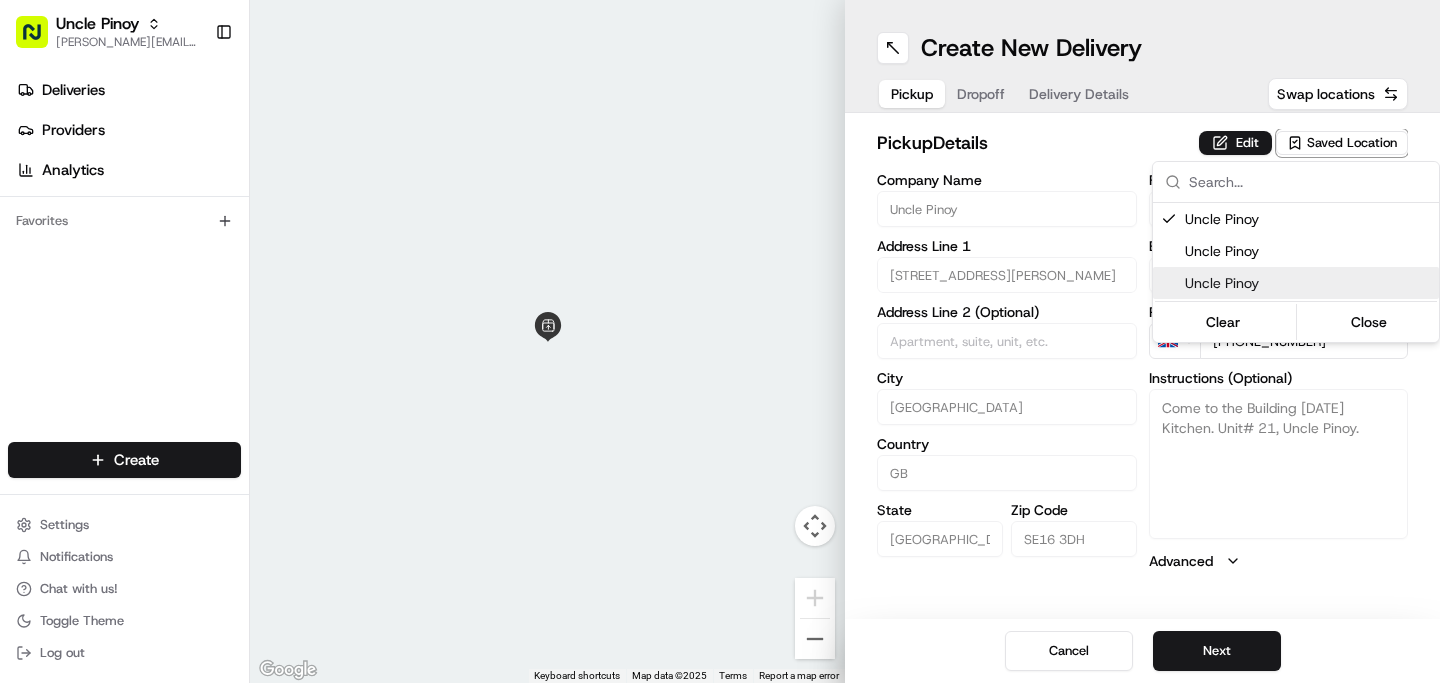 click on "Uncle Pinoy" at bounding box center [1296, 283] 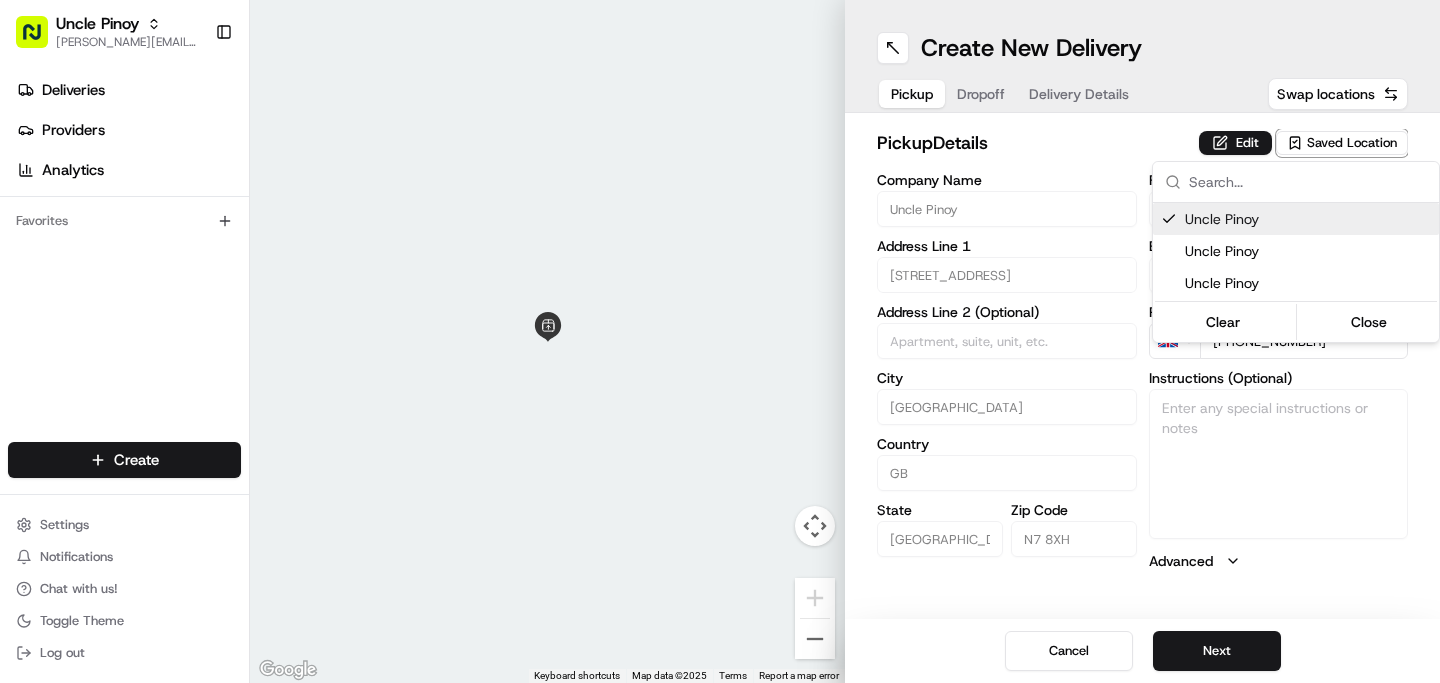 click on "Uncle Pinoy" at bounding box center [1296, 219] 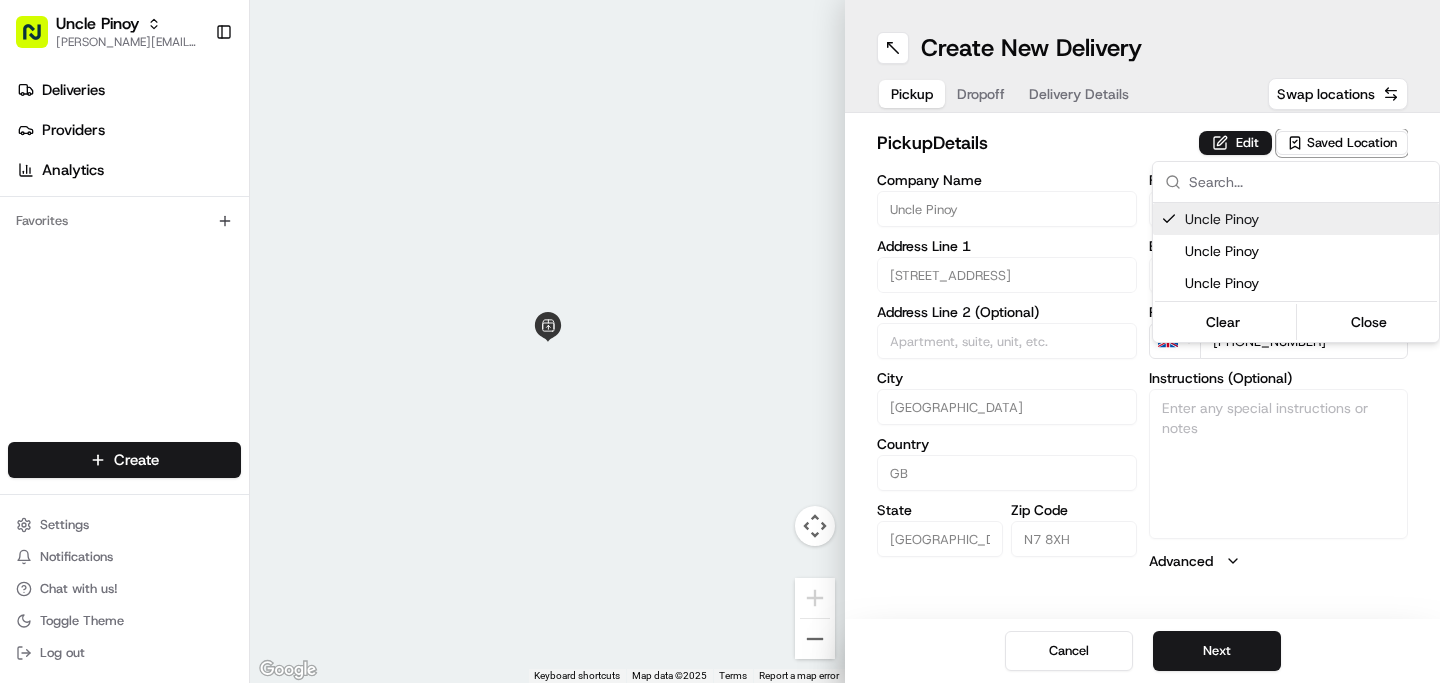 type 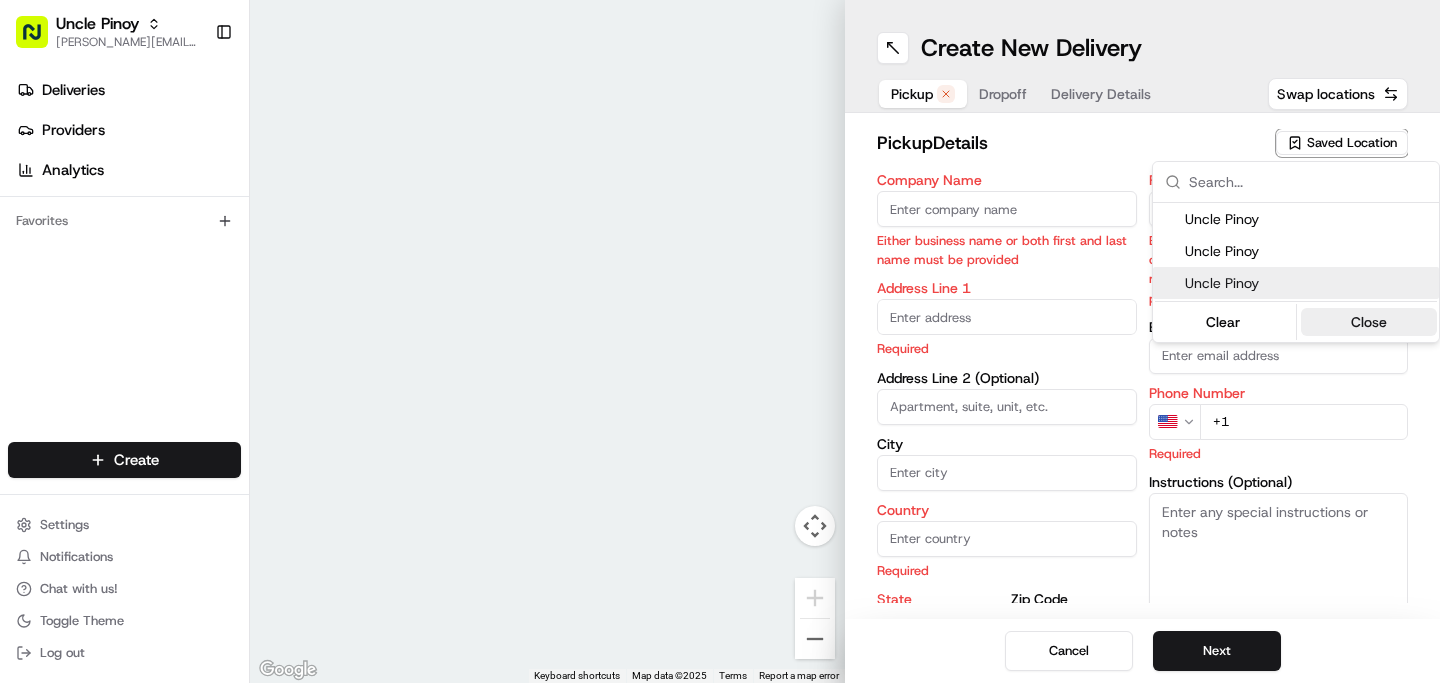 click on "Close" at bounding box center [1369, 322] 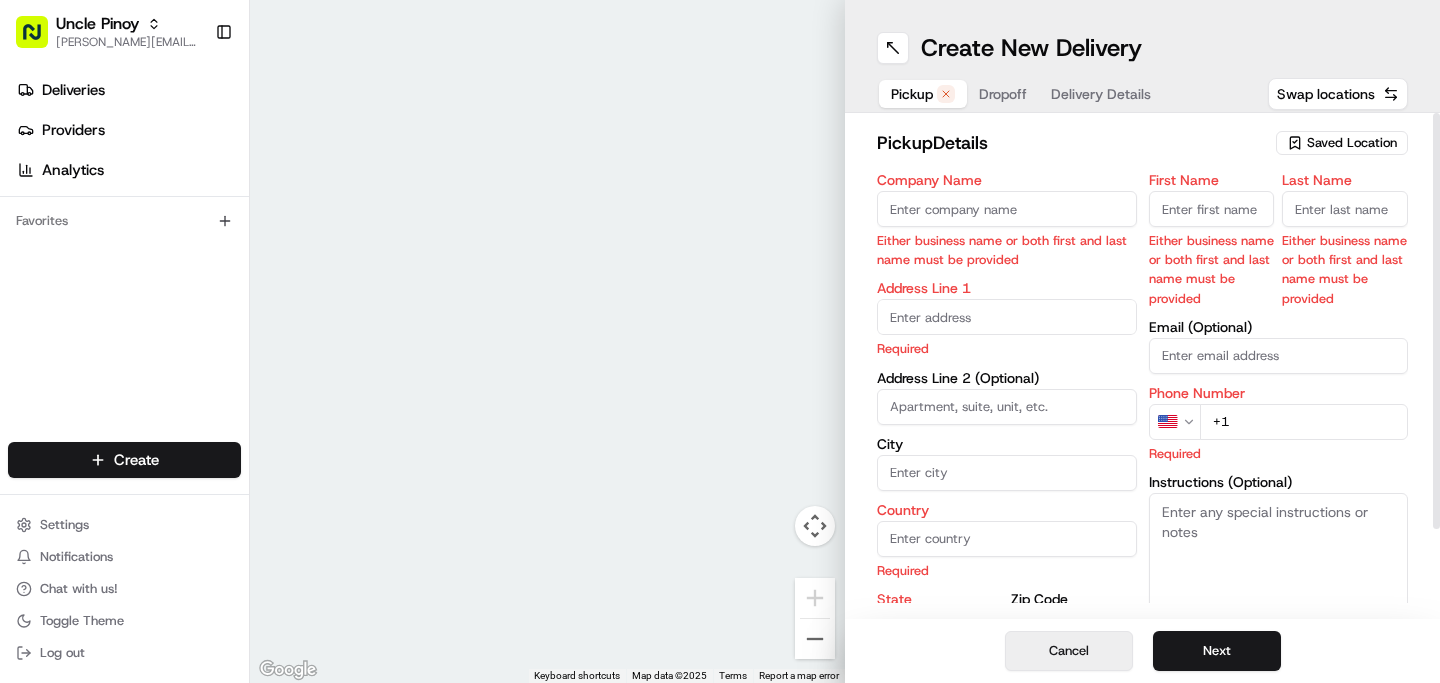 click on "Cancel" at bounding box center (1069, 651) 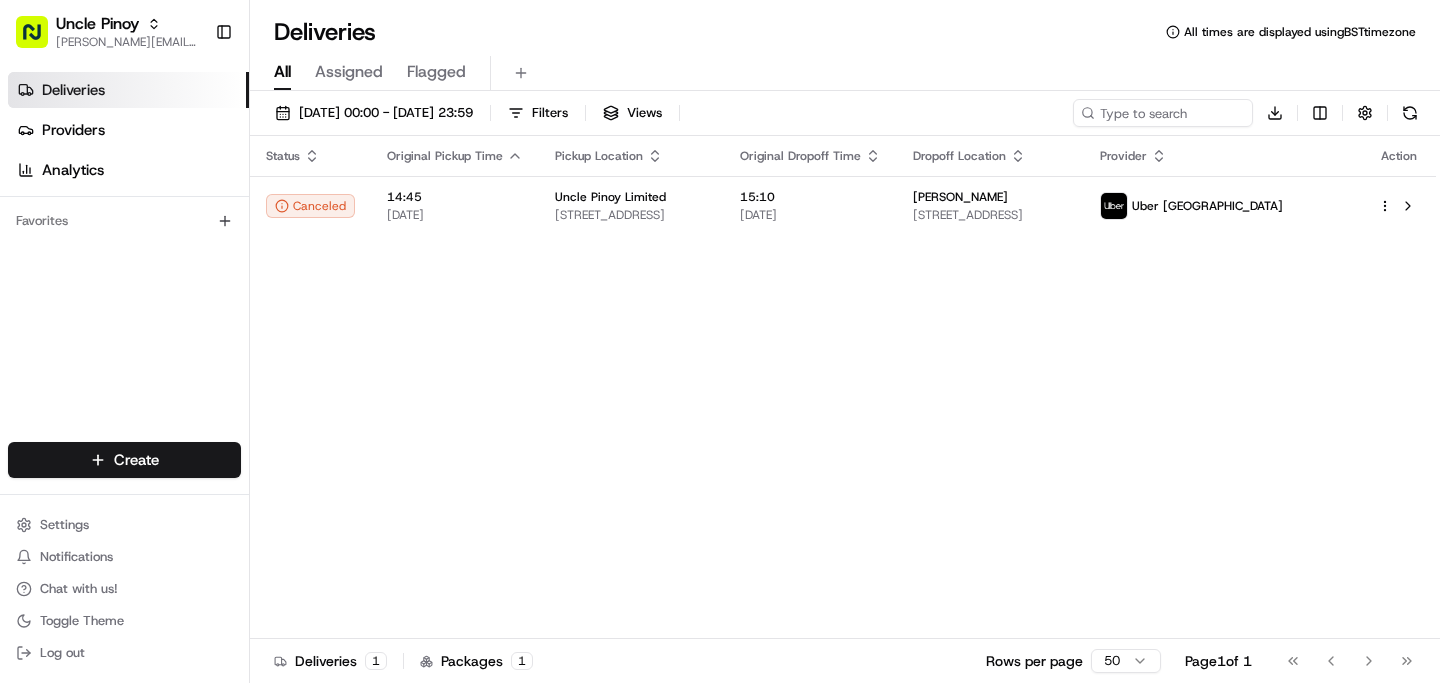 click on "Create Settings Notifications Chat with us! Toggle Theme Log out" at bounding box center (124, 554) 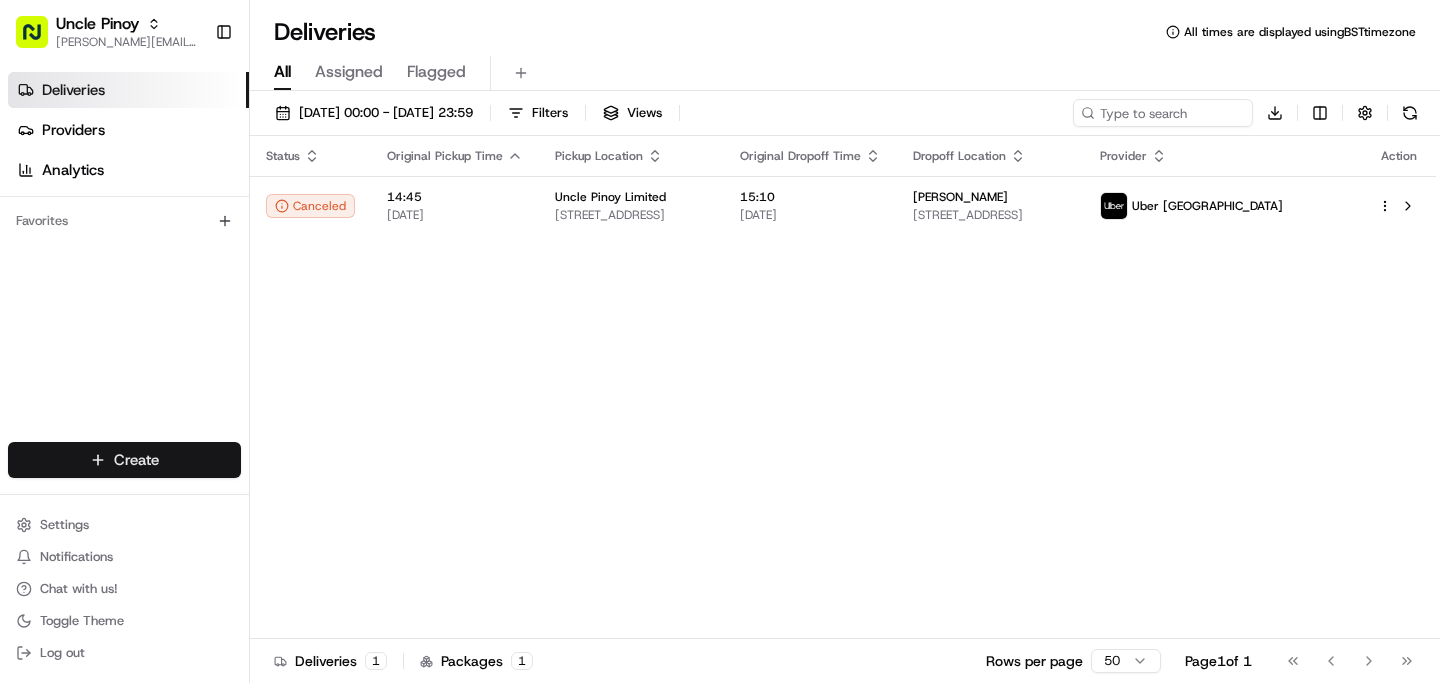 click on "Uncle Pinoy [EMAIL_ADDRESS][DOMAIN_NAME] Toggle Sidebar Deliveries Providers Analytics Favorites Main Menu Members & Organization Organization Users Roles Preferences Customization Tracking Orchestration Automations Dispatch Strategy Locations Pickup Locations Dropoff Locations Billing Billing Refund Requests Integrations Notification Triggers Webhooks API Keys Request Logs Create Settings Notifications Chat with us! Toggle Theme Log out Deliveries All times are displayed using  BST  timezone All Assigned Flagged [DATE] 00:00 - [DATE] 23:59 Filters Views Download Status Original Pickup Time Pickup Location Original Dropoff Time Dropoff Location Provider Action Canceled 14:45 [DATE] Uncle Pinoy Limited [STREET_ADDRESS] 15:10 [DATE] [PERSON_NAME] [STREET_ADDRESS] [GEOGRAPHIC_DATA] UK Deliveries 1 Packages 1 Rows per page 50 Page  1  of   1 Go to first page Go to previous page Go to next page Go to last page" at bounding box center (720, 341) 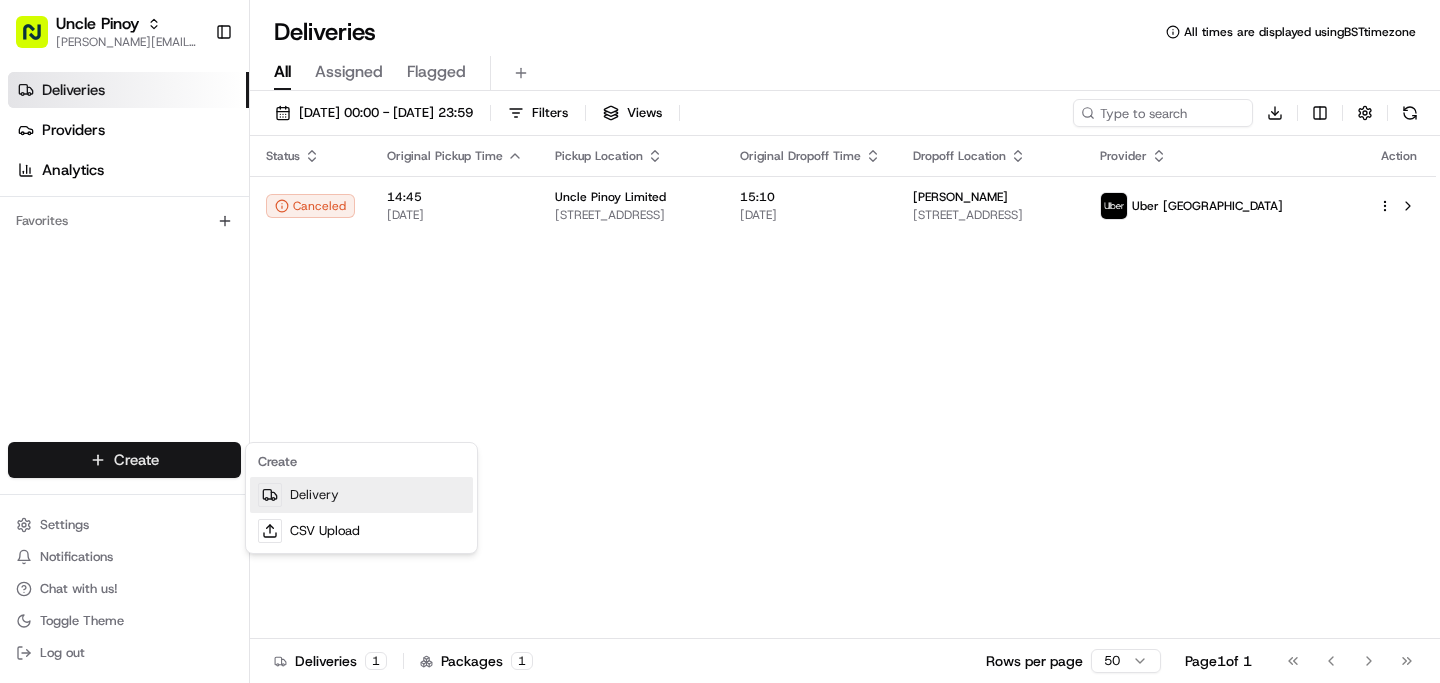 click on "Delivery" at bounding box center [361, 495] 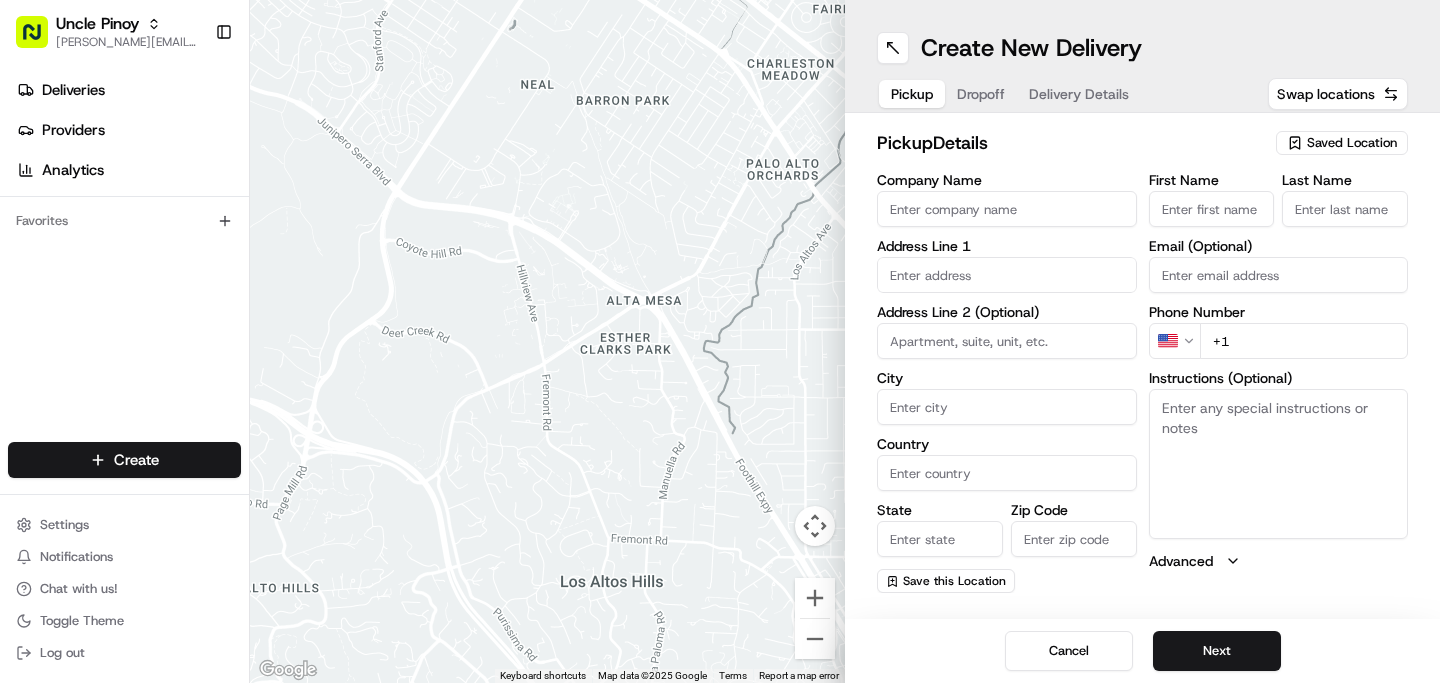 drag, startPoint x: 1323, startPoint y: 155, endPoint x: 1327, endPoint y: 135, distance: 20.396078 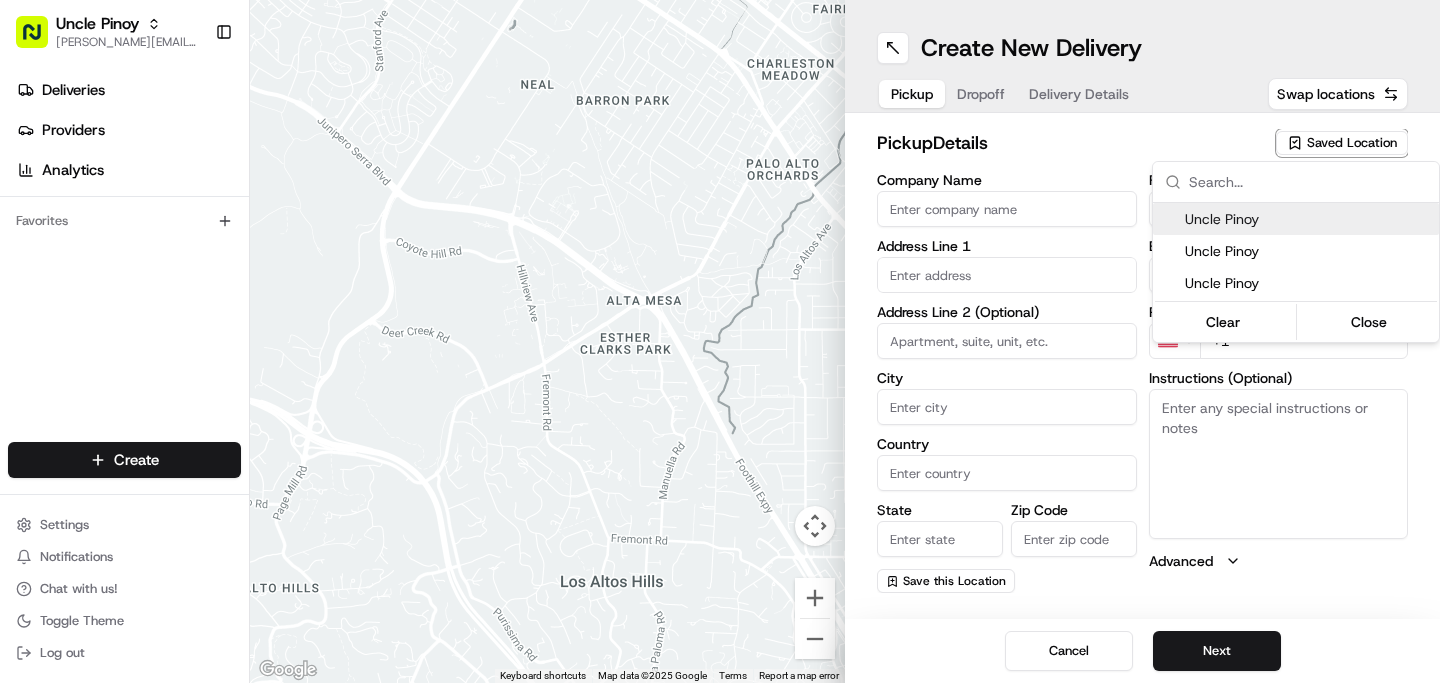 click on "Uncle Pinoy [EMAIL_ADDRESS][DOMAIN_NAME] Toggle Sidebar Deliveries Providers Analytics Favorites Main Menu Members & Organization Organization Users Roles Preferences Customization Tracking Orchestration Automations Dispatch Strategy Locations Pickup Locations Dropoff Locations Billing Billing Refund Requests Integrations Notification Triggers Webhooks API Keys Request Logs Create Settings Notifications Chat with us! Toggle Theme Log out ← Move left → Move right ↑ Move up ↓ Move down + Zoom in - Zoom out Home Jump left by 75% End Jump right by 75% Page Up Jump up by 75% Page Down Jump down by 75% Keyboard shortcuts Map Data Map data ©2025 Google Map data ©2025 Google 500 m  Click to toggle between metric and imperial units Terms Report a map error Create New Delivery Pickup Dropoff Delivery Details Swap locations pickup  Details Saved Location Company Name Address Line 1 Address Line 2 (Optional) City Country State Zip Code Save this Location First Name Last Name Email (Optional) US" at bounding box center (720, 341) 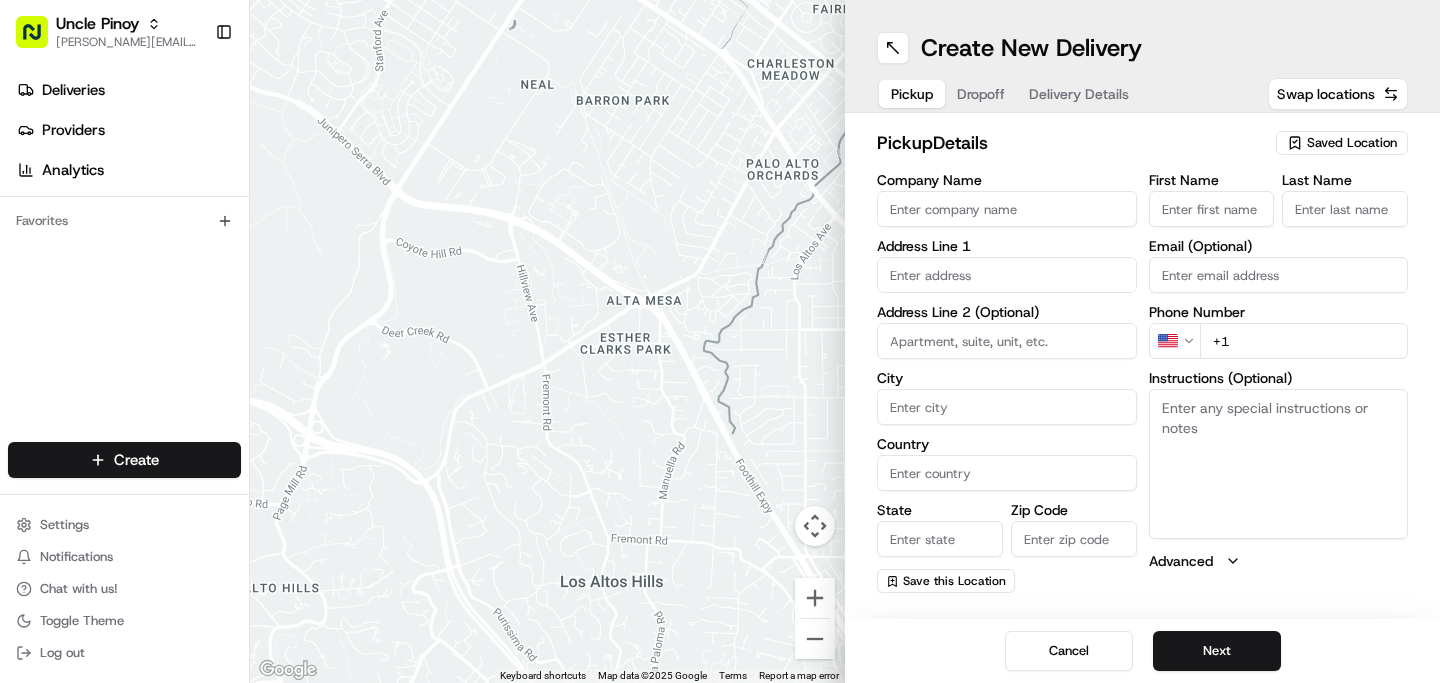 click on "Saved Location" at bounding box center [1352, 143] 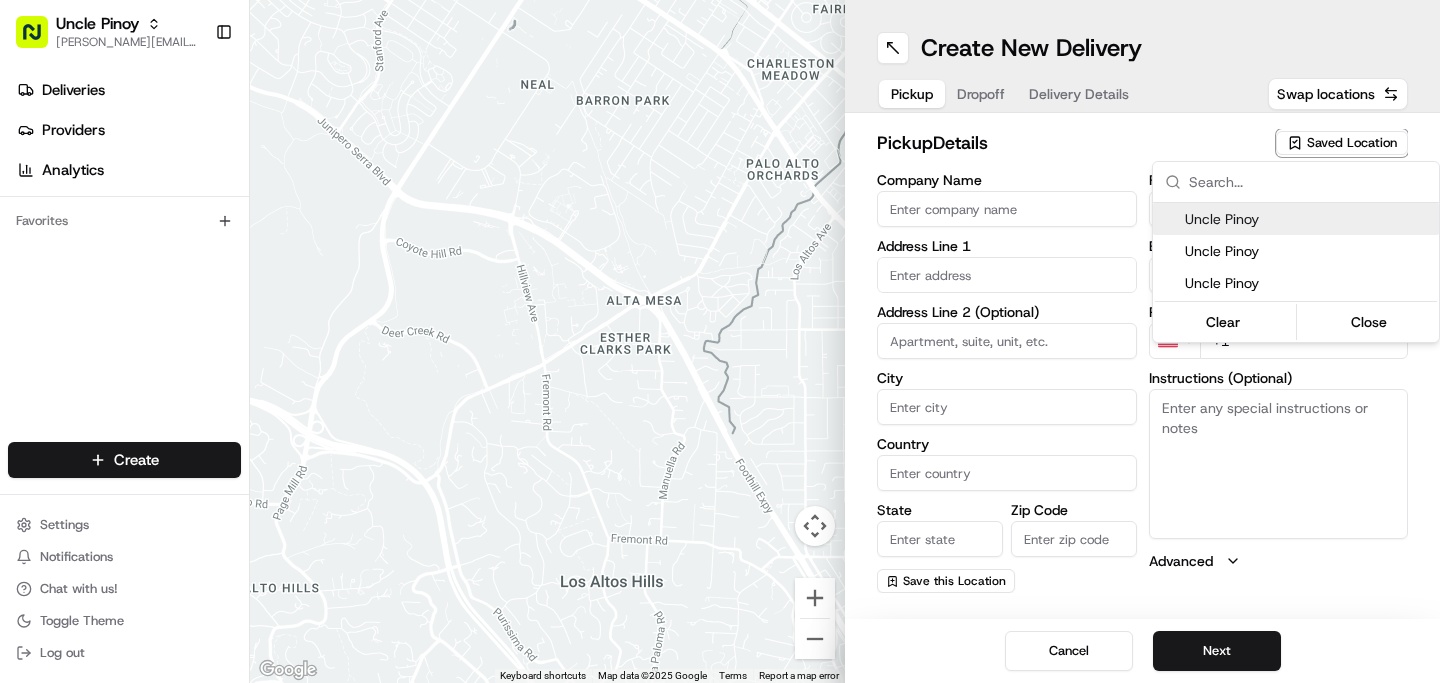 click at bounding box center [1308, 182] 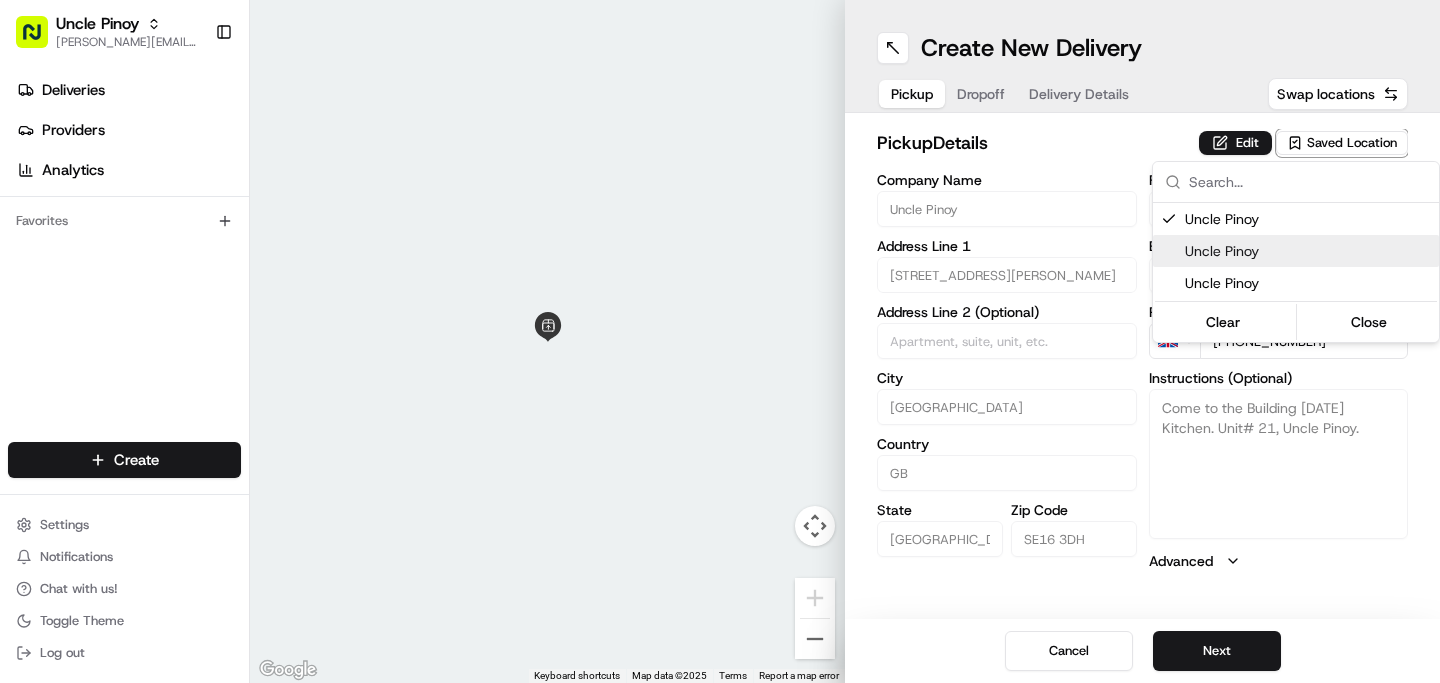 click on "Uncle Pinoy" at bounding box center (1308, 251) 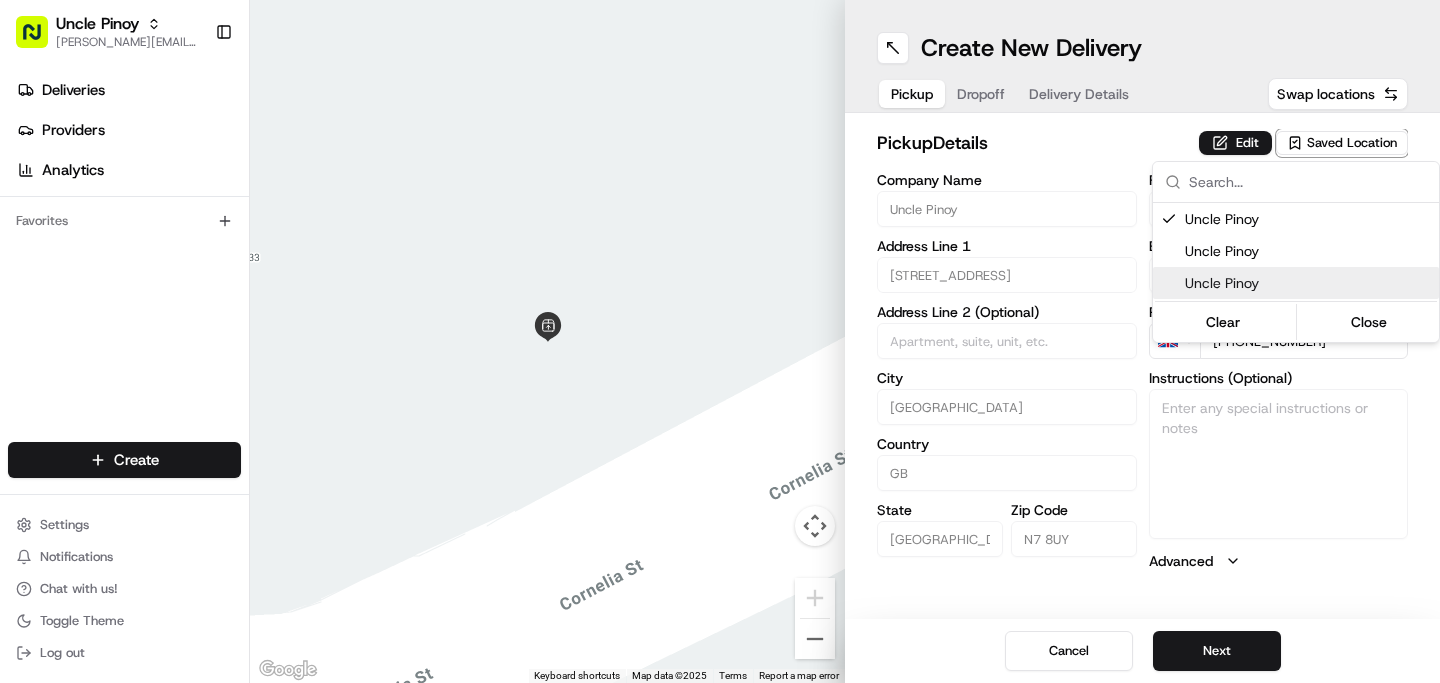 click on "Uncle Pinoy" at bounding box center [1308, 283] 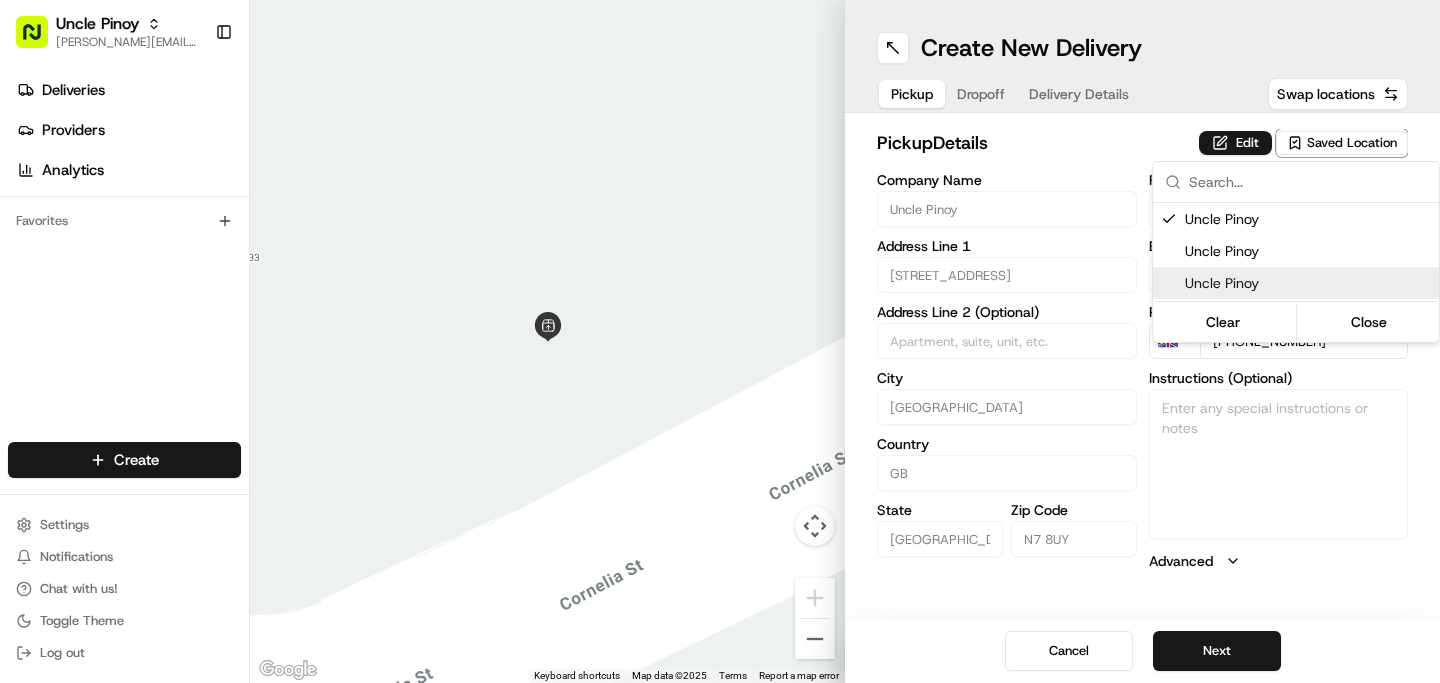 type on "[STREET_ADDRESS]" 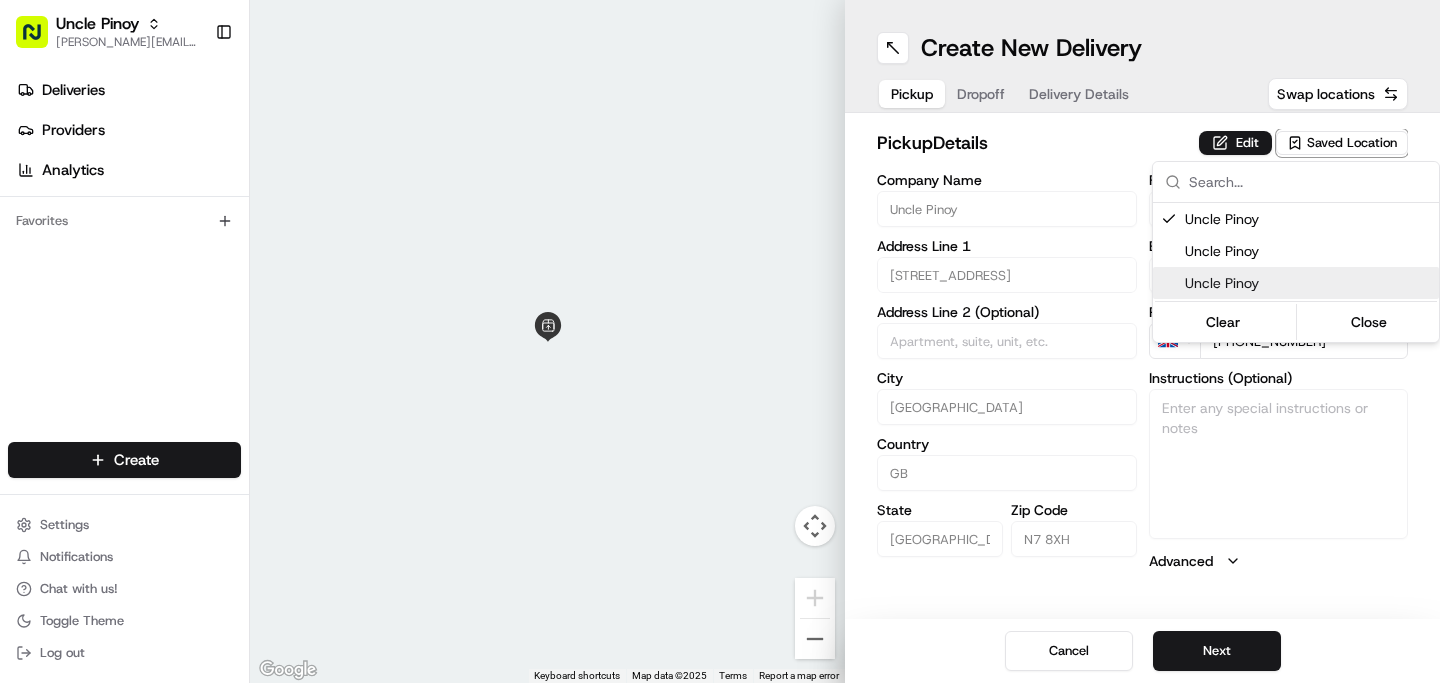 click on "Uncle Pinoy [EMAIL_ADDRESS][DOMAIN_NAME] Toggle Sidebar Deliveries Providers Analytics Favorites Main Menu Members & Organization Organization Users Roles Preferences Customization Tracking Orchestration Automations Dispatch Strategy Locations Pickup Locations Dropoff Locations Billing Billing Refund Requests Integrations Notification Triggers Webhooks API Keys Request Logs Create Settings Notifications Chat with us! Toggle Theme Log out ← Move left → Move right ↑ Move up ↓ Move down + Zoom in - Zoom out Home Jump left by 75% End Jump right by 75% Page Up Jump up by 75% Page Down Jump down by 75% Keyboard shortcuts Map Data Map data ©2025 Map data ©2025 1 m  Click to toggle between metric and imperial units Terms Report a map error Create New Delivery Pickup Dropoff Delivery Details Swap locations pickup  Details  Edit Saved Location Company Name Uncle Pinoy Address Line 1 149 Roman Way Address Line 2 (Optional) City [GEOGRAPHIC_DATA] Country [GEOGRAPHIC_DATA] State [GEOGRAPHIC_DATA] Zip Code N7 8XH First Name [PERSON_NAME] GB" at bounding box center (720, 341) 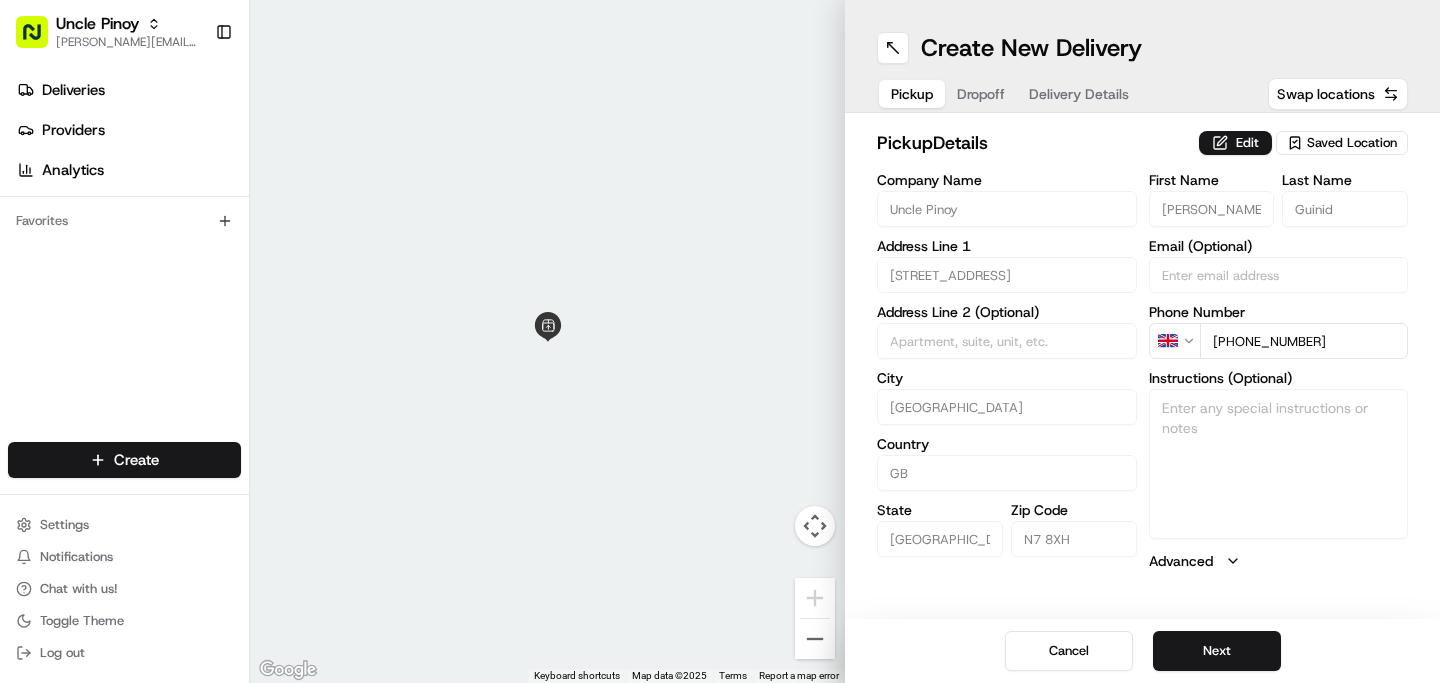 click at bounding box center (547, 341) 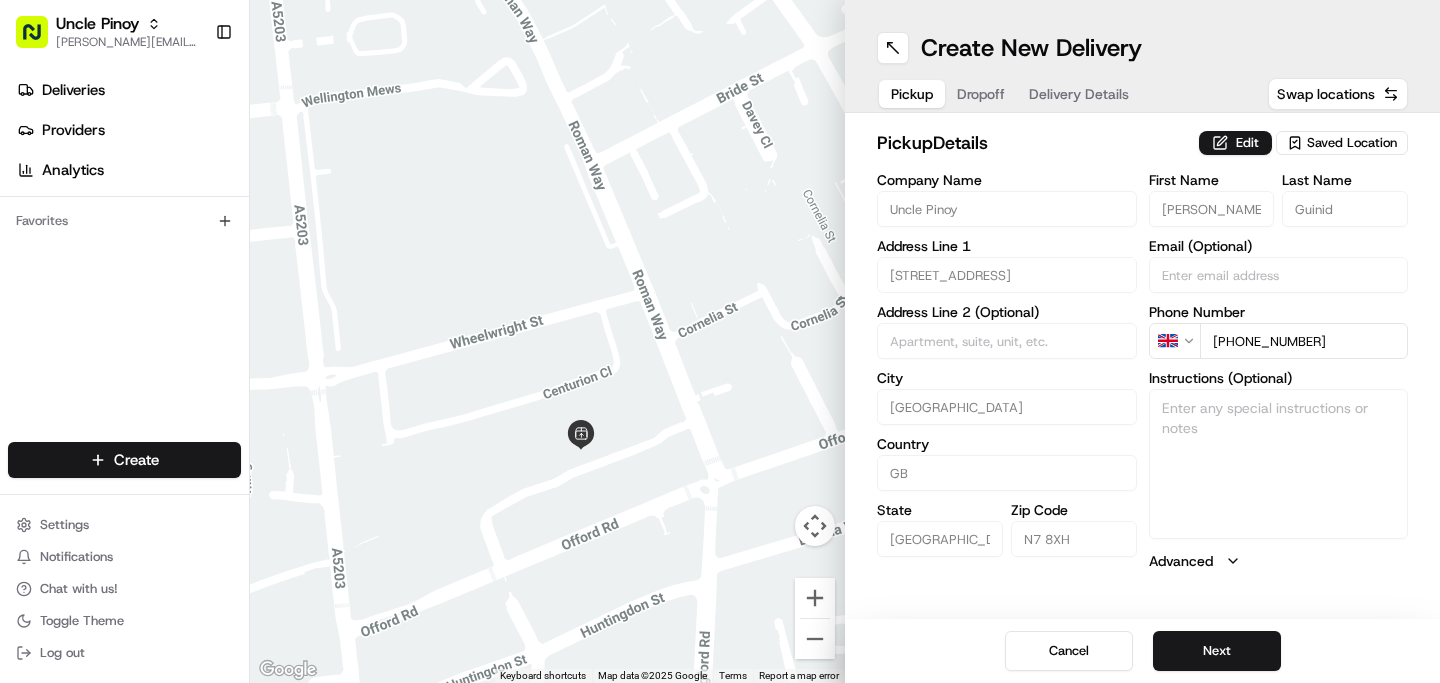 drag, startPoint x: 706, startPoint y: 508, endPoint x: 615, endPoint y: 486, distance: 93.62158 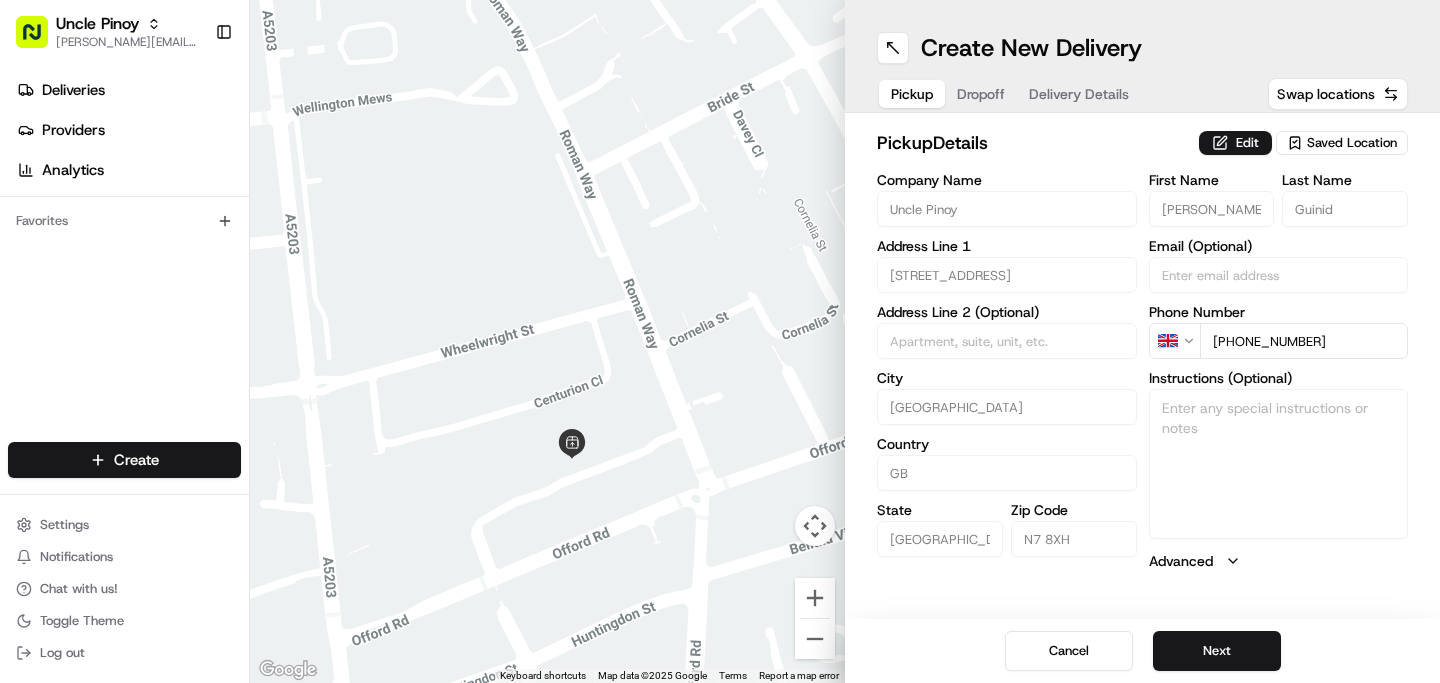 click on "Dropoff" at bounding box center (981, 94) 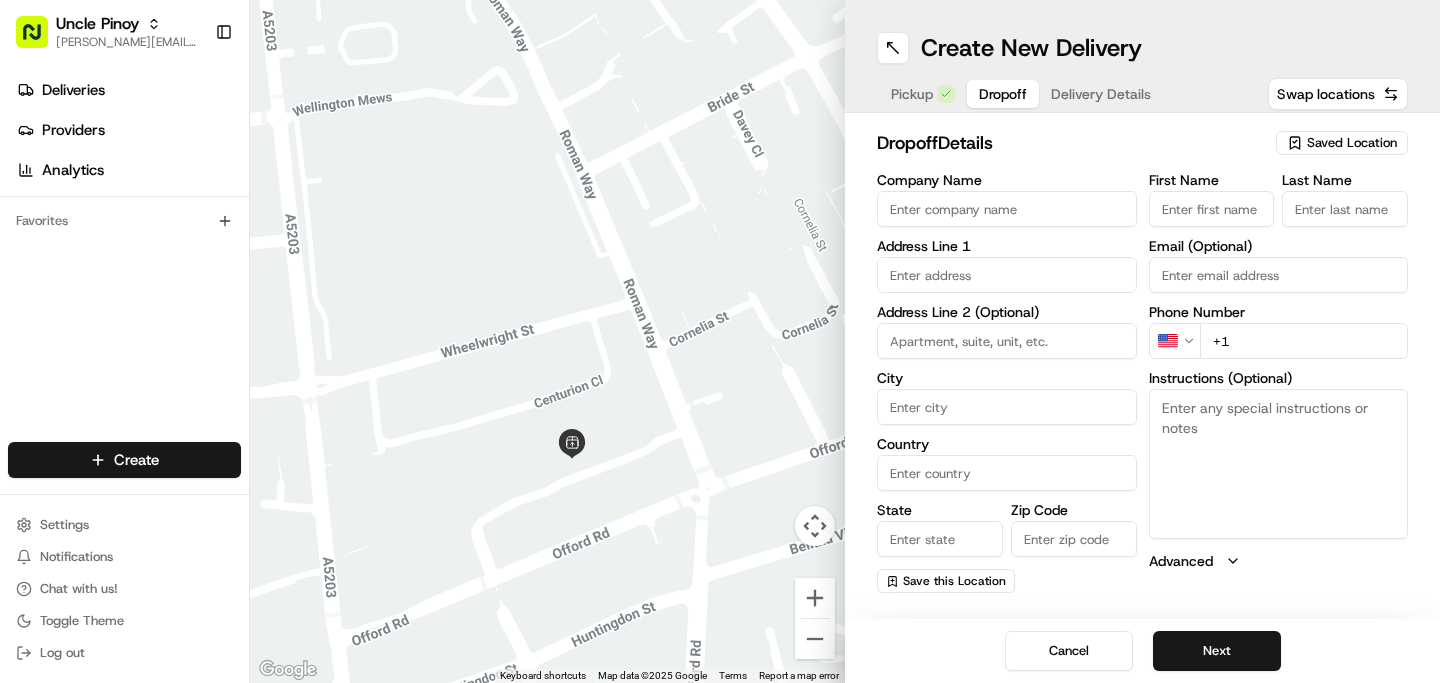 click on "Pickup" at bounding box center (912, 94) 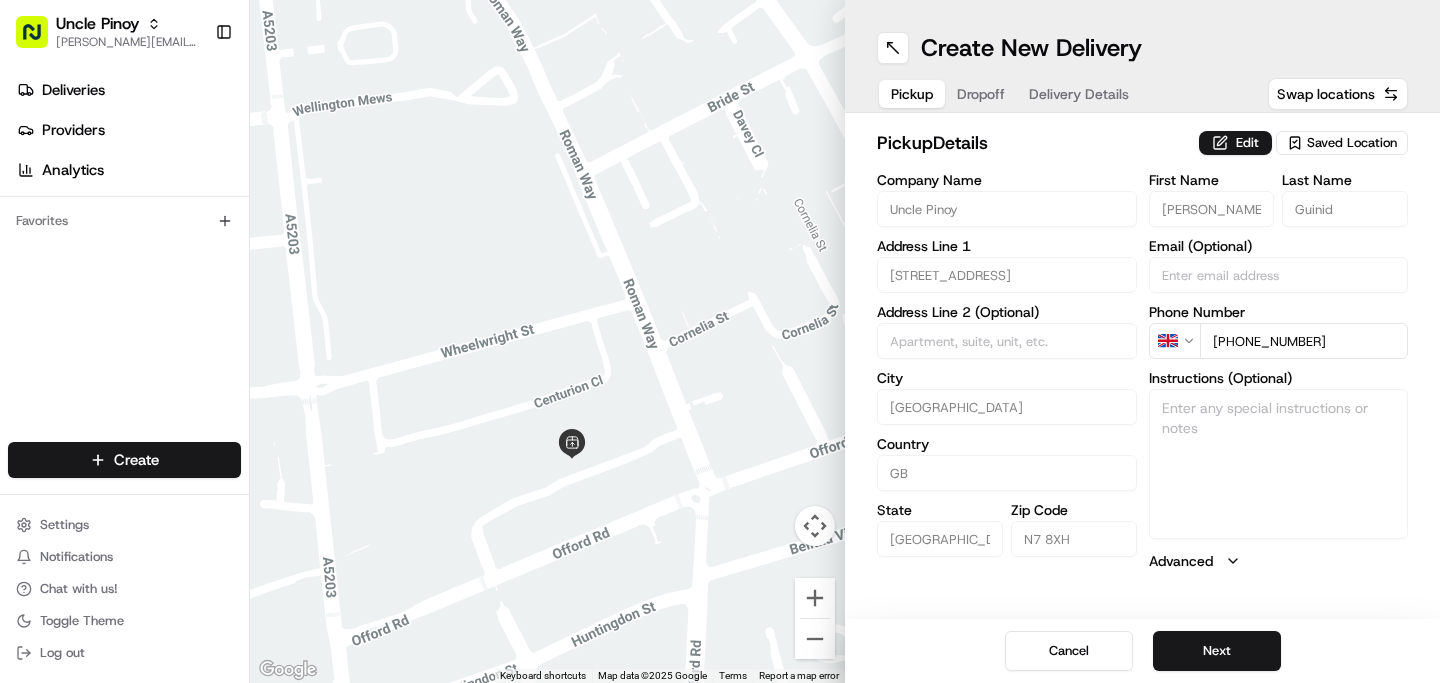 click on "Dropoff" at bounding box center [981, 94] 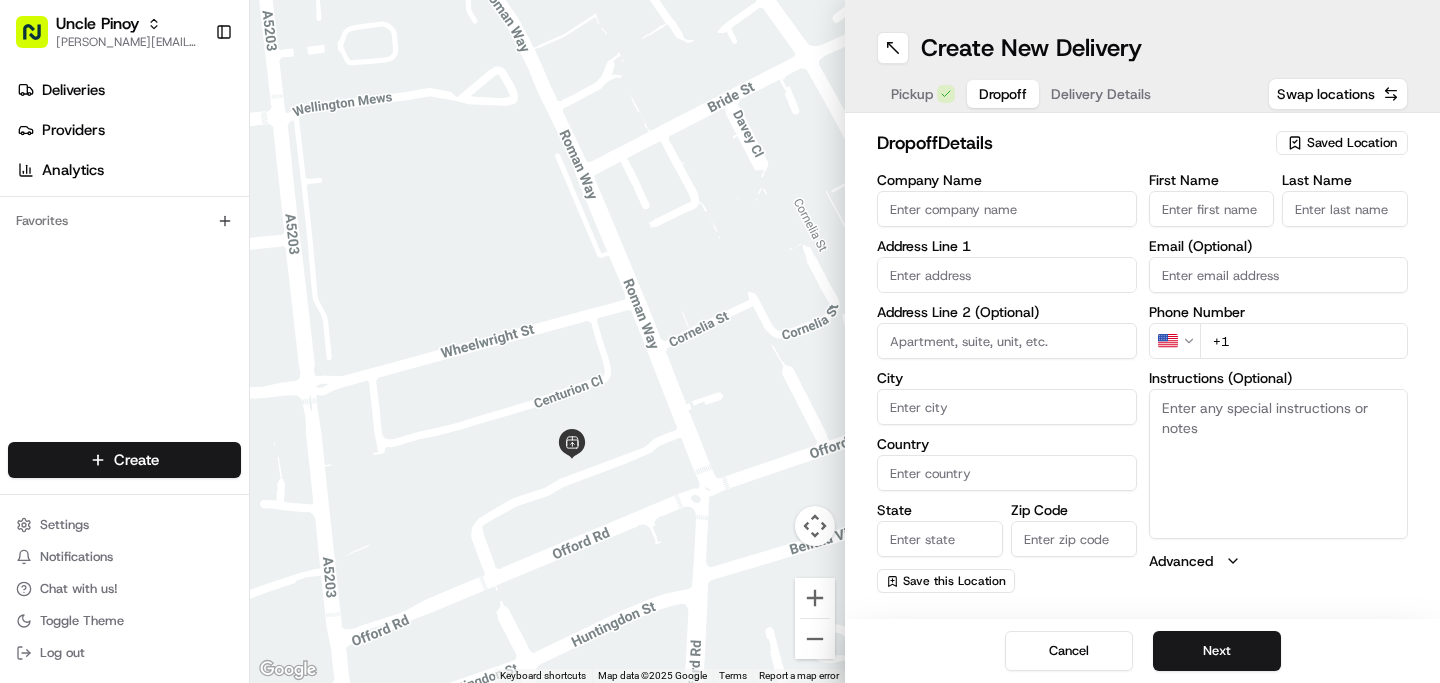 click on "Pickup" at bounding box center [912, 94] 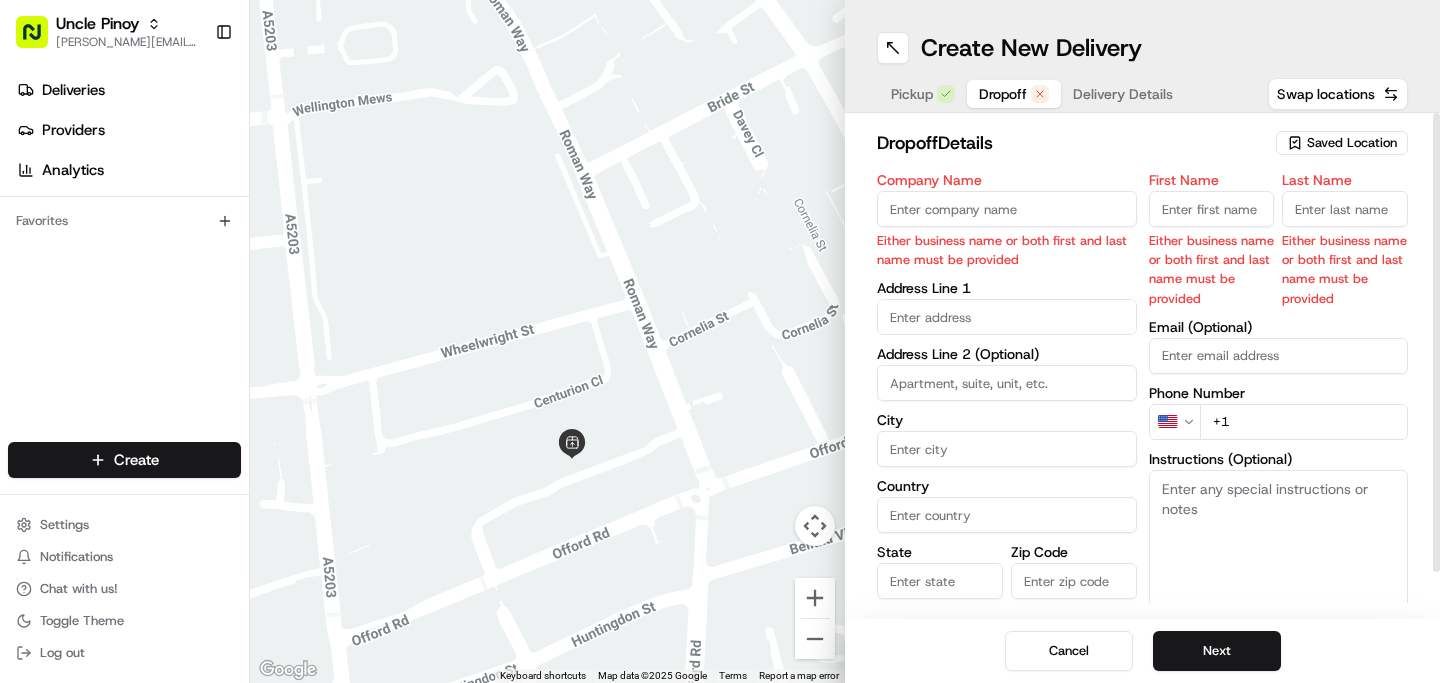 click on "Company Name" at bounding box center [1007, 209] 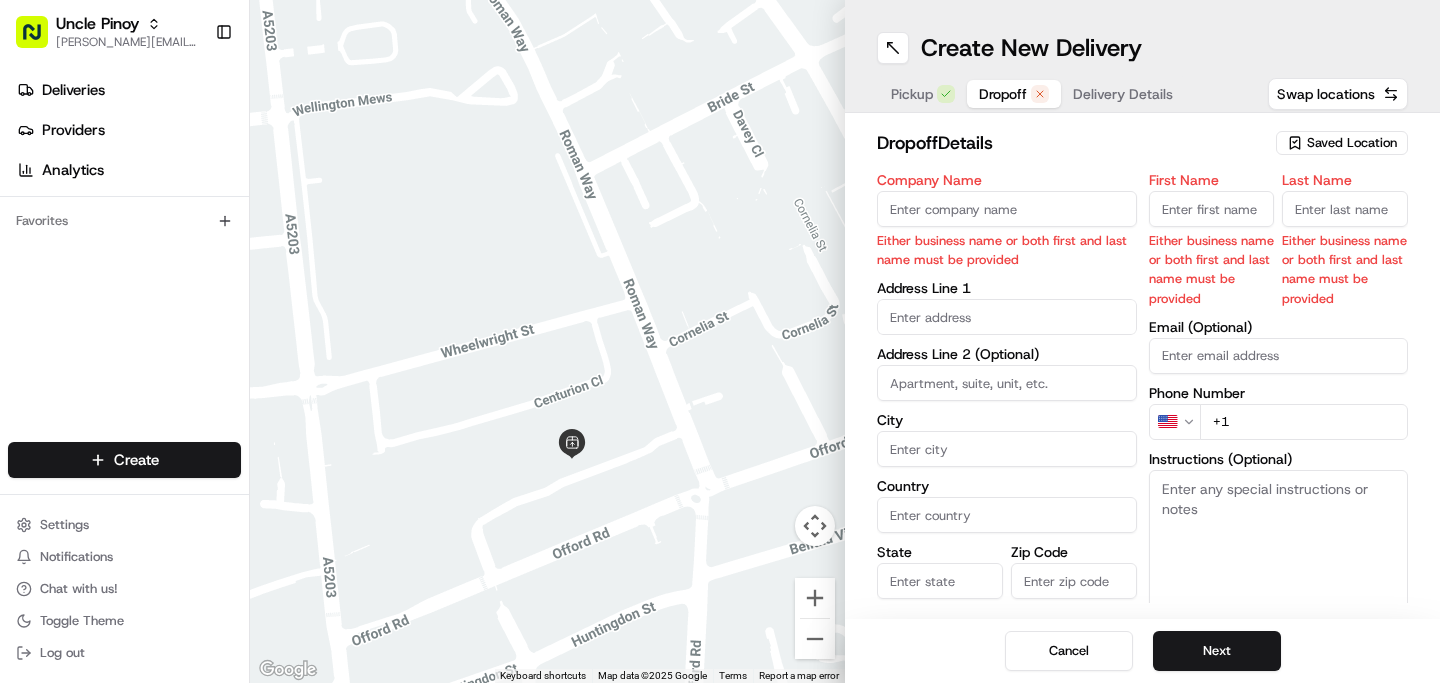 paste on "[PERSON_NAME]" 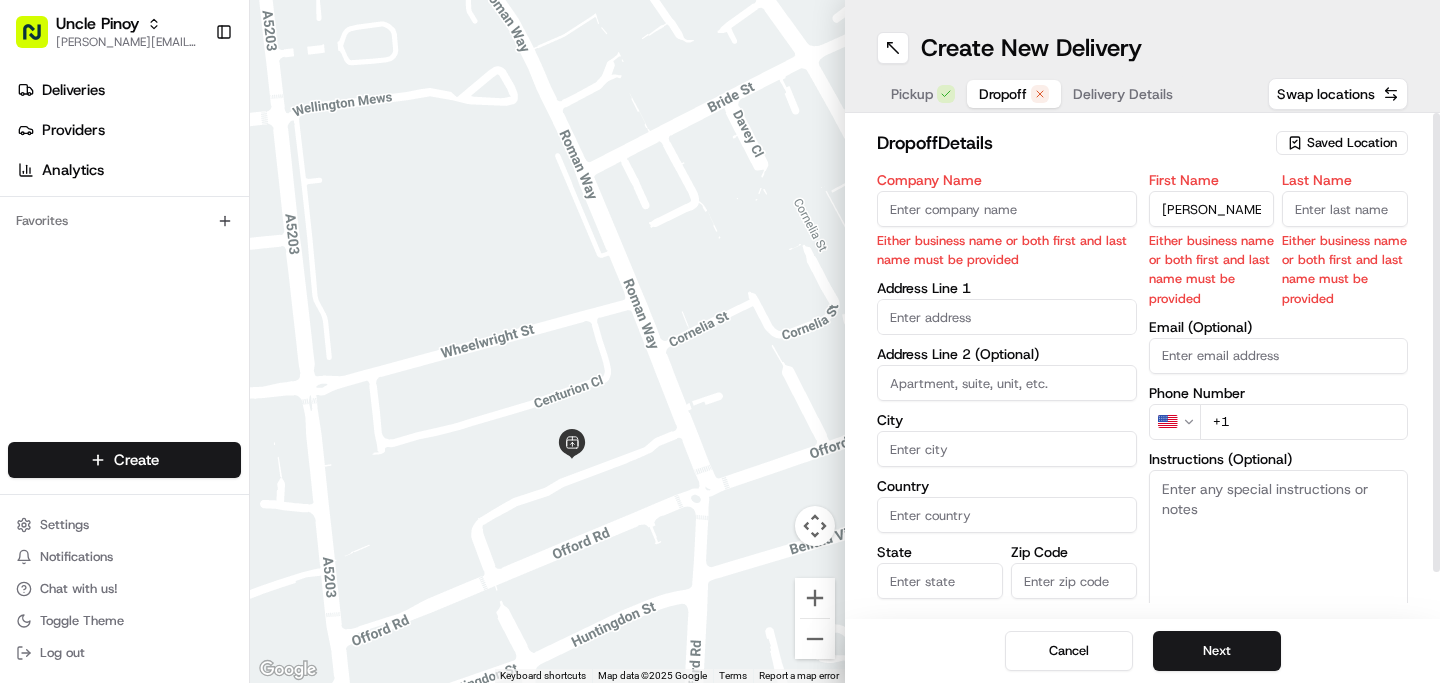 drag, startPoint x: 1190, startPoint y: 207, endPoint x: 1268, endPoint y: 207, distance: 78 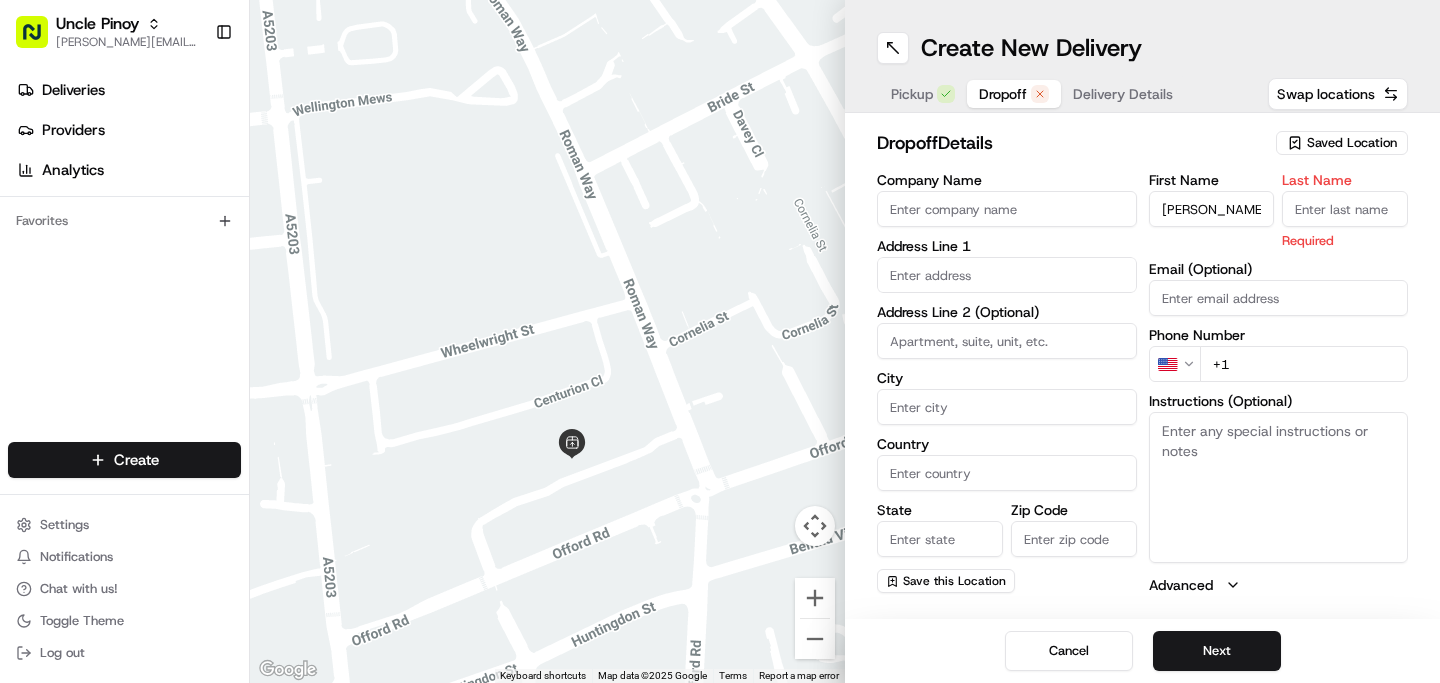 paste on "Asis" 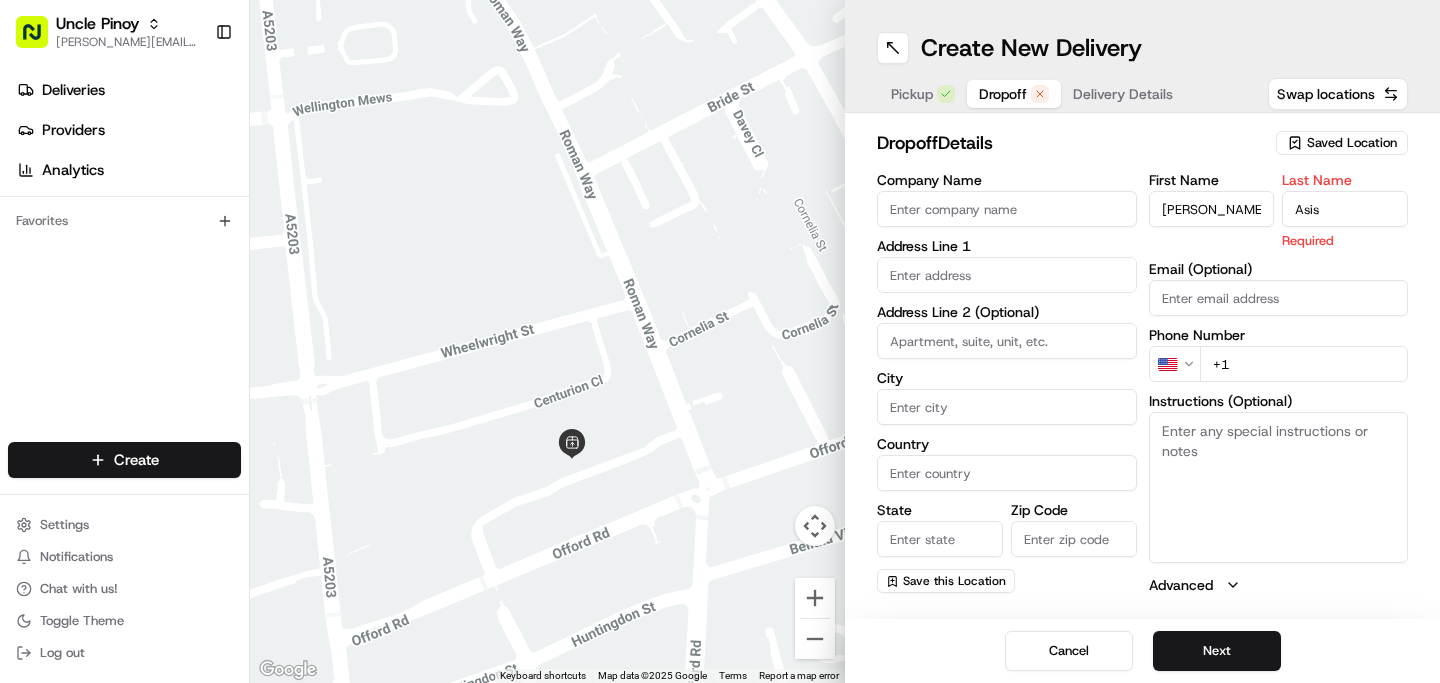 type on "Asis" 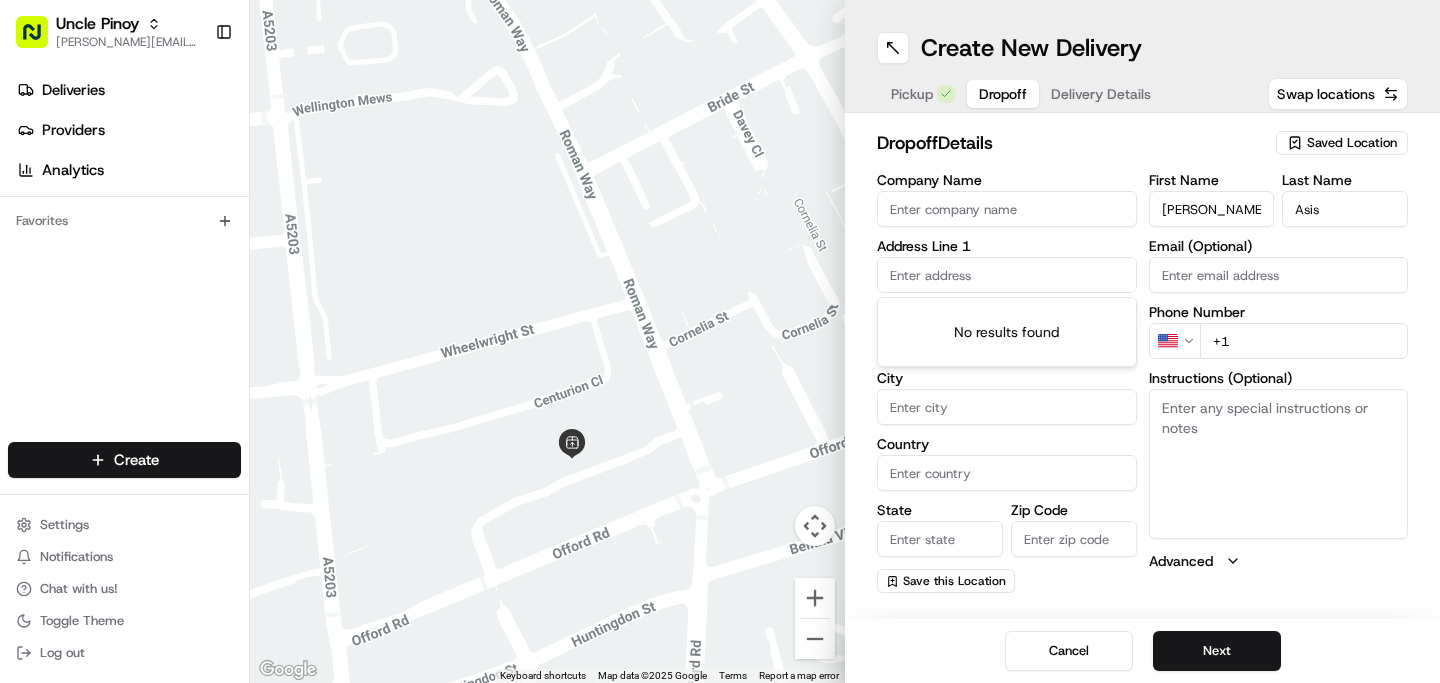 click at bounding box center [1007, 275] 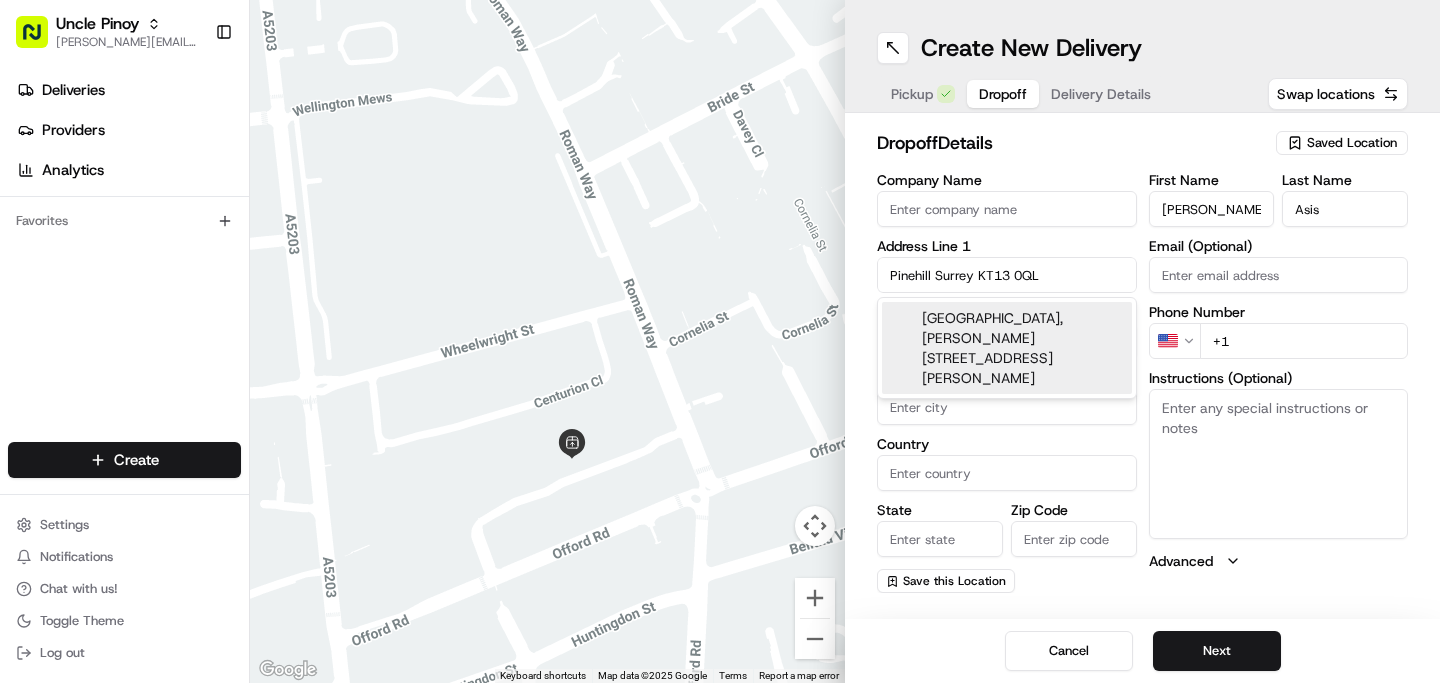 click on "[GEOGRAPHIC_DATA], [PERSON_NAME][STREET_ADDRESS][PERSON_NAME]" at bounding box center (1007, 348) 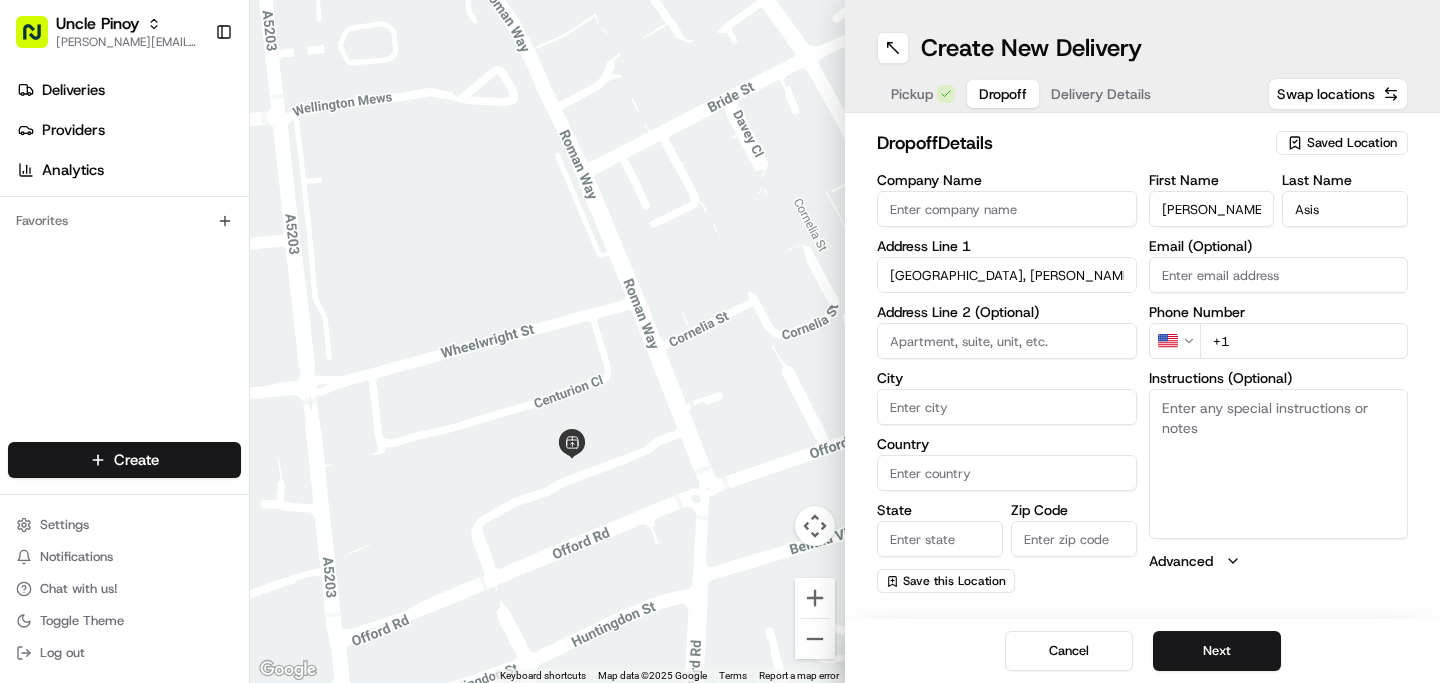 type on "[STREET_ADDRESS][PERSON_NAME][PERSON_NAME]" 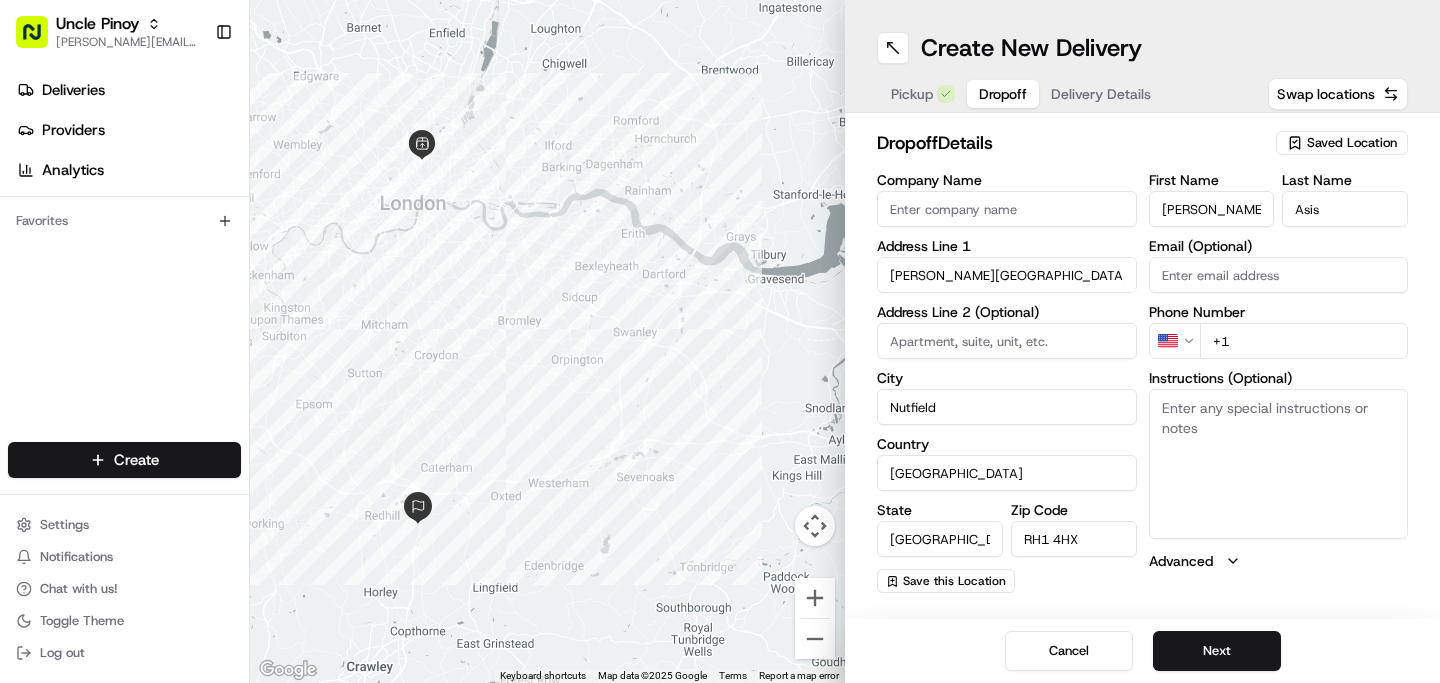 click on "[PERSON_NAME][GEOGRAPHIC_DATA][PERSON_NAME]" at bounding box center [1007, 275] 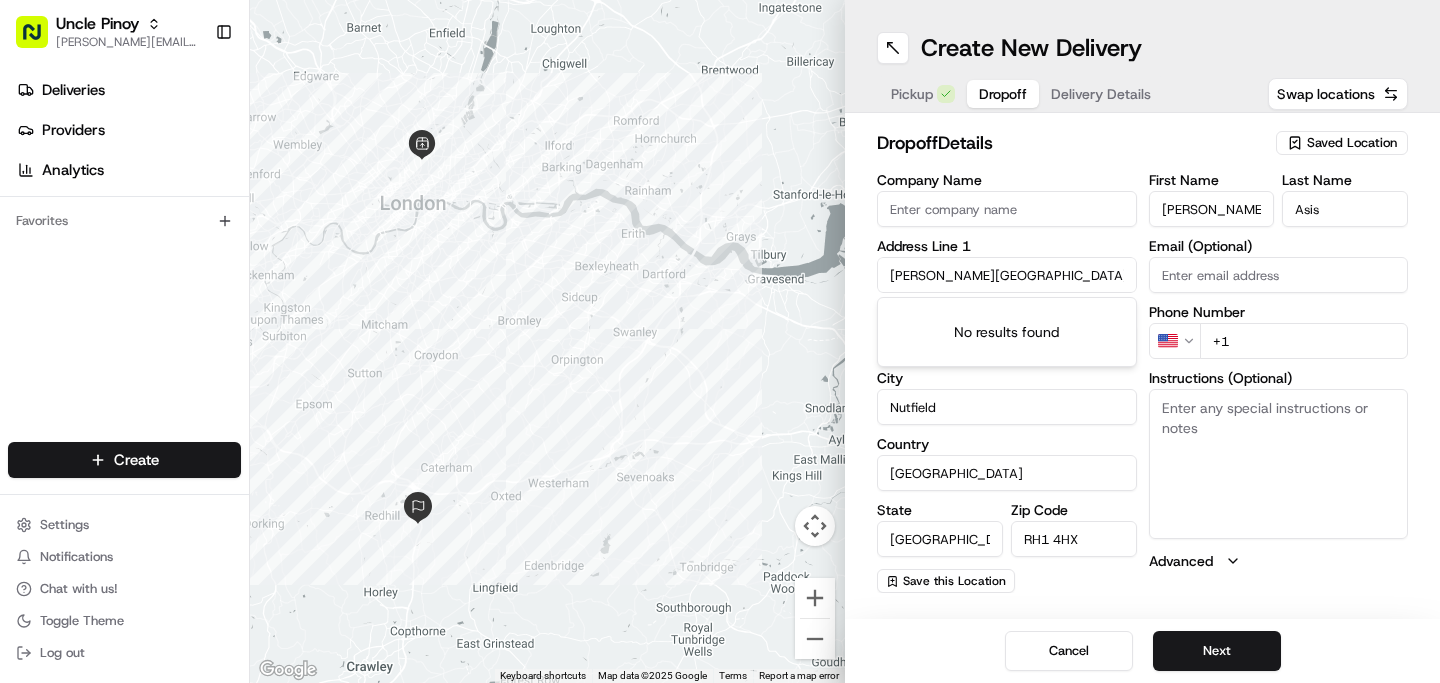 paste on "[STREET_ADDRESS]" 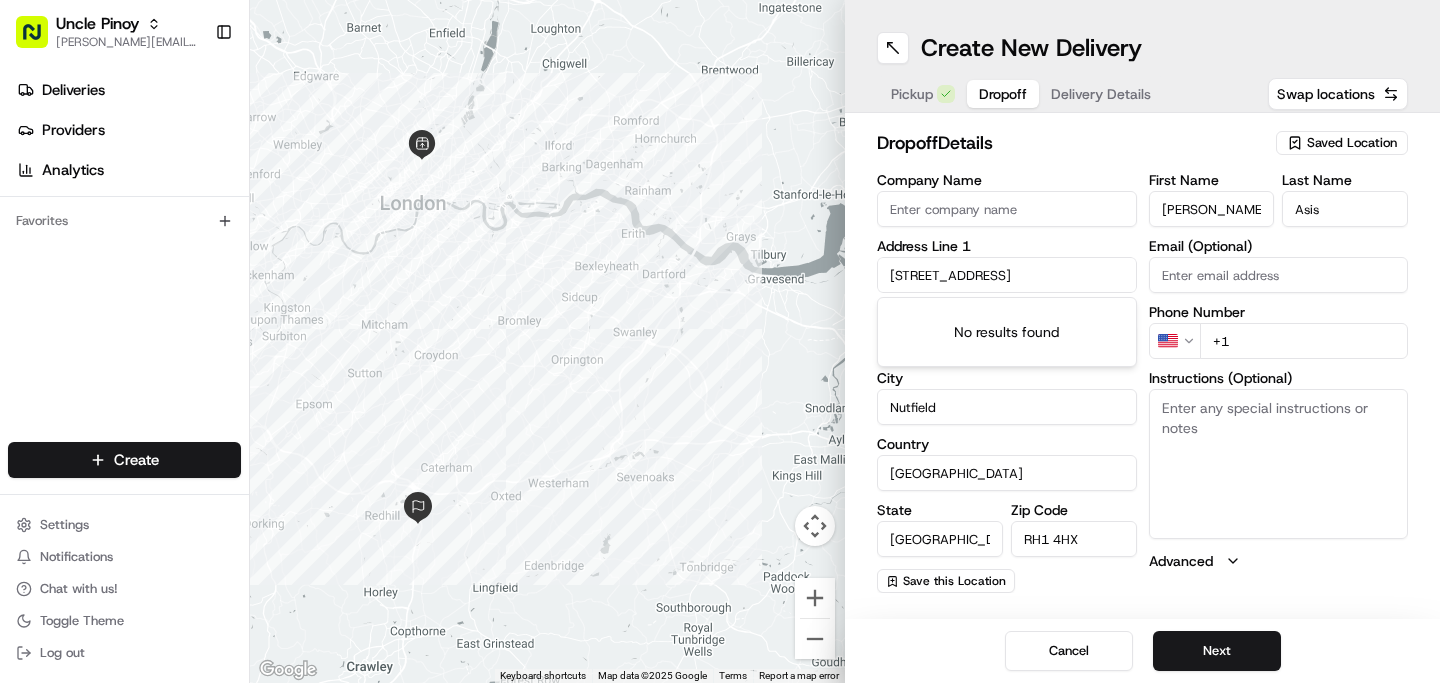 scroll, scrollTop: 0, scrollLeft: 111, axis: horizontal 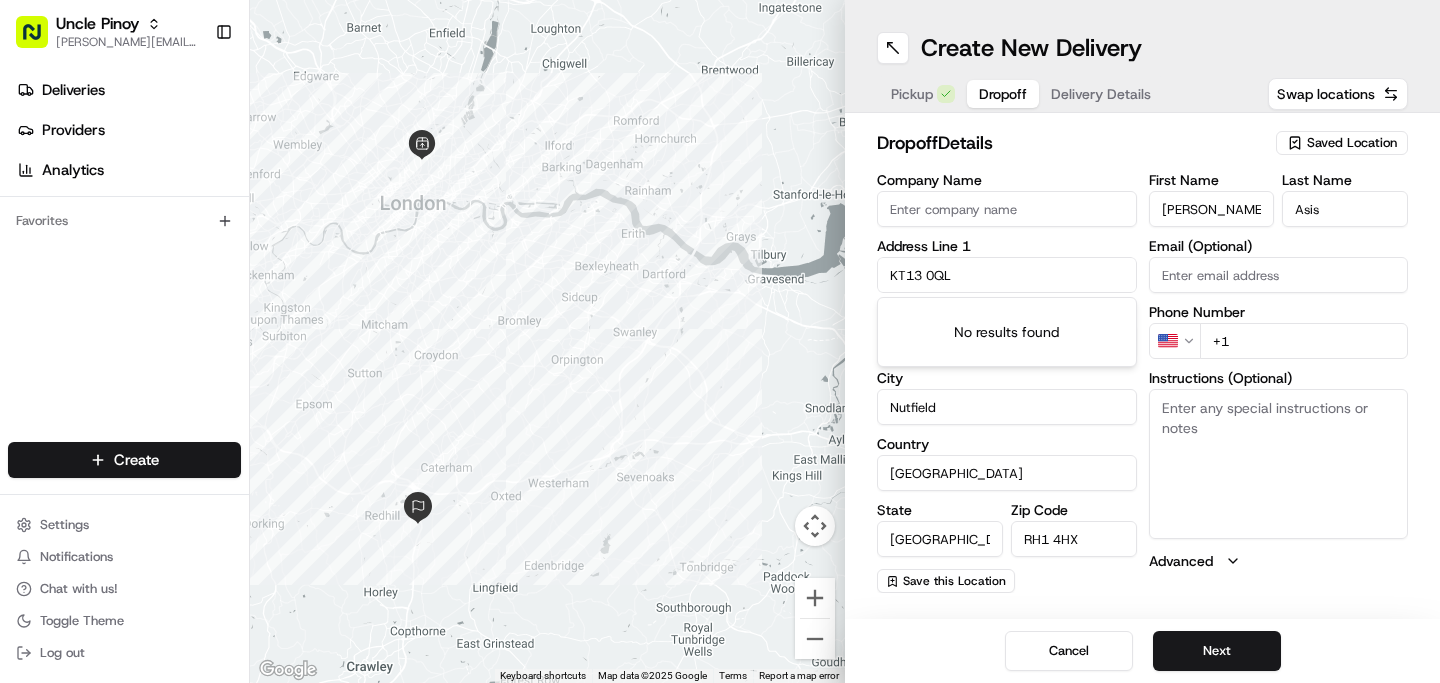 click on "KT13 0QL" at bounding box center [1007, 275] 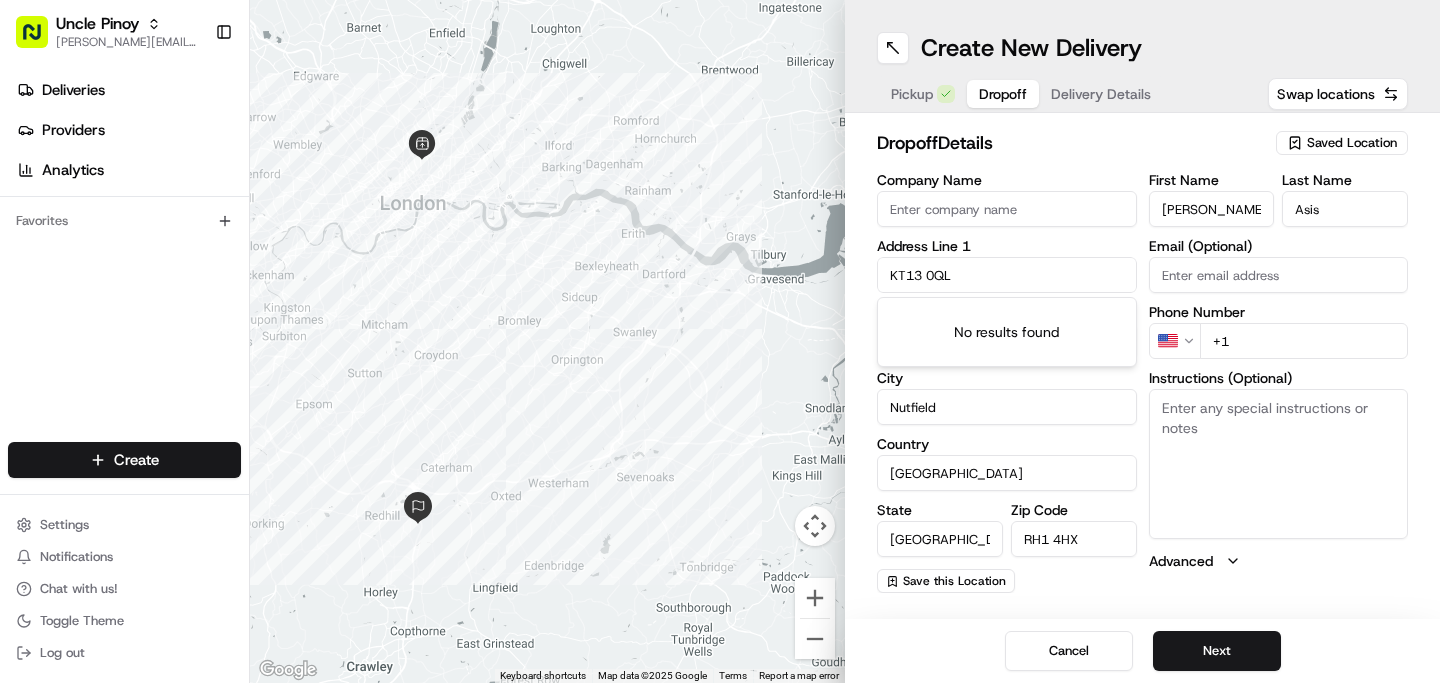 drag, startPoint x: 983, startPoint y: 275, endPoint x: 877, endPoint y: 276, distance: 106.004715 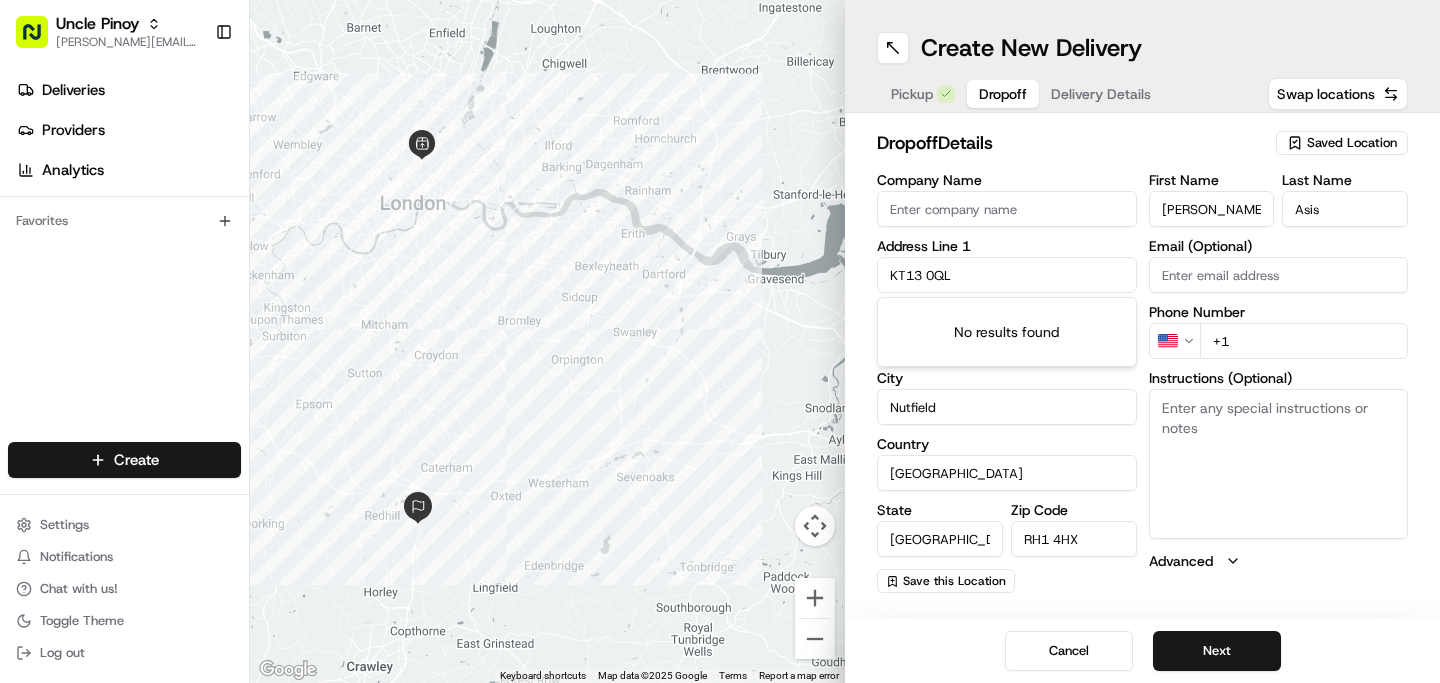 type on "KT13 0QL" 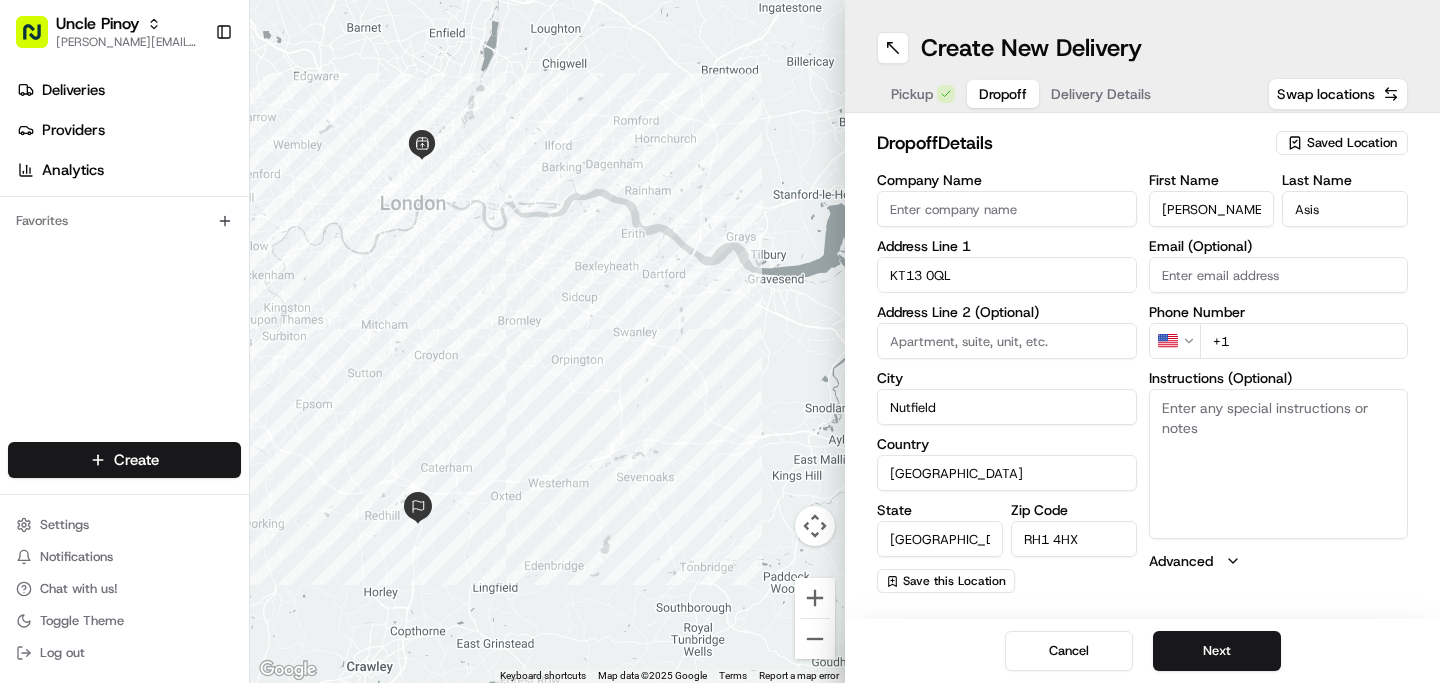 paste on "KT13 0QL" 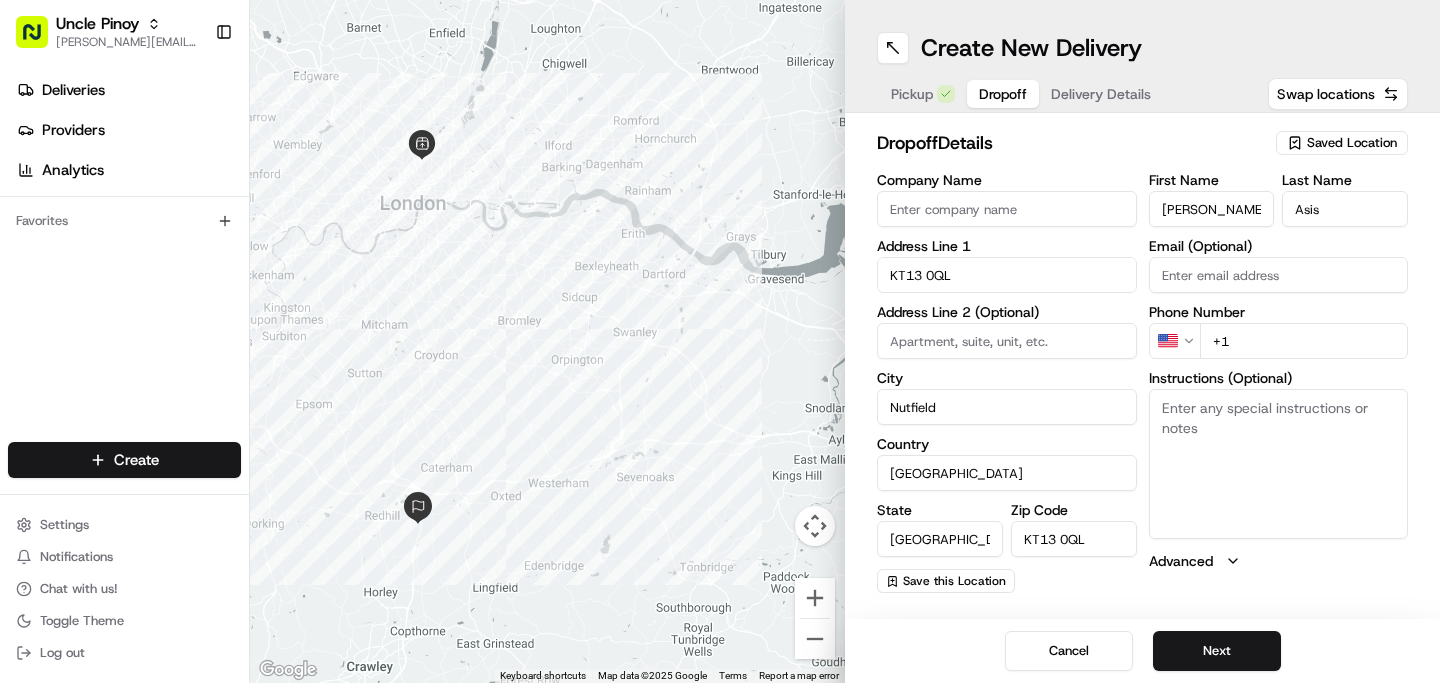 type on "KT13 0QL" 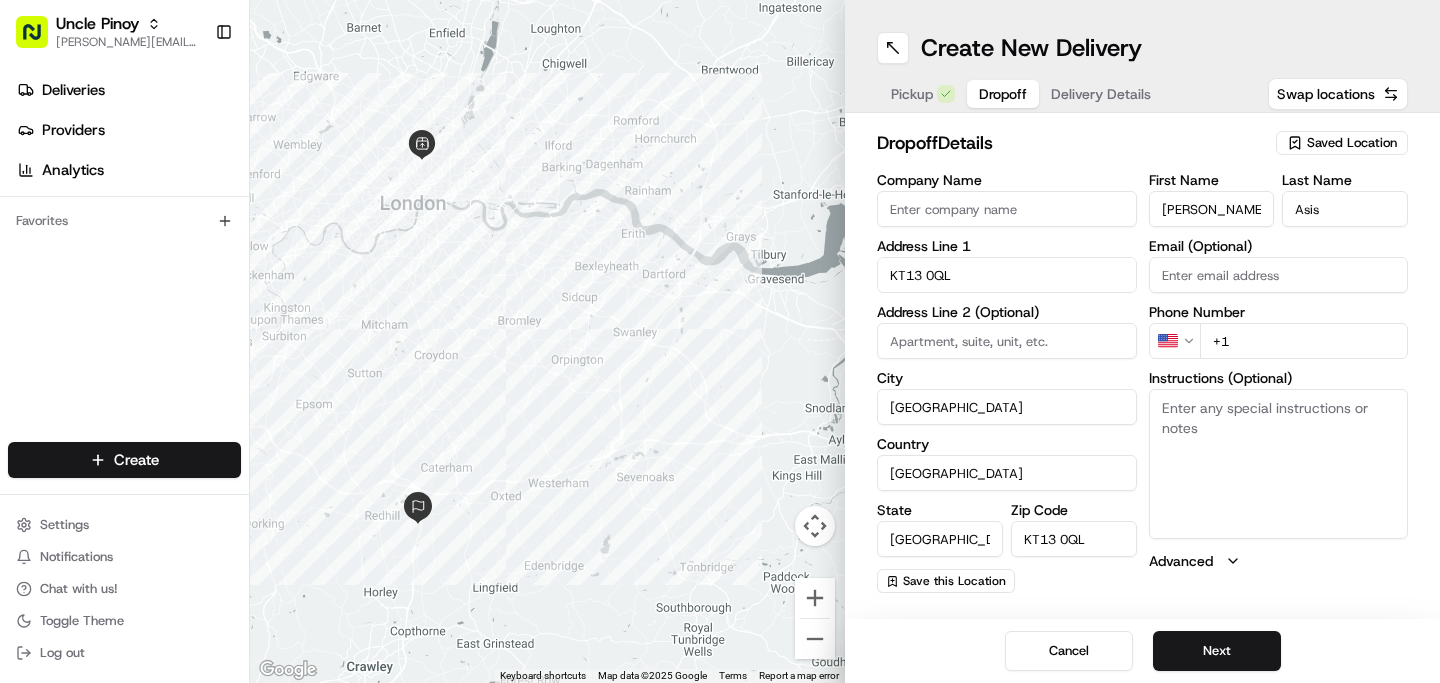 type on "[GEOGRAPHIC_DATA]" 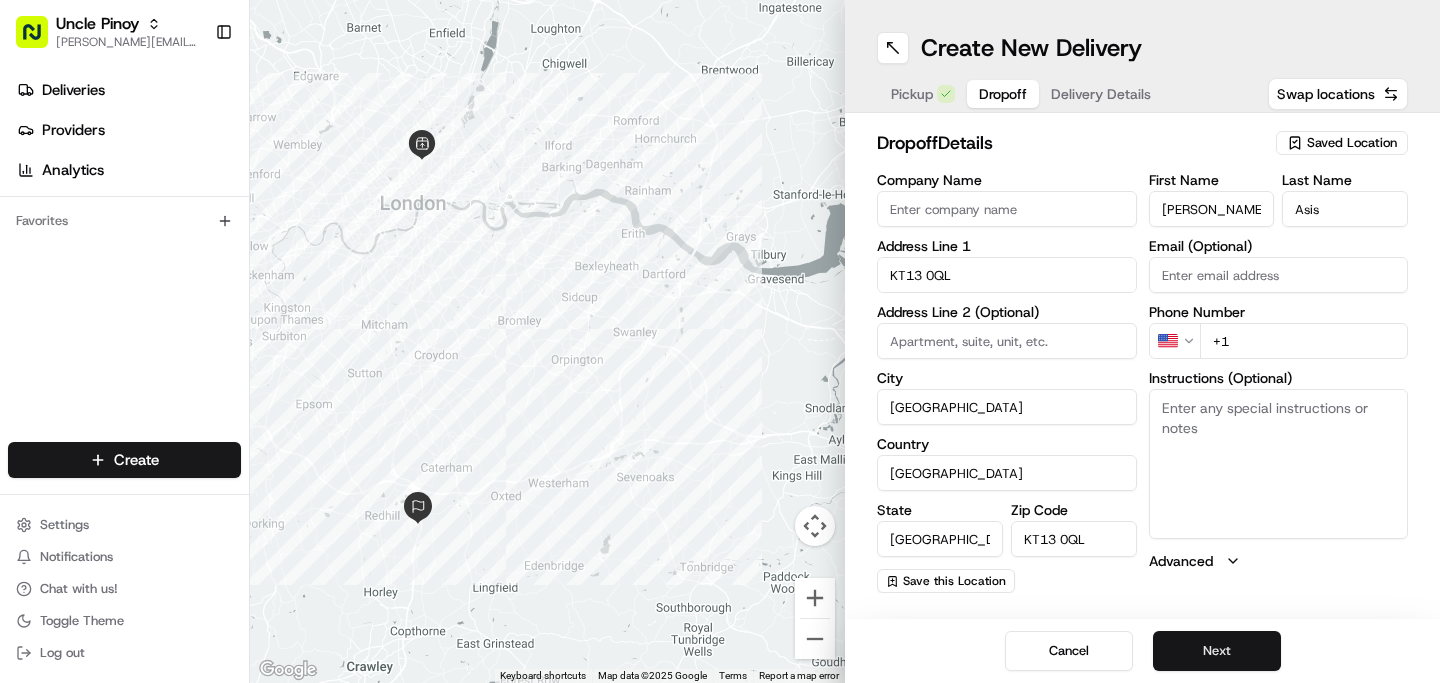 click on "Next" at bounding box center [1217, 651] 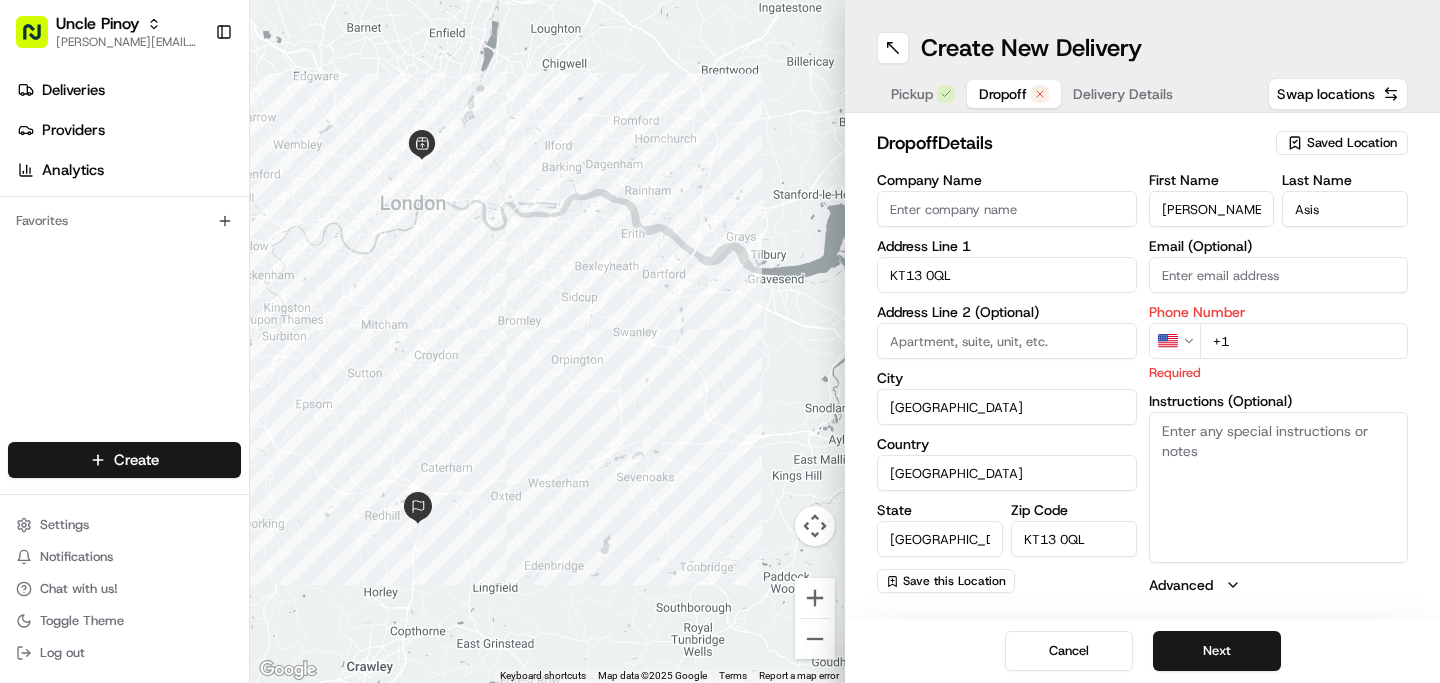 click on "Uncle Pinoy [EMAIL_ADDRESS][DOMAIN_NAME] Toggle Sidebar Deliveries Providers Analytics Favorites Main Menu Members & Organization Organization Users Roles Preferences Customization Tracking Orchestration Automations Dispatch Strategy Locations Pickup Locations Dropoff Locations Billing Billing Refund Requests Integrations Notification Triggers Webhooks API Keys Request Logs Create Settings Notifications Chat with us! Toggle Theme Log out ← Move left → Move right ↑ Move up ↓ Move down + Zoom in - Zoom out Home Jump left by 75% End Jump right by 75% Page Up Jump up by 75% Page Down Jump down by 75% Keyboard shortcuts Map Data Map data ©2025 Google Map data ©2025 Google 5 km  Click to toggle between metric and imperial units Terms Report a map error Create New Delivery Pickup Dropoff Delivery Details Swap locations dropoff  Details Saved Location Company Name Address Line 1 KT13 0QL Address Line 2 (Optional) City [GEOGRAPHIC_DATA] [GEOGRAPHIC_DATA] State [GEOGRAPHIC_DATA] Zip Code KT13 0QL First Name US" at bounding box center [720, 341] 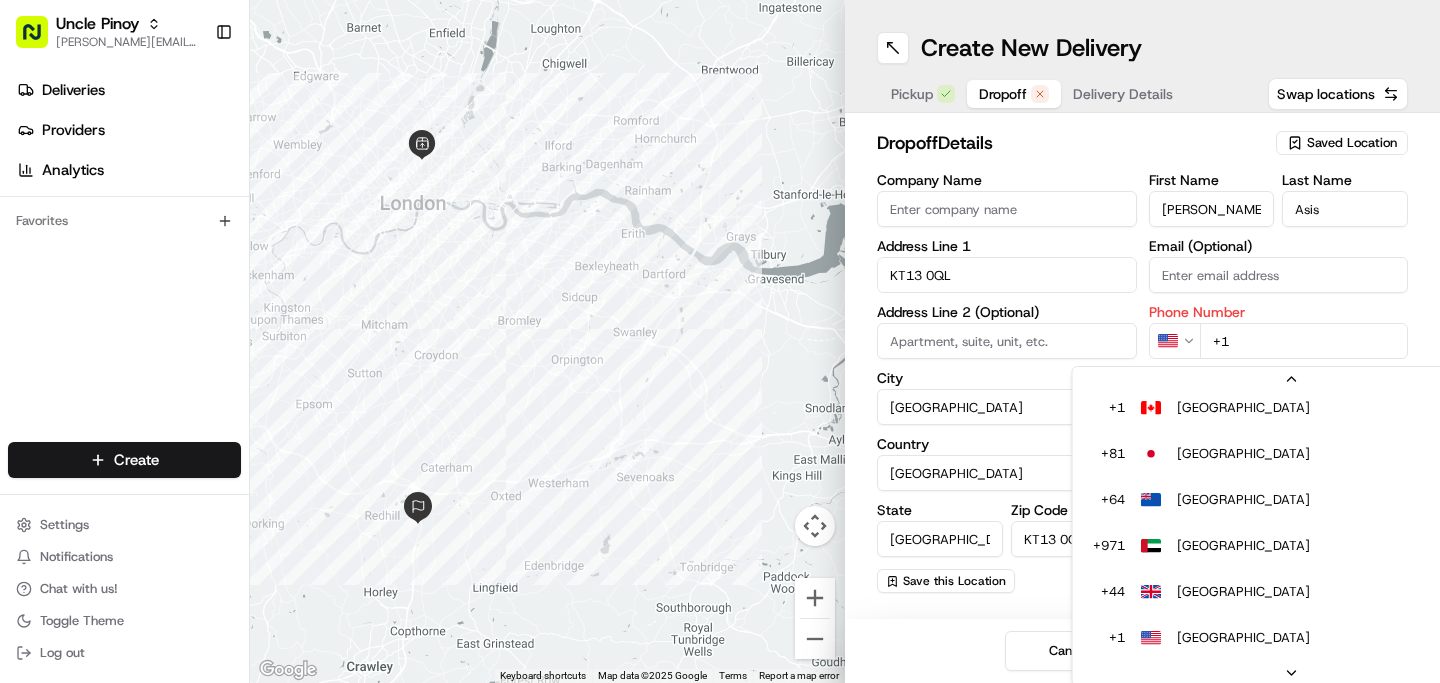scroll, scrollTop: 40, scrollLeft: 0, axis: vertical 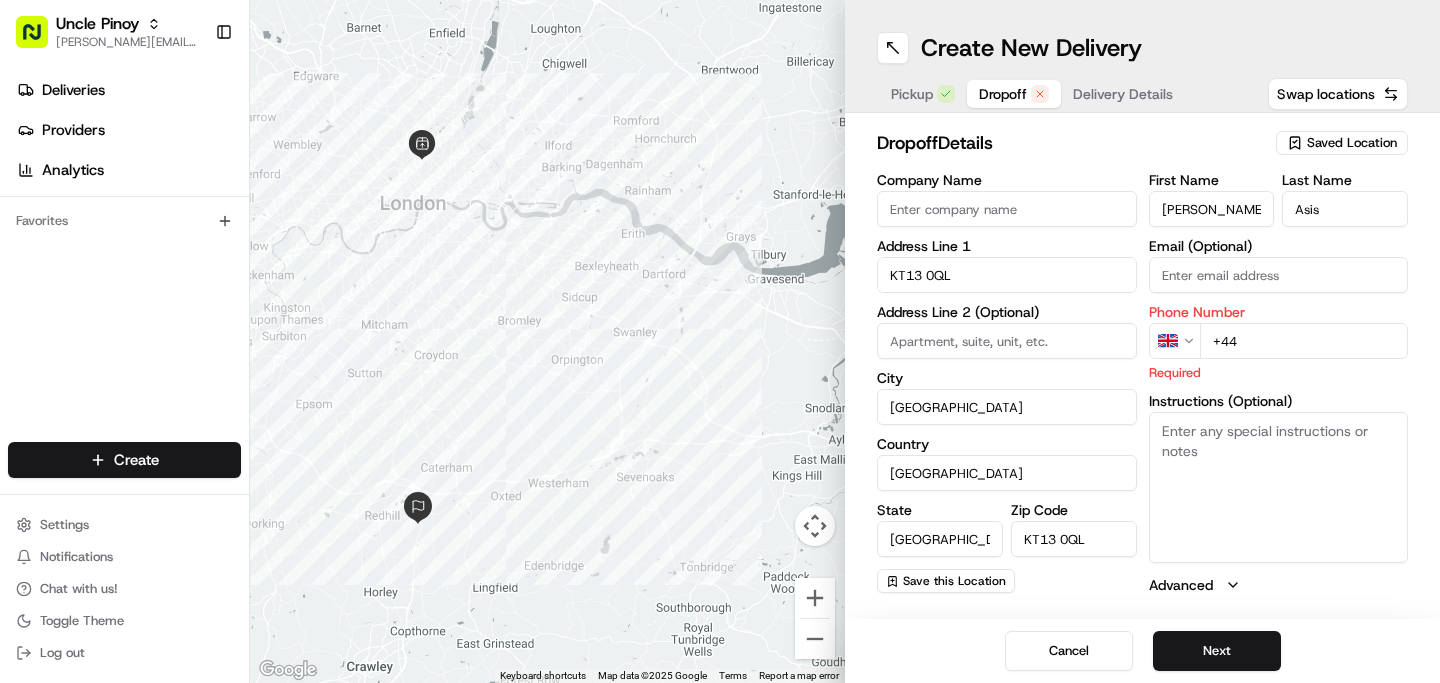 click on "+44" at bounding box center [1304, 341] 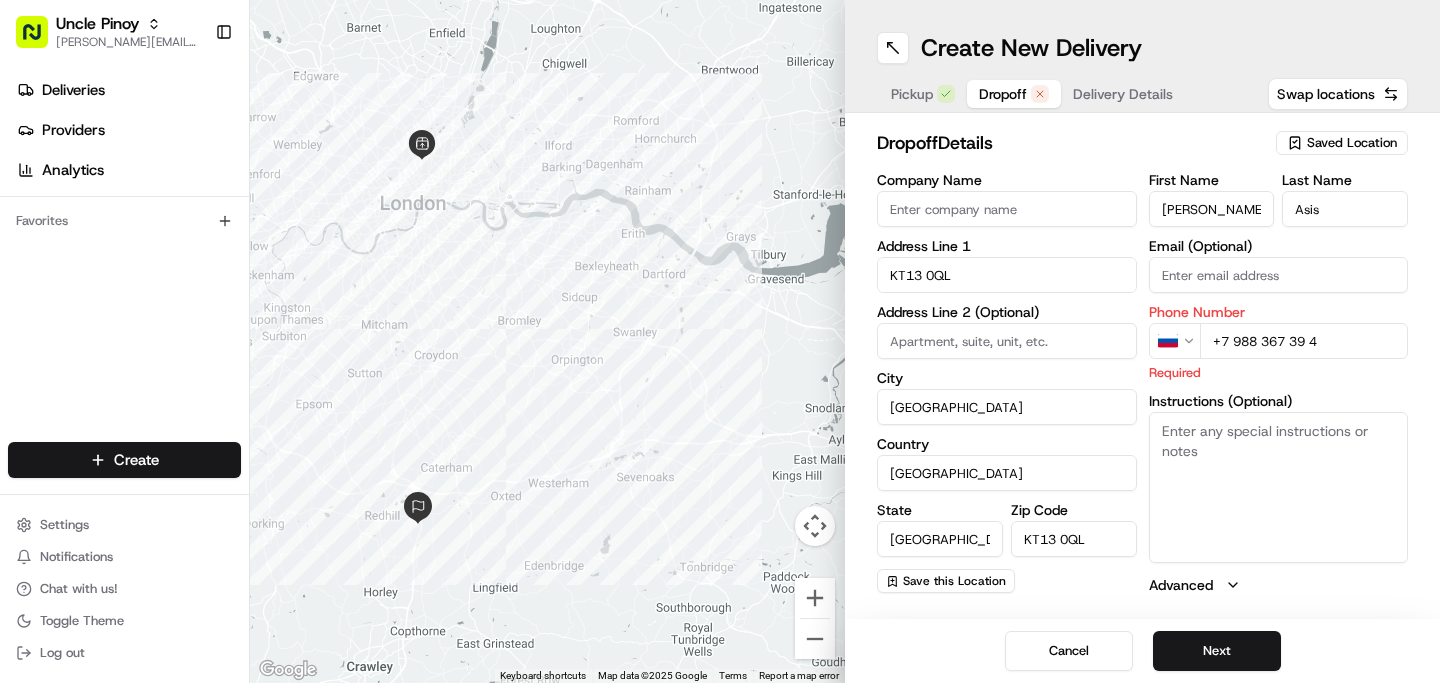click on "Uncle Pinoy [EMAIL_ADDRESS][DOMAIN_NAME] Toggle Sidebar Deliveries Providers Analytics Favorites Main Menu Members & Organization Organization Users Roles Preferences Customization Tracking Orchestration Automations Dispatch Strategy Locations Pickup Locations Dropoff Locations Billing Billing Refund Requests Integrations Notification Triggers Webhooks API Keys Request Logs Create Settings Notifications Chat with us! Toggle Theme Log out ← Move left → Move right ↑ Move up ↓ Move down + Zoom in - Zoom out Home Jump left by 75% End Jump right by 75% Page Up Jump up by 75% Page Down Jump down by 75% Keyboard shortcuts Map Data Map data ©2025 Google Map data ©2025 Google 5 km  Click to toggle between metric and imperial units Terms Report a map error Create New Delivery Pickup Dropoff Delivery Details Swap locations dropoff  Details Saved Location Company Name Address Line 1 KT13 0QL Address Line 2 (Optional) City [GEOGRAPHIC_DATA] [GEOGRAPHIC_DATA] State [GEOGRAPHIC_DATA] Zip Code KT13 0QL First Name RU" at bounding box center [720, 341] 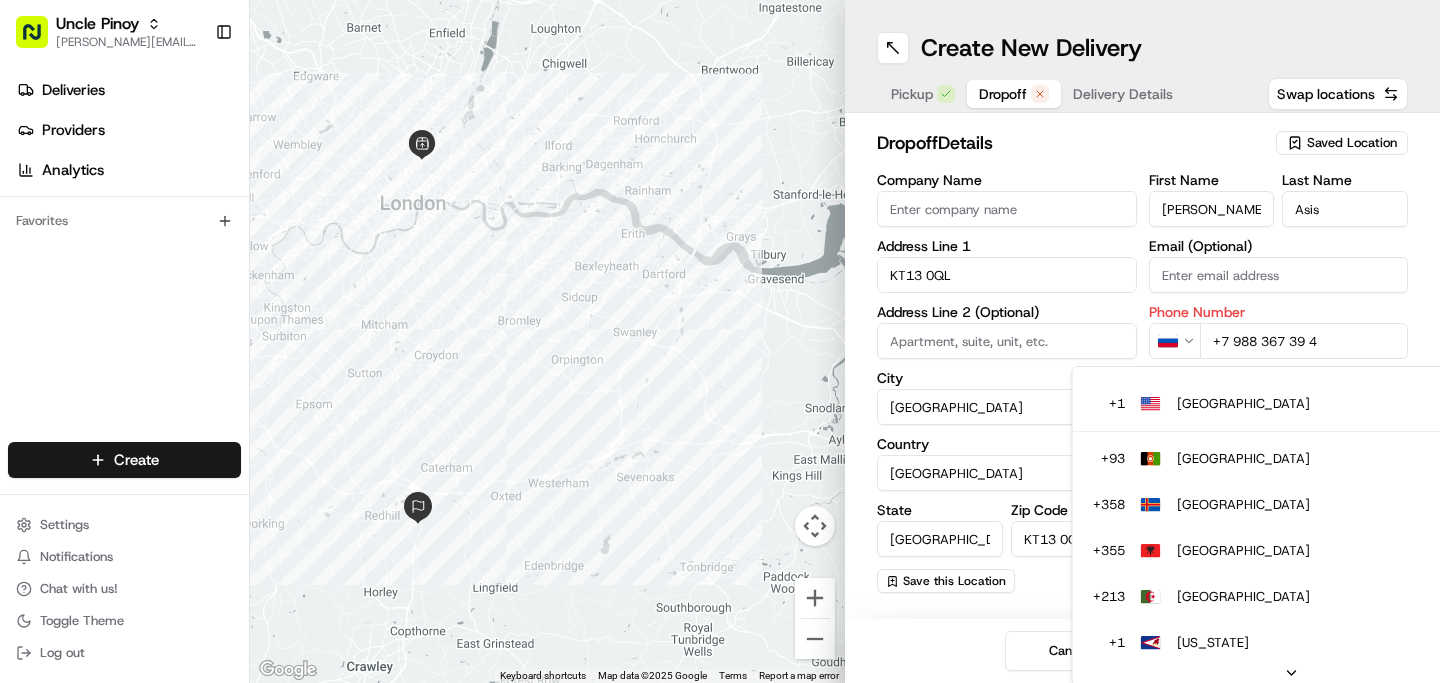 scroll, scrollTop: 0, scrollLeft: 0, axis: both 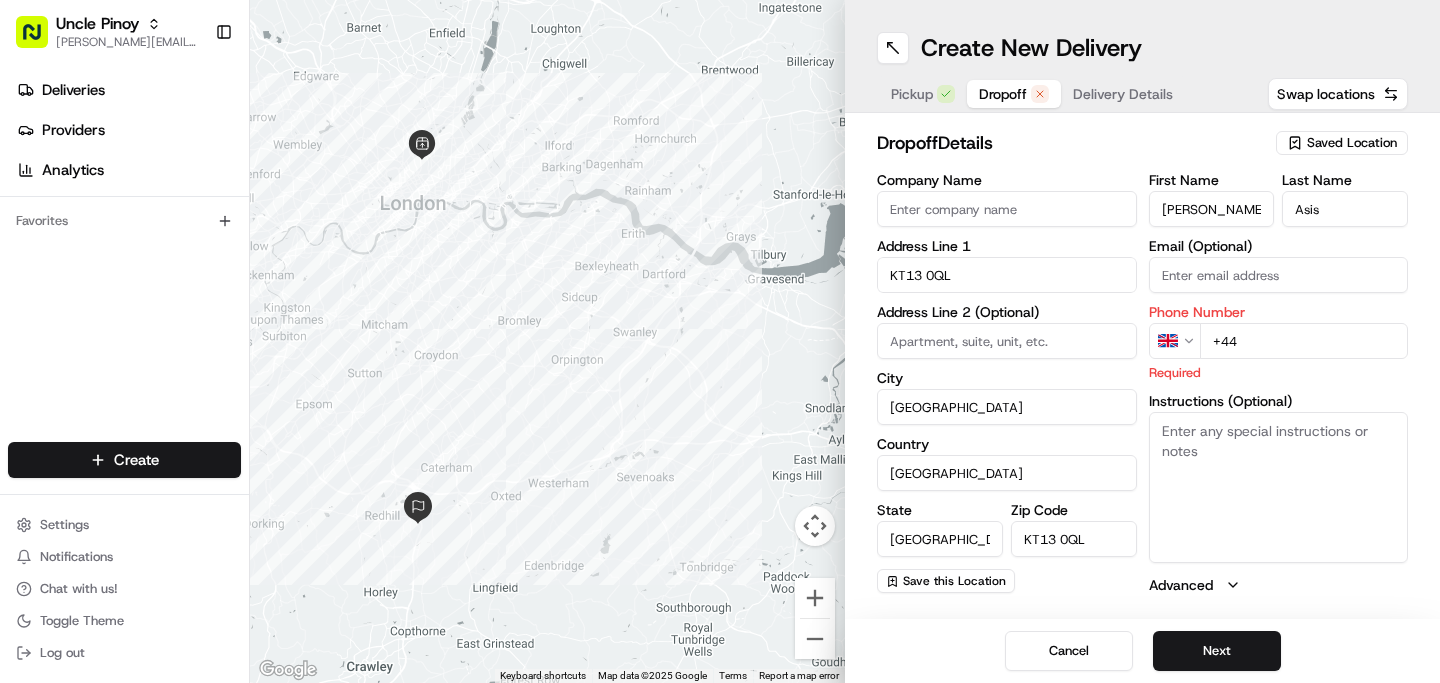 click on "+44" at bounding box center [1304, 341] 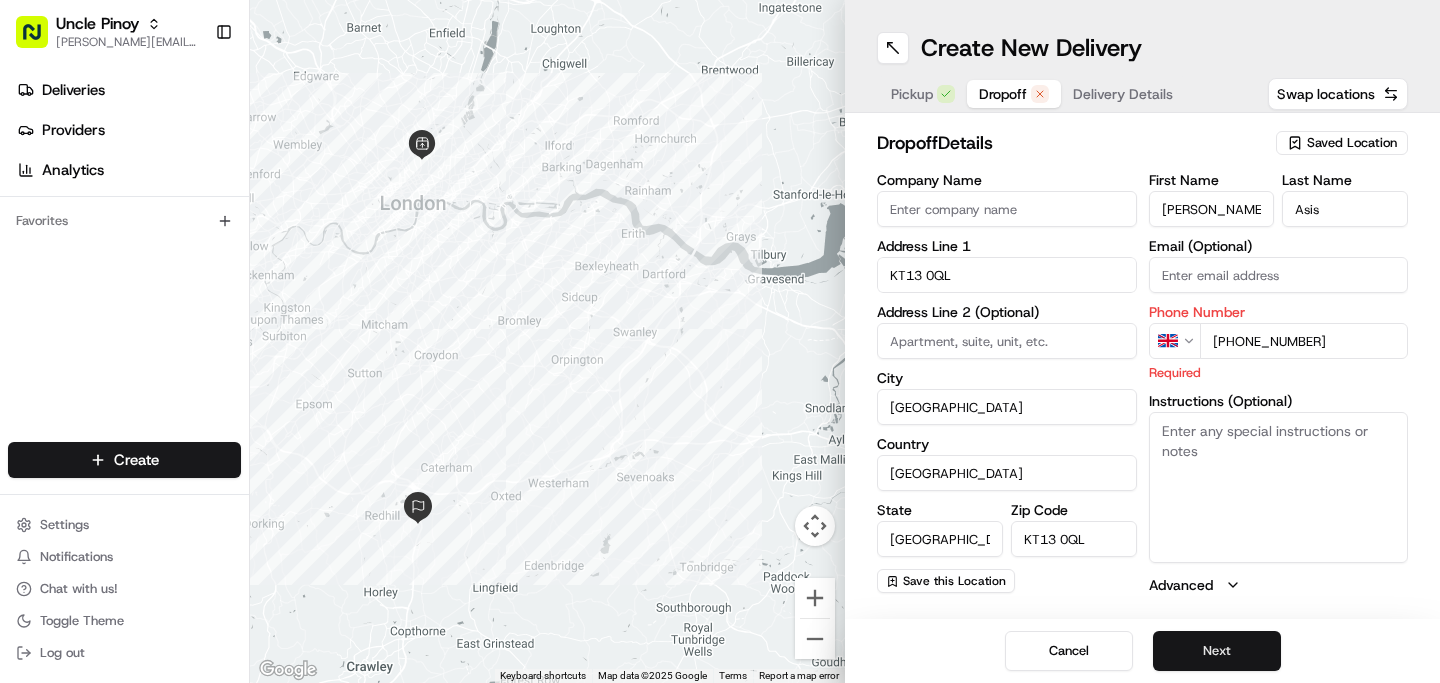 type on "[PHONE_NUMBER]" 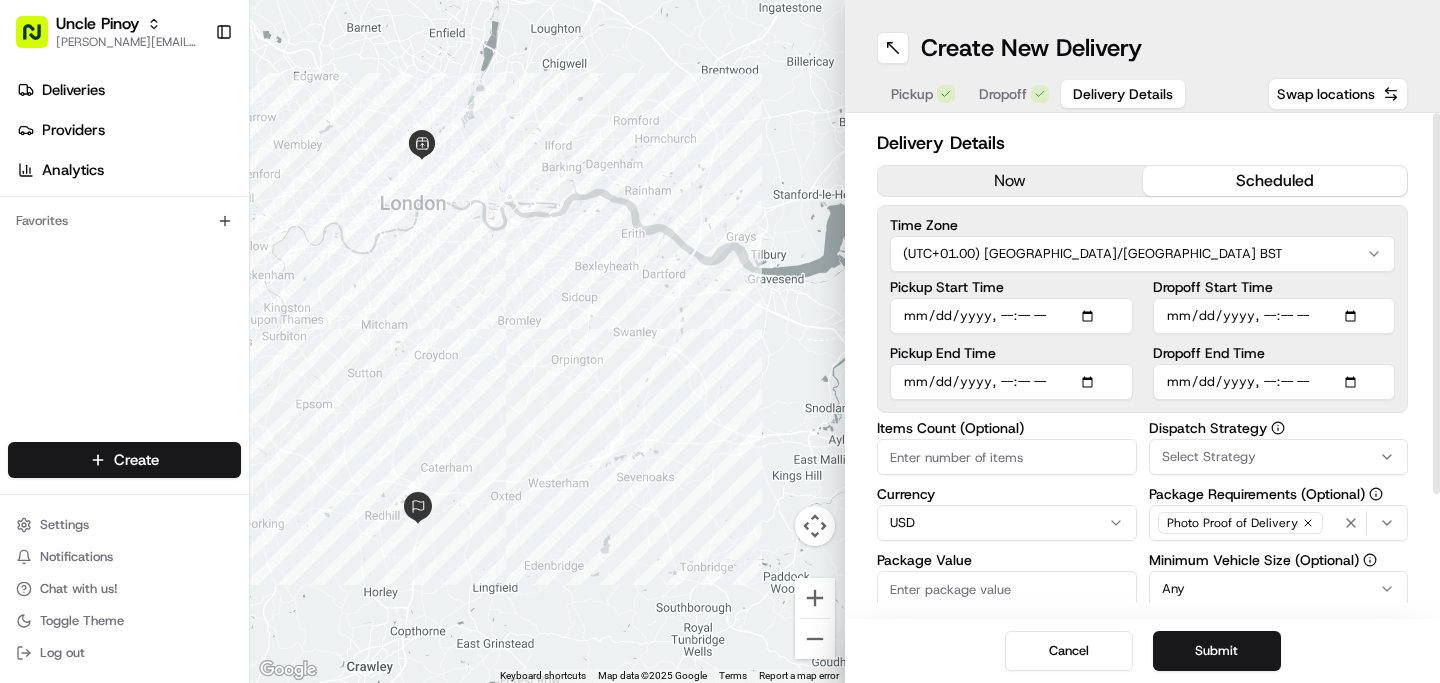 click on "scheduled" at bounding box center [1275, 181] 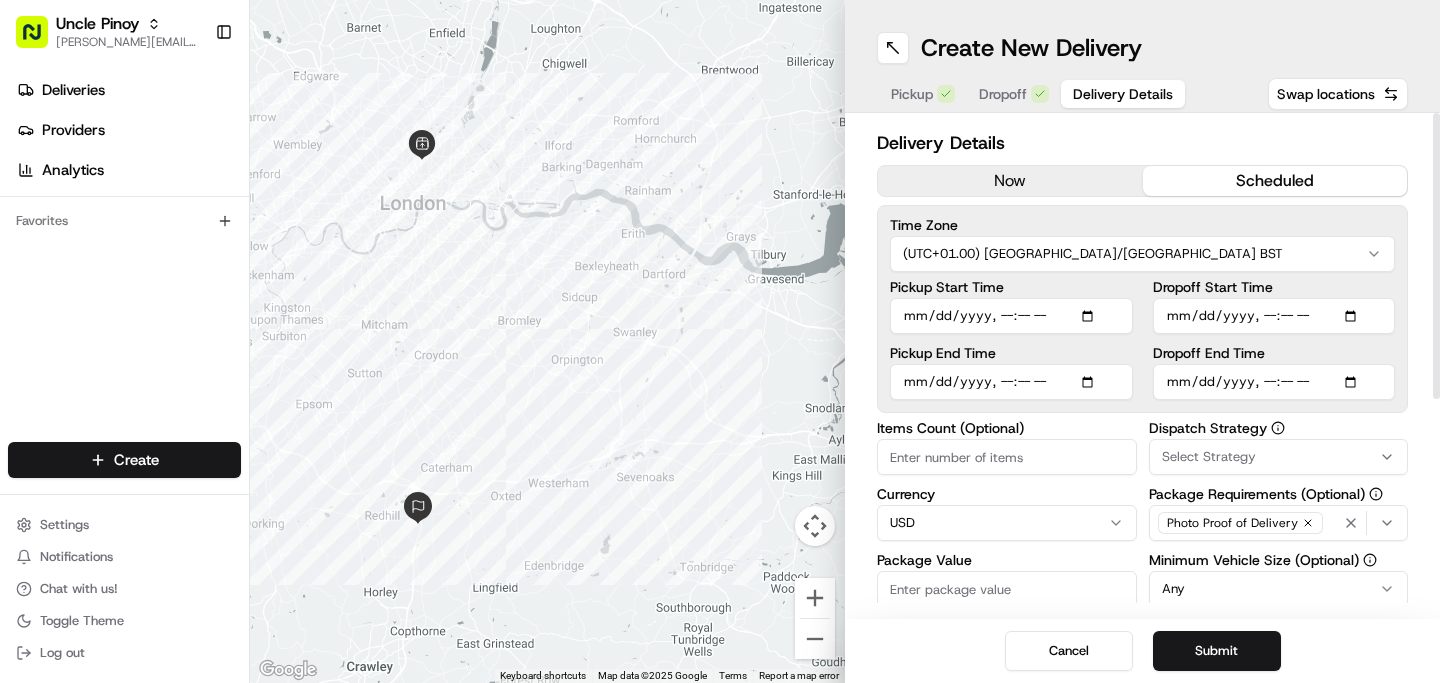 click on "now" at bounding box center (1010, 181) 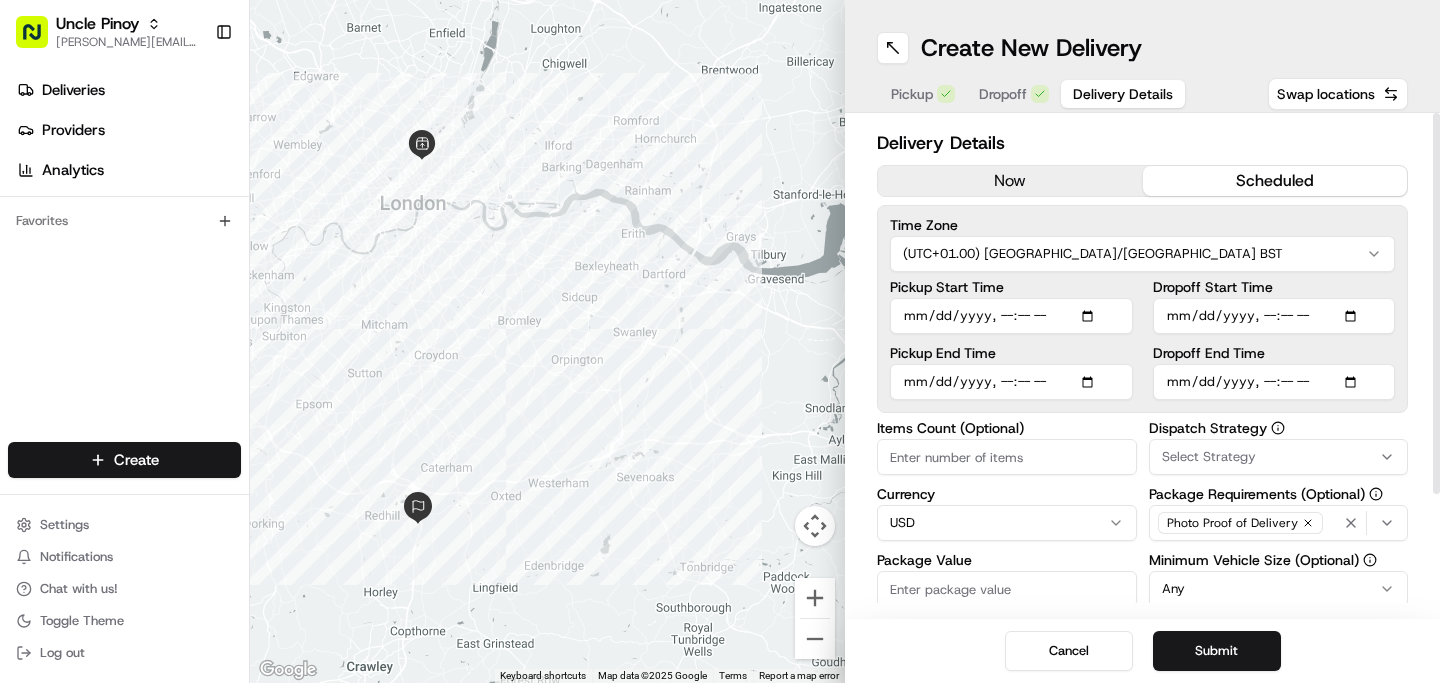 click on "scheduled" at bounding box center (1275, 181) 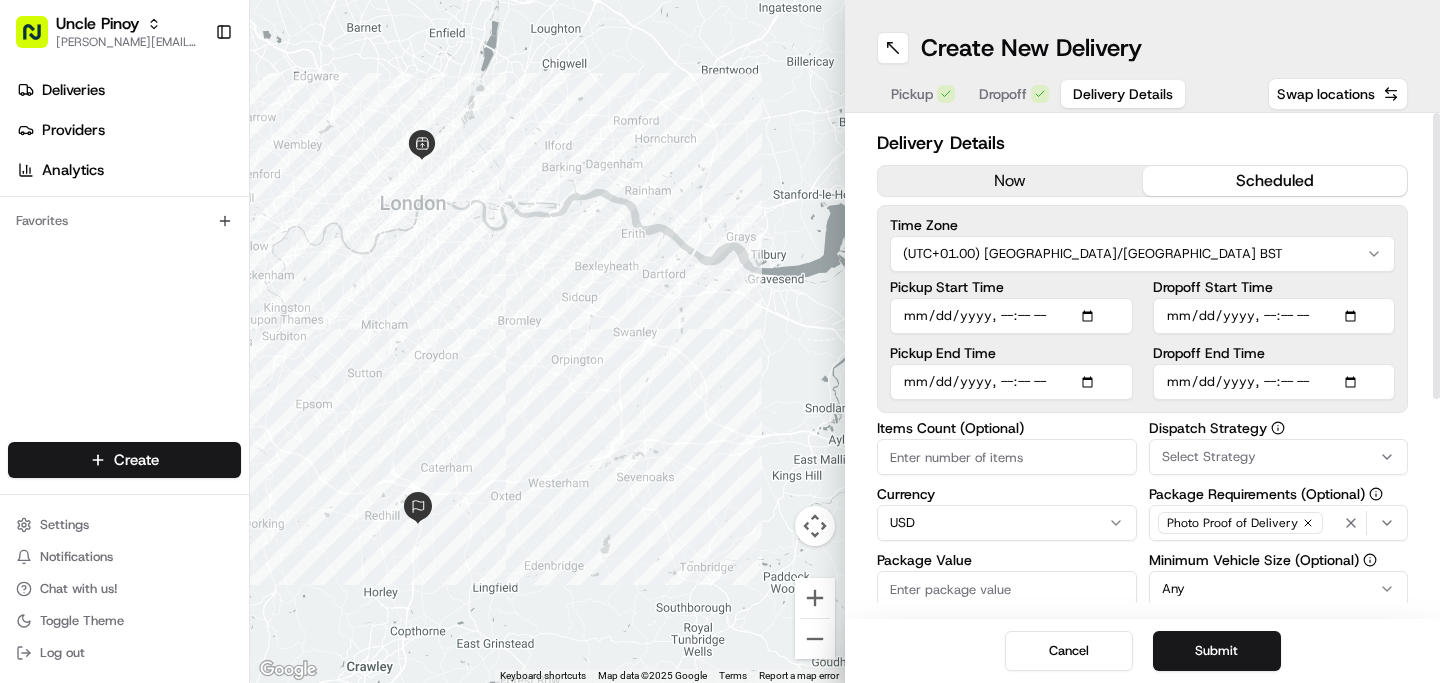 click on "Pickup Start Time" at bounding box center [1011, 316] 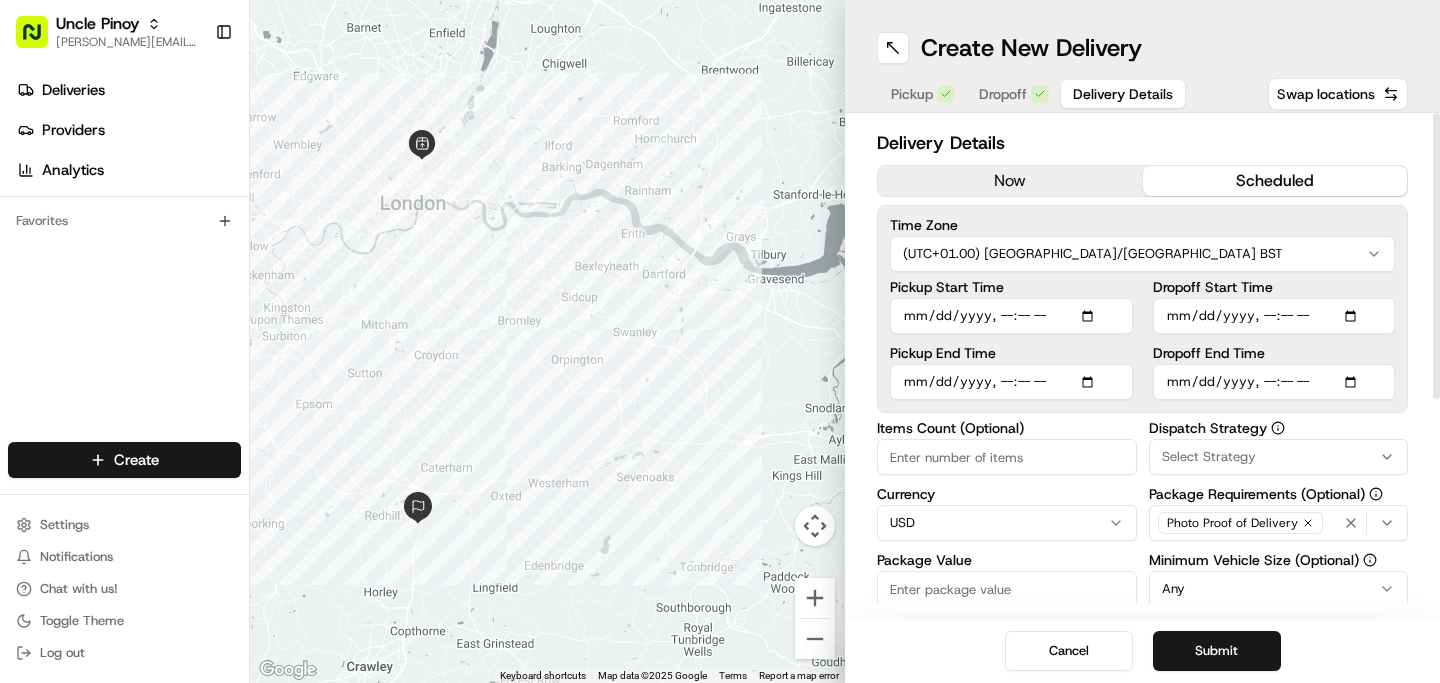 click on "Uncle Pinoy [EMAIL_ADDRESS][DOMAIN_NAME] Toggle Sidebar Deliveries Providers Analytics Favorites Main Menu Members & Organization Organization Users Roles Preferences Customization Tracking Orchestration Automations Dispatch Strategy Locations Pickup Locations Dropoff Locations Billing Billing Refund Requests Integrations Notification Triggers Webhooks API Keys Request Logs Create Settings Notifications Chat with us! Toggle Theme Log out ← Move left → Move right ↑ Move up ↓ Move down + Zoom in - Zoom out Home Jump left by 75% End Jump right by 75% Page Up Jump up by 75% Page Down Jump down by 75% Keyboard shortcuts Map Data Map data ©2025 Google Map data ©2025 Google 5 km  Click to toggle between metric and imperial units Terms Report a map error Create New Delivery Pickup Dropoff Delivery Details Swap locations Delivery Details now scheduled Time Zone (UTC+01.00) [GEOGRAPHIC_DATA]/[GEOGRAPHIC_DATA] BST Pickup Start Time Pickup End Time Dropoff Start Time Dropoff End Time Items Count (Optional) Currency $" at bounding box center (720, 341) 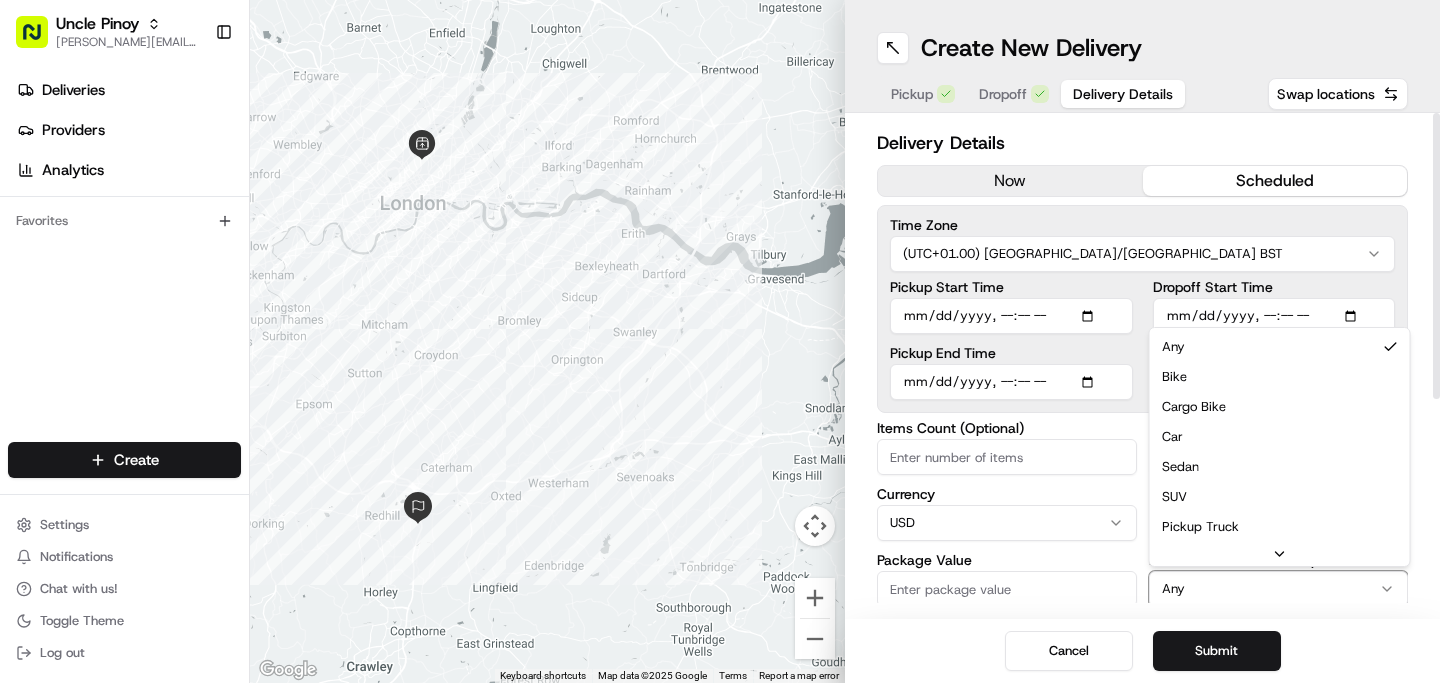click on "Uncle Pinoy [EMAIL_ADDRESS][DOMAIN_NAME] Toggle Sidebar Deliveries Providers Analytics Favorites Main Menu Members & Organization Organization Users Roles Preferences Customization Tracking Orchestration Automations Dispatch Strategy Locations Pickup Locations Dropoff Locations Billing Billing Refund Requests Integrations Notification Triggers Webhooks API Keys Request Logs Create Settings Notifications Chat with us! Toggle Theme Log out ← Move left → Move right ↑ Move up ↓ Move down + Zoom in - Zoom out Home Jump left by 75% End Jump right by 75% Page Up Jump up by 75% Page Down Jump down by 75% Keyboard shortcuts Map Data Map data ©2025 Google Map data ©2025 Google 5 km  Click to toggle between metric and imperial units Terms Report a map error Create New Delivery Pickup Dropoff Delivery Details Swap locations Delivery Details now scheduled Time Zone (UTC+01.00) [GEOGRAPHIC_DATA]/[GEOGRAPHIC_DATA] BST Pickup Start Time Pickup End Time Dropoff Start Time Dropoff End Time Items Count (Optional) Currency $" at bounding box center [720, 341] 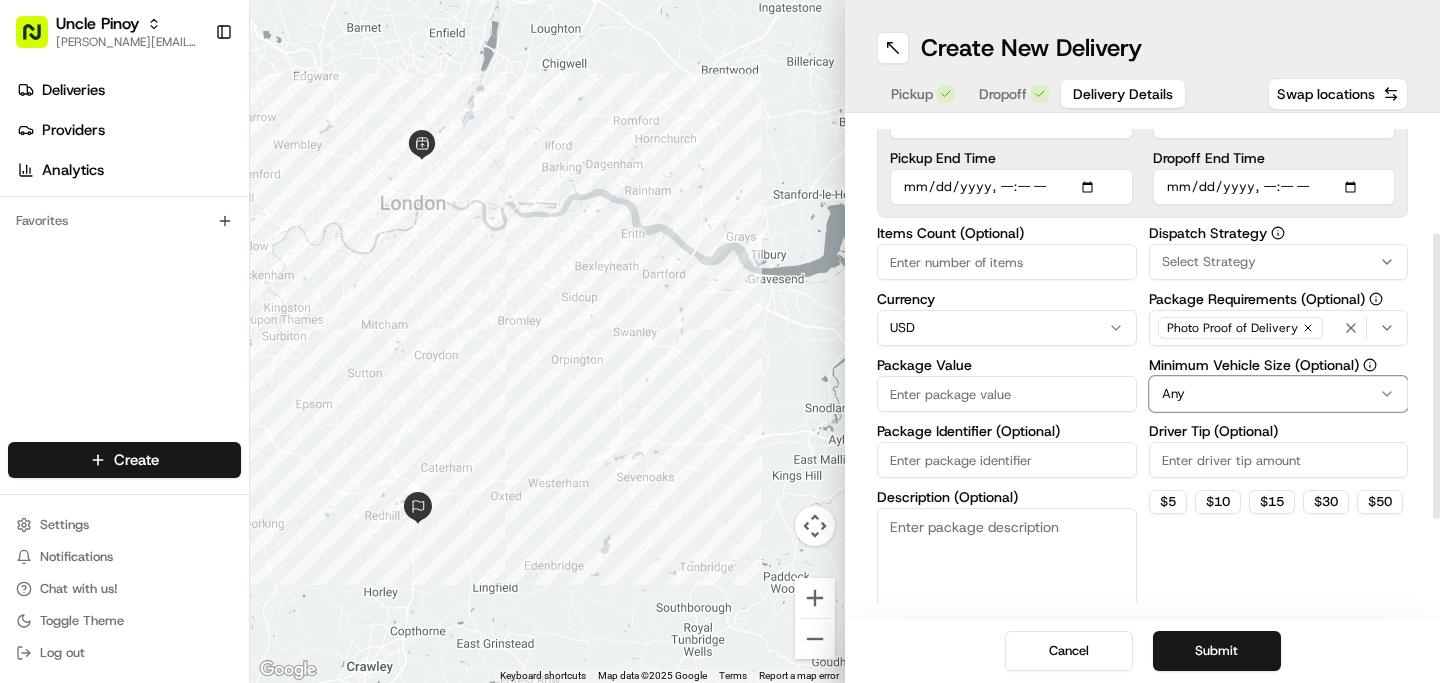 scroll, scrollTop: 199, scrollLeft: 0, axis: vertical 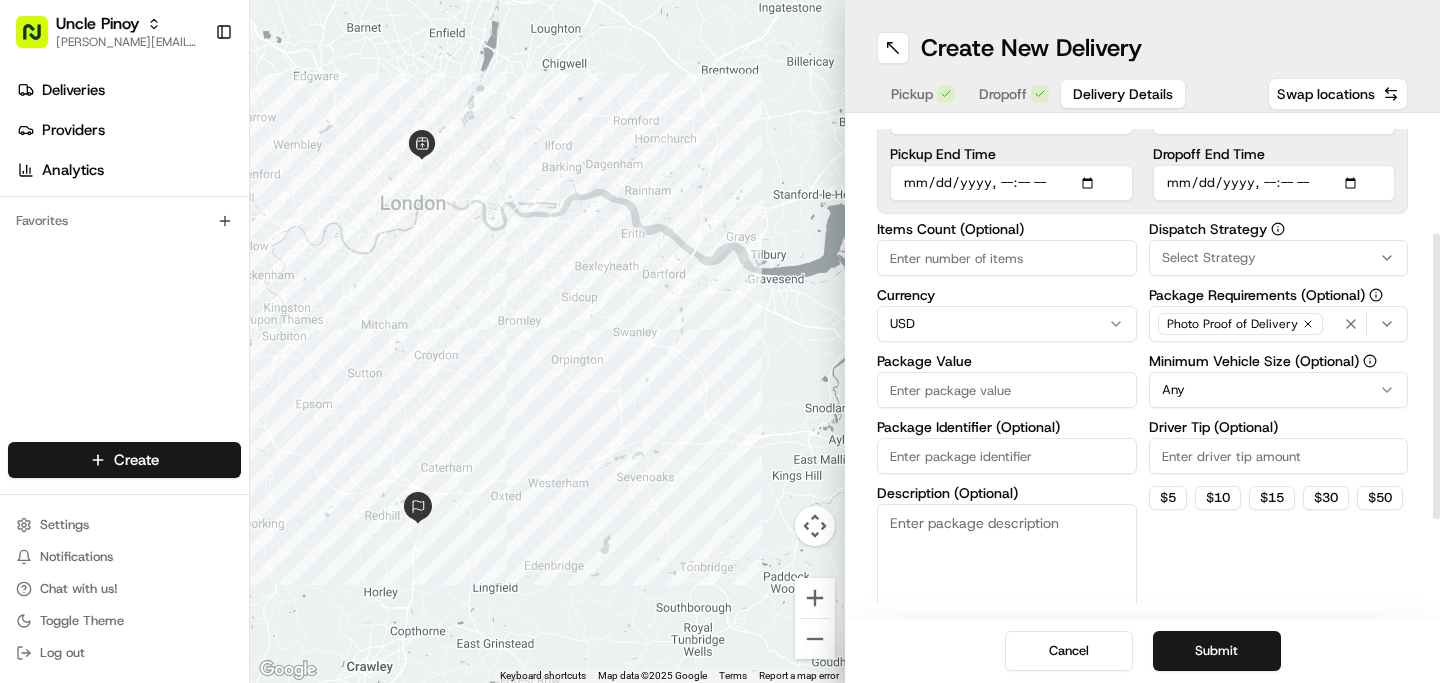 click on "Package Value" at bounding box center [1007, 390] 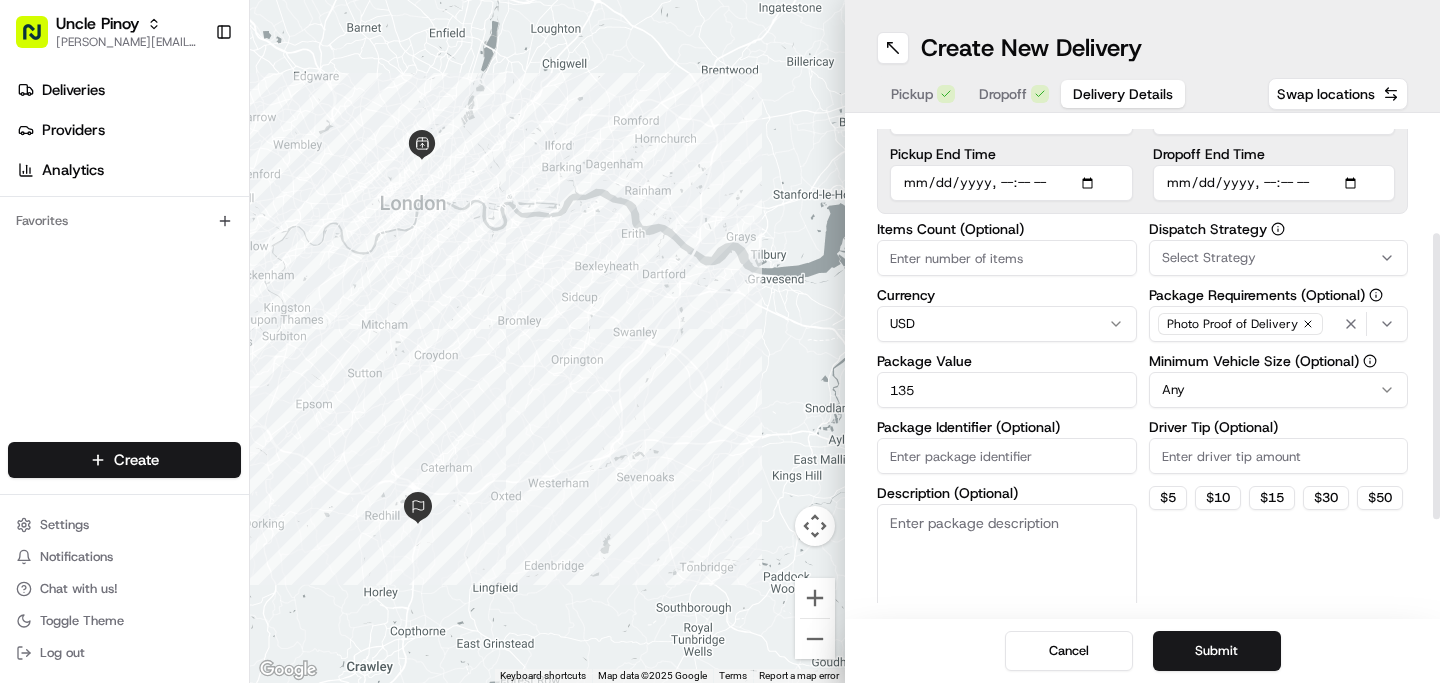 type on "135" 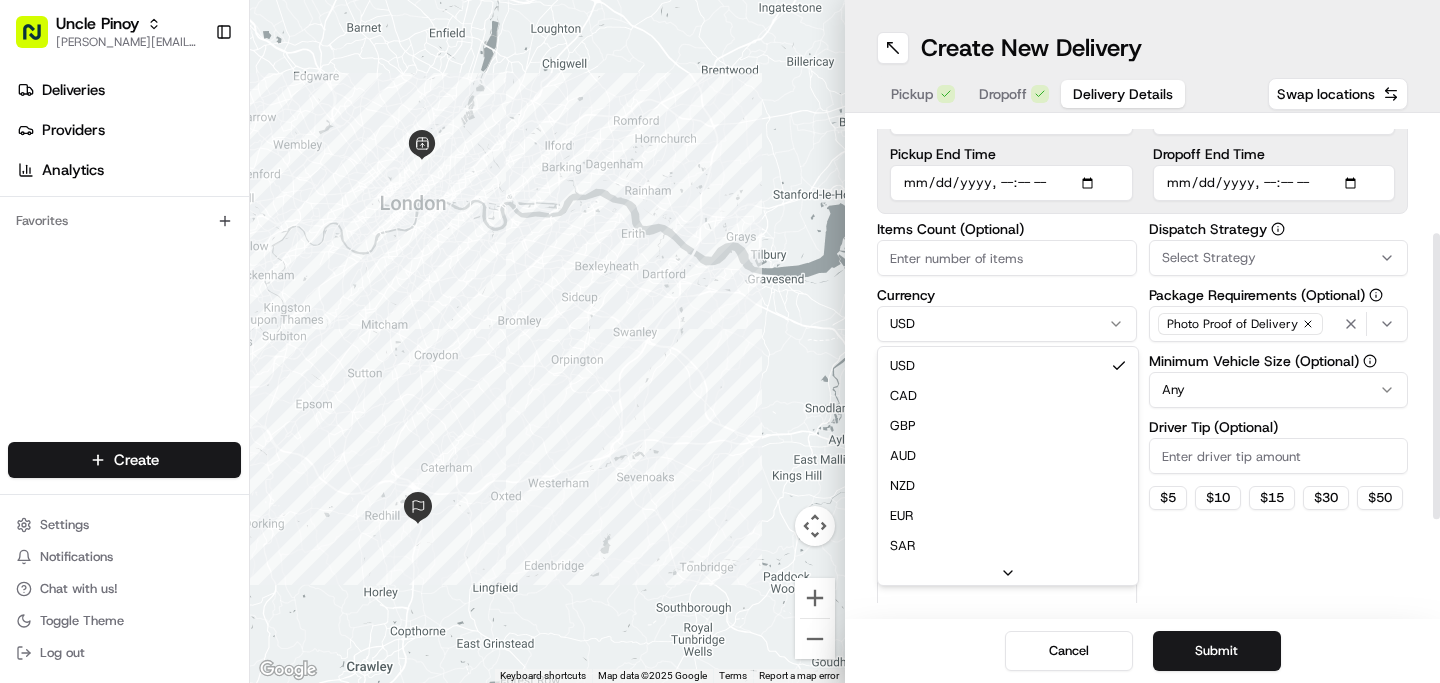 click on "Uncle Pinoy [EMAIL_ADDRESS][DOMAIN_NAME] Toggle Sidebar Deliveries Providers Analytics Favorites Main Menu Members & Organization Organization Users Roles Preferences Customization Tracking Orchestration Automations Dispatch Strategy Locations Pickup Locations Dropoff Locations Billing Billing Refund Requests Integrations Notification Triggers Webhooks API Keys Request Logs Create Settings Notifications Chat with us! Toggle Theme Log out ← Move left → Move right ↑ Move up ↓ Move down + Zoom in - Zoom out Home Jump left by 75% End Jump right by 75% Page Up Jump up by 75% Page Down Jump down by 75% Keyboard shortcuts Map Data Map data ©2025 Google Map data ©2025 Google 5 km  Click to toggle between metric and imperial units Terms Report a map error Create New Delivery Pickup Dropoff Delivery Details Swap locations Delivery Details now scheduled Time Zone (UTC+01.00) [GEOGRAPHIC_DATA]/[GEOGRAPHIC_DATA] BST Pickup Start Time Pickup End Time Dropoff Start Time Dropoff End Time Items Count (Optional) Currency $" at bounding box center (720, 341) 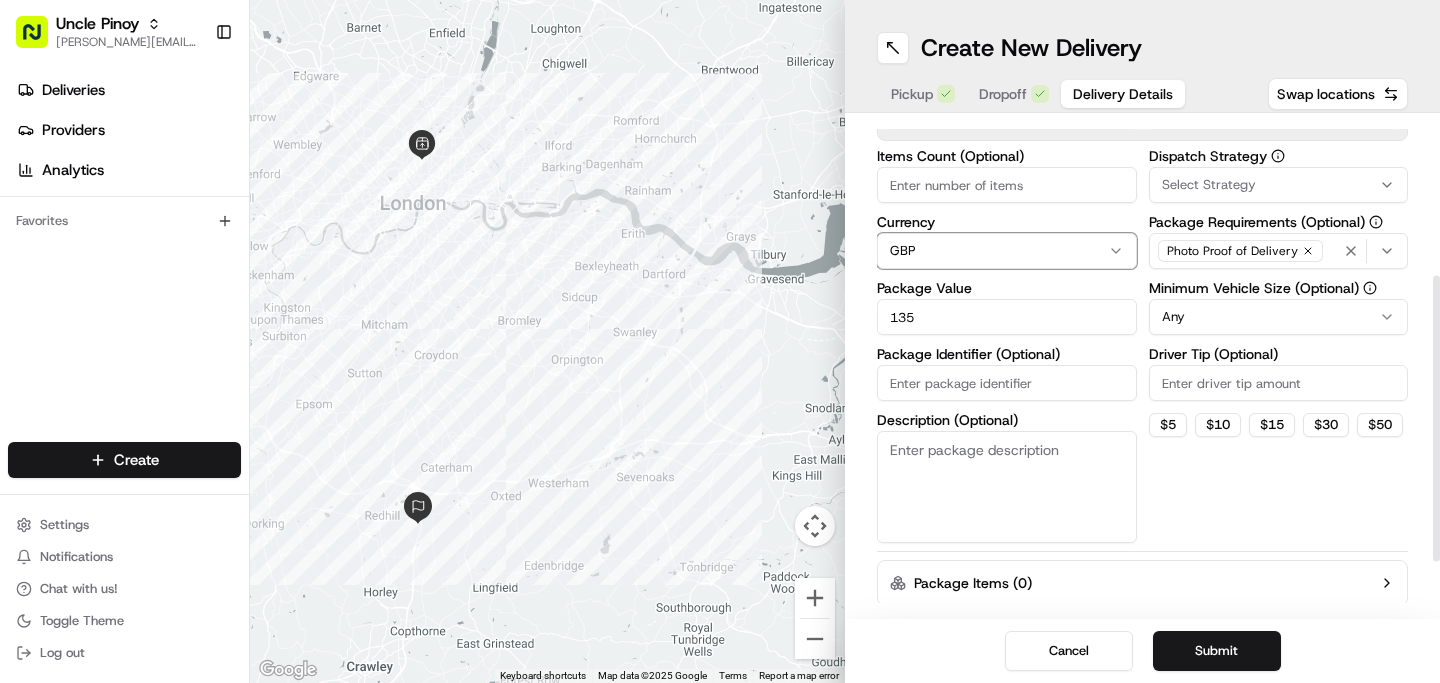 scroll, scrollTop: 319, scrollLeft: 0, axis: vertical 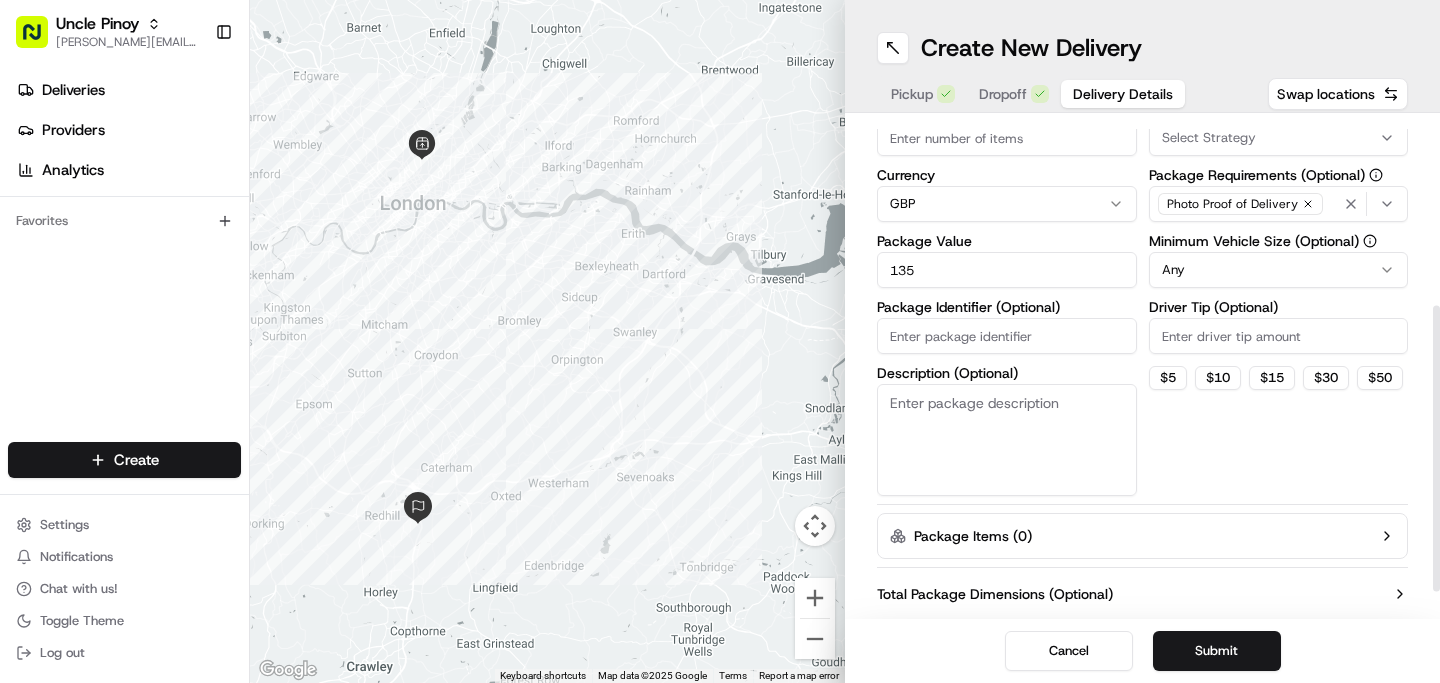 click on "Package Items ( 0 )" at bounding box center [1142, 536] 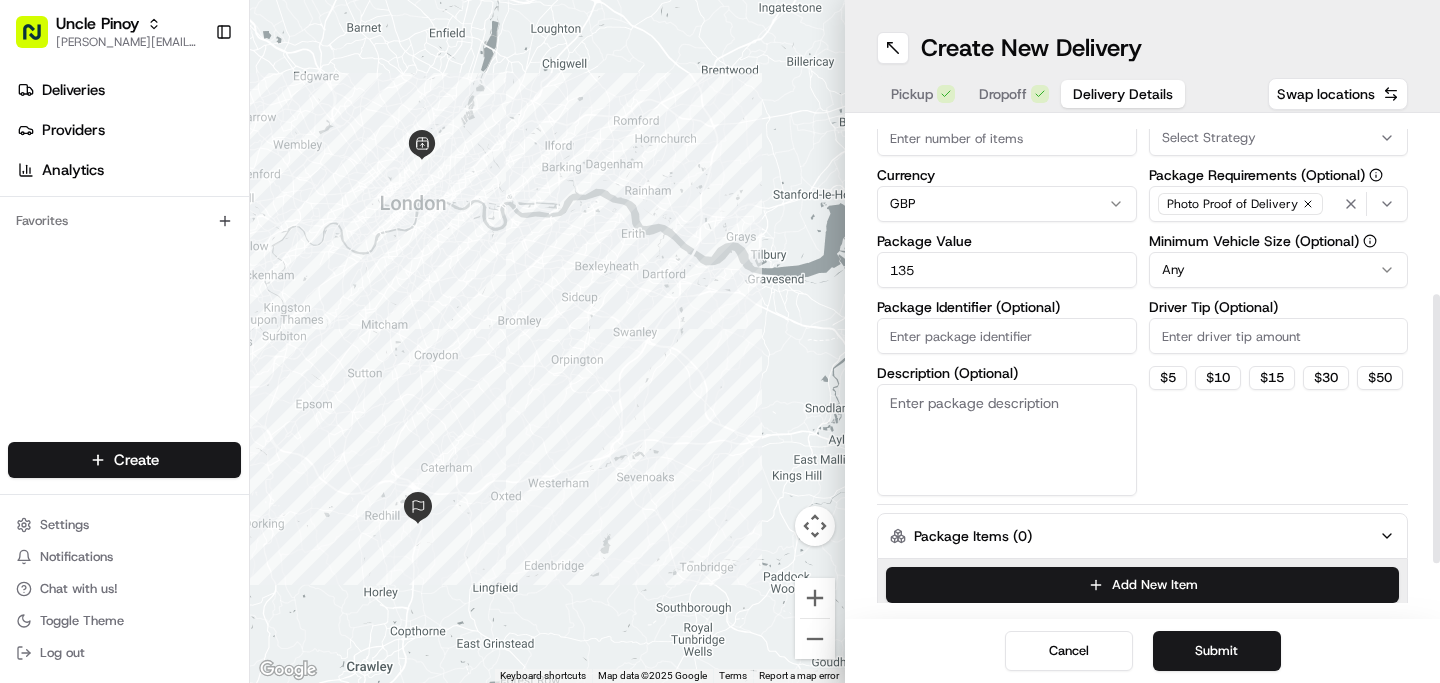 scroll, scrollTop: 417, scrollLeft: 0, axis: vertical 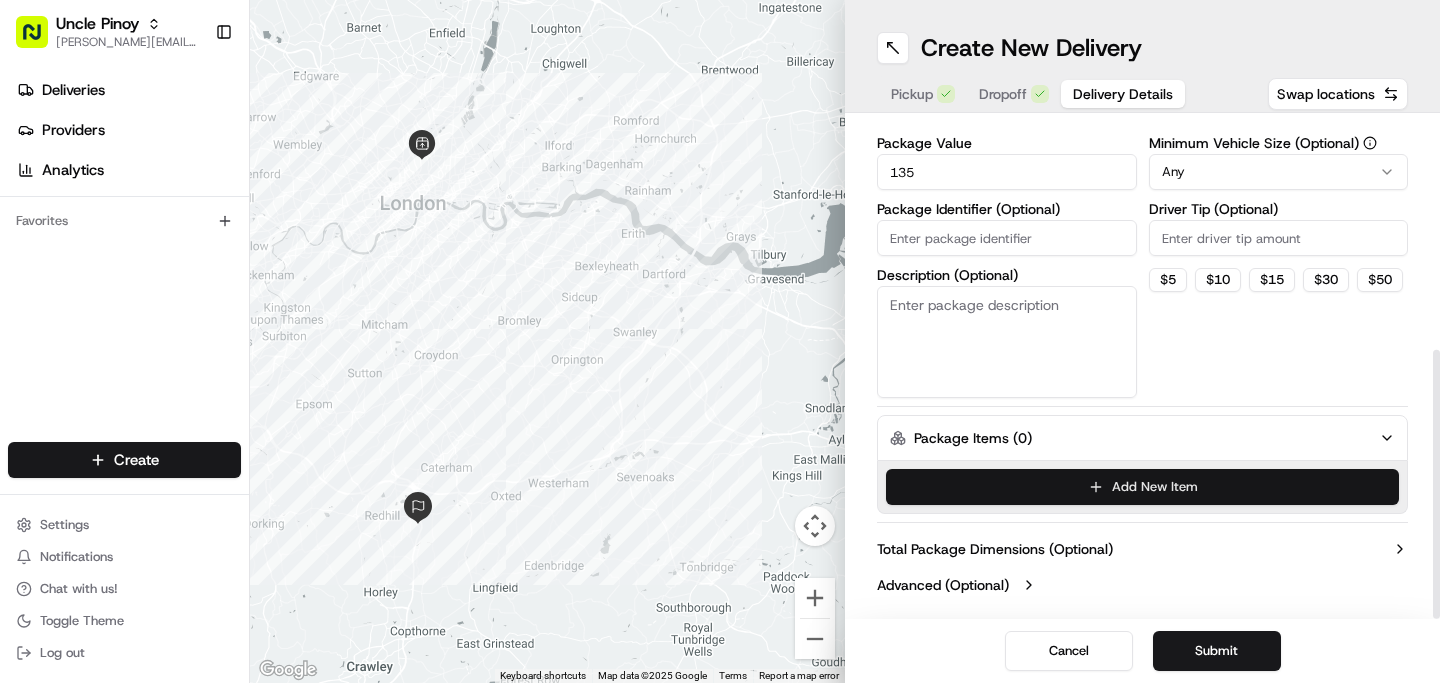 click on "Add New Item" at bounding box center (1142, 487) 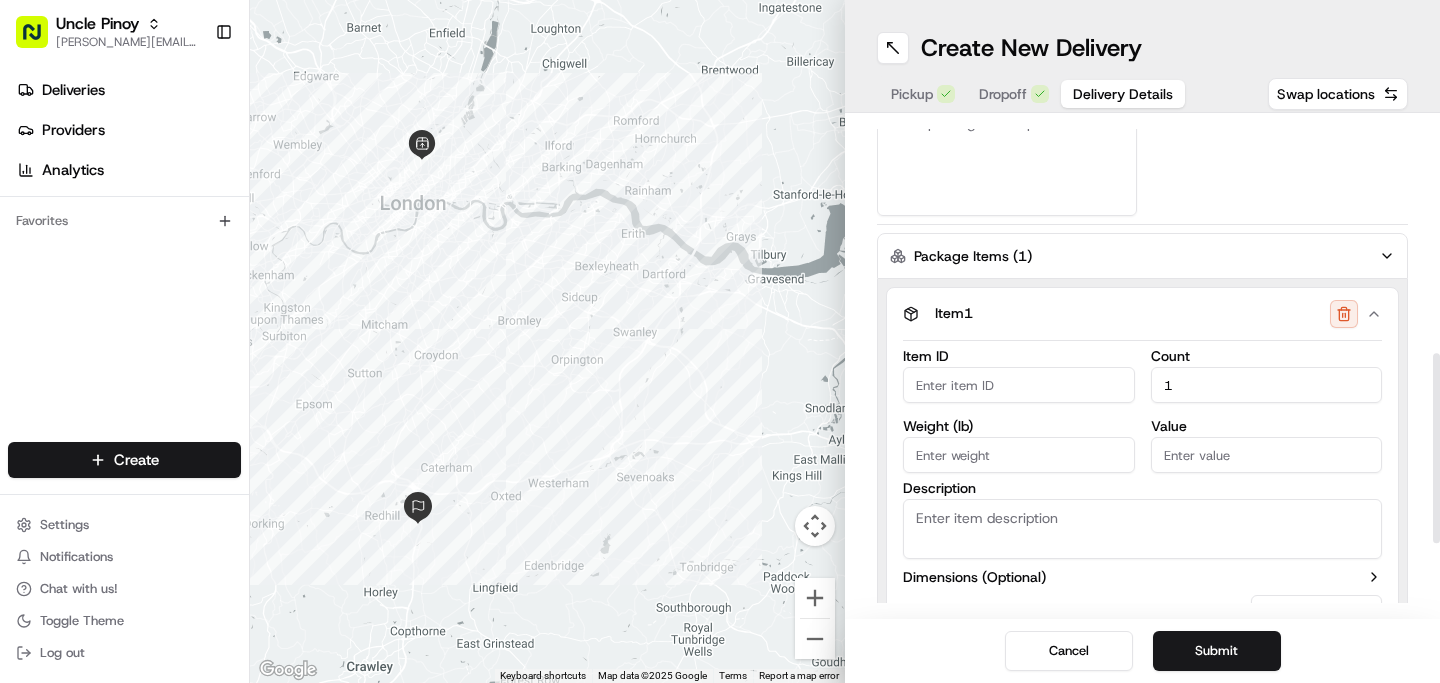 scroll, scrollTop: 600, scrollLeft: 0, axis: vertical 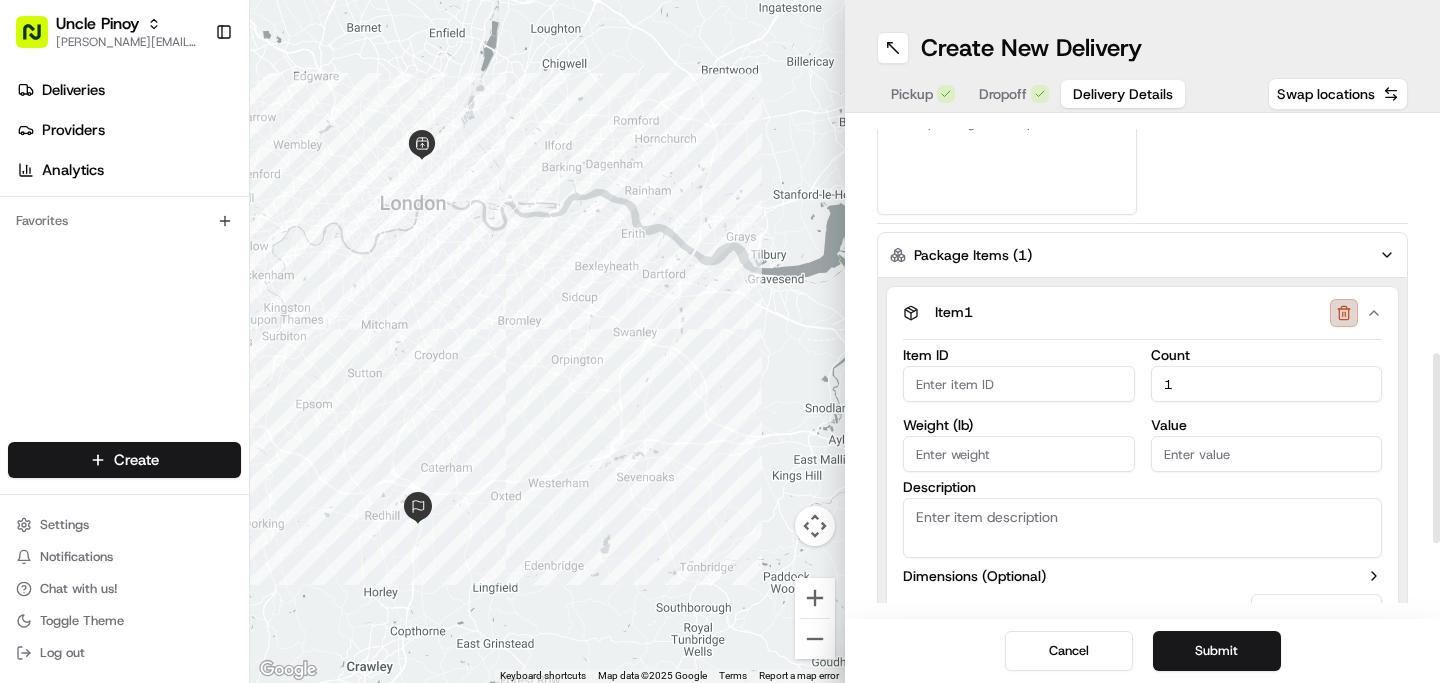 click at bounding box center [1344, 313] 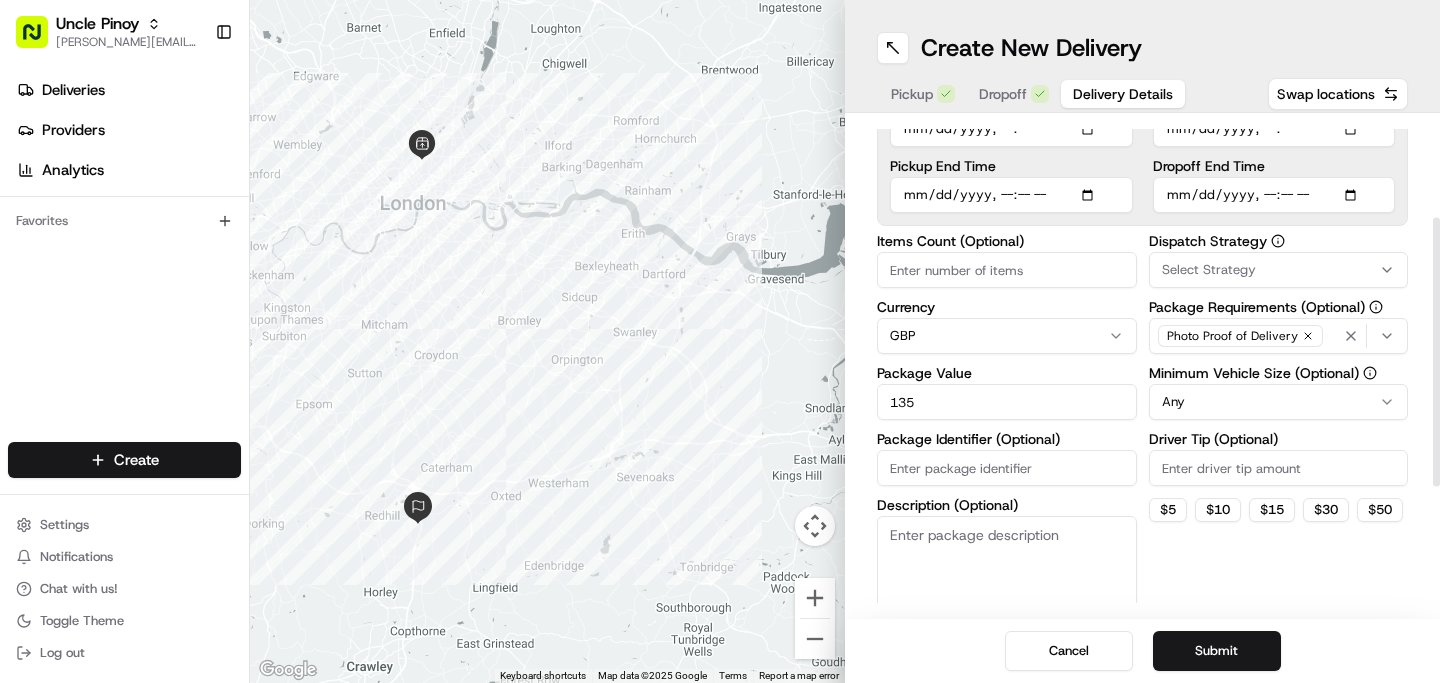 scroll, scrollTop: 184, scrollLeft: 0, axis: vertical 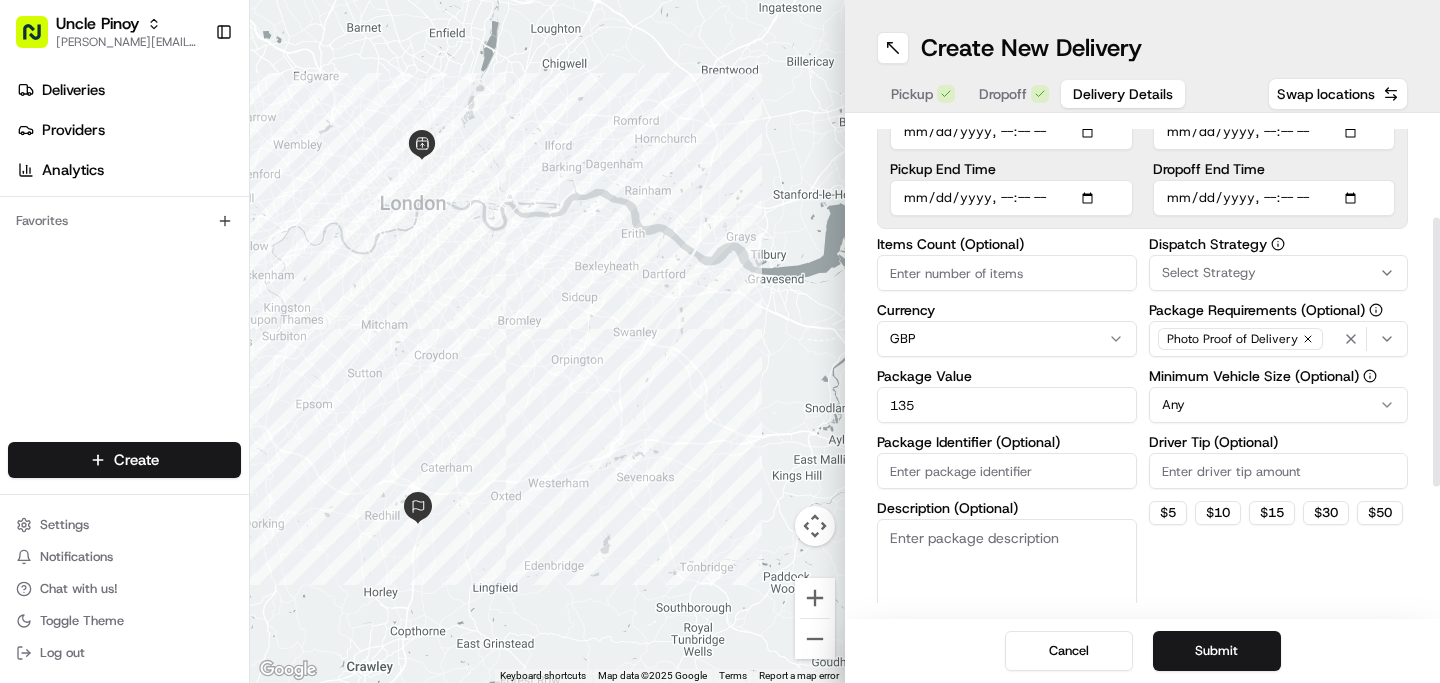 click on "Minimum Vehicle Size (Optional)" at bounding box center (1279, 376) 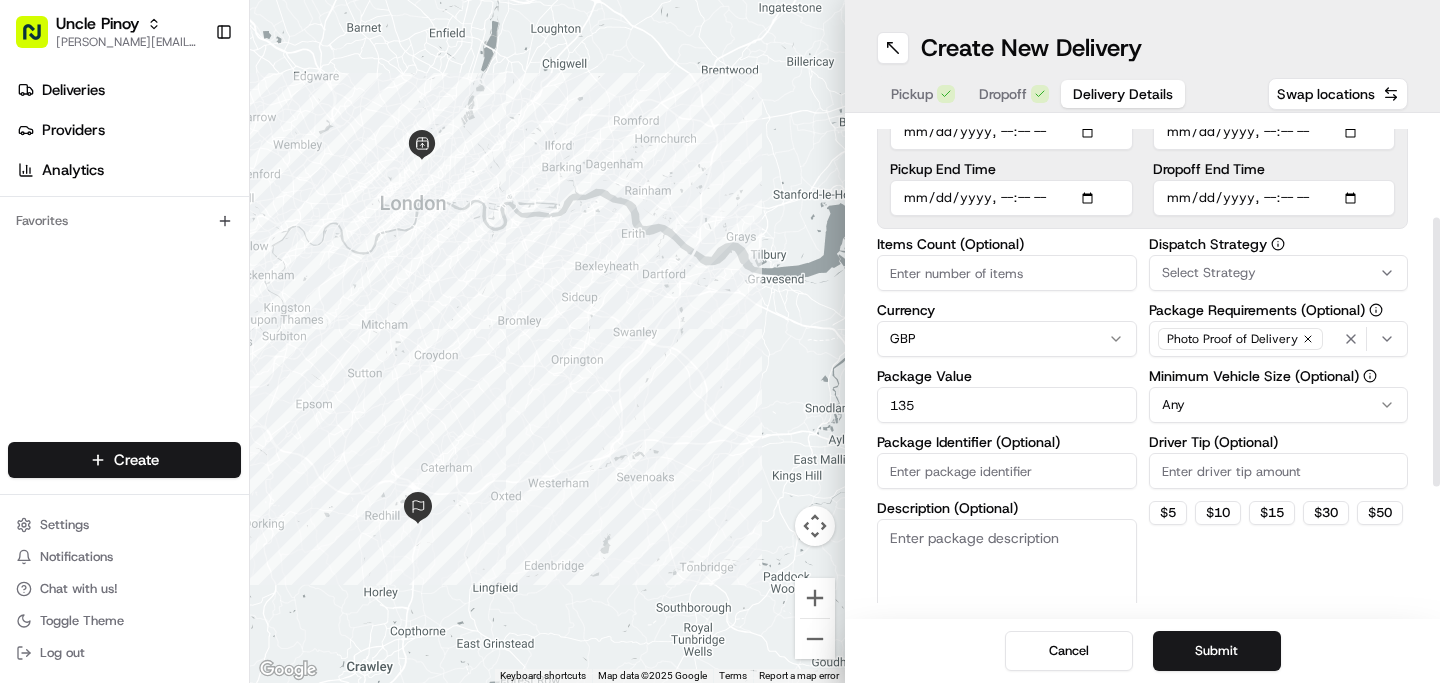 click on "Uncle Pinoy [EMAIL_ADDRESS][DOMAIN_NAME] Toggle Sidebar Deliveries Providers Analytics Favorites Main Menu Members & Organization Organization Users Roles Preferences Customization Tracking Orchestration Automations Dispatch Strategy Locations Pickup Locations Dropoff Locations Billing Billing Refund Requests Integrations Notification Triggers Webhooks API Keys Request Logs Create Settings Notifications Chat with us! Toggle Theme Log out ← Move left → Move right ↑ Move up ↓ Move down + Zoom in - Zoom out Home Jump left by 75% End Jump right by 75% Page Up Jump up by 75% Page Down Jump down by 75% Keyboard shortcuts Map Data Map data ©2025 Google Map data ©2025 Google 5 km  Click to toggle between metric and imperial units Terms Report a map error Create New Delivery Pickup Dropoff Delivery Details Swap locations Delivery Details now scheduled Time Zone (UTC+01.00) [GEOGRAPHIC_DATA]/[GEOGRAPHIC_DATA] BST Pickup Start Time Pickup End Time Dropoff Start Time Dropoff End Time Items Count (Optional) Currency $" at bounding box center [720, 341] 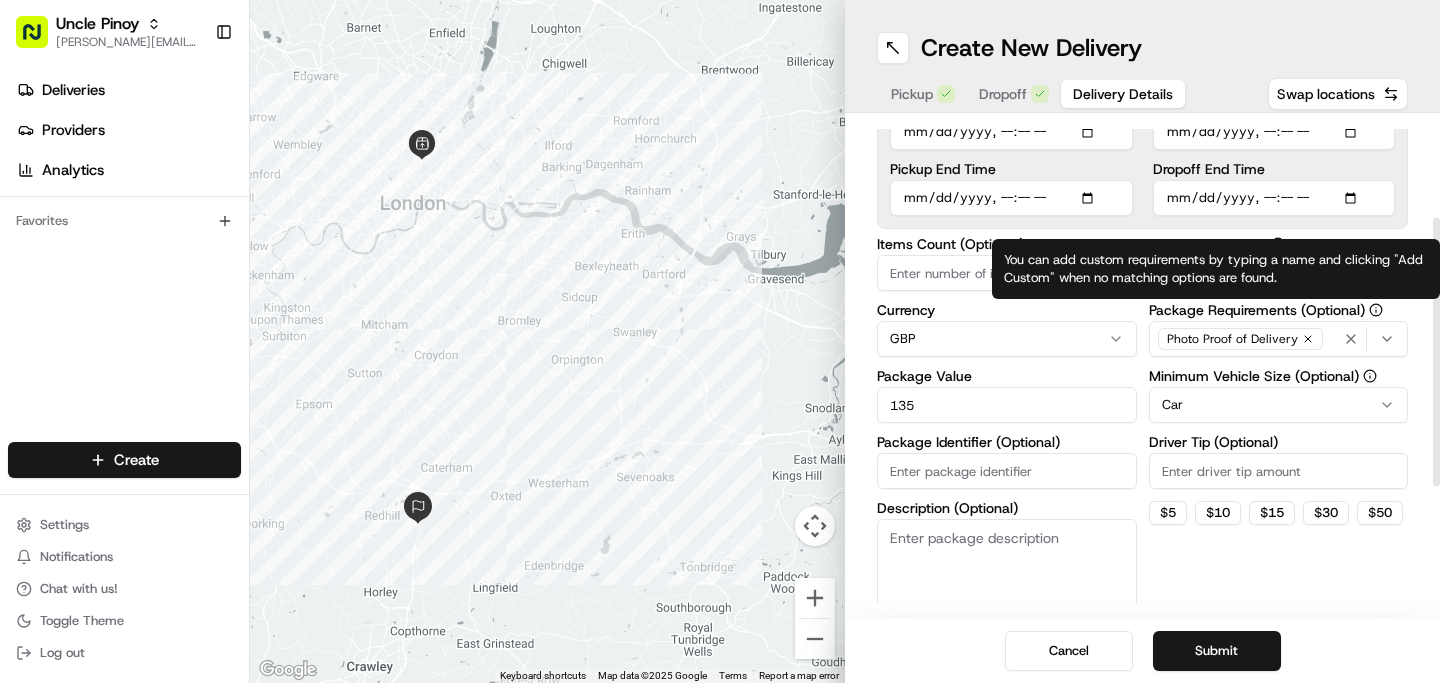click 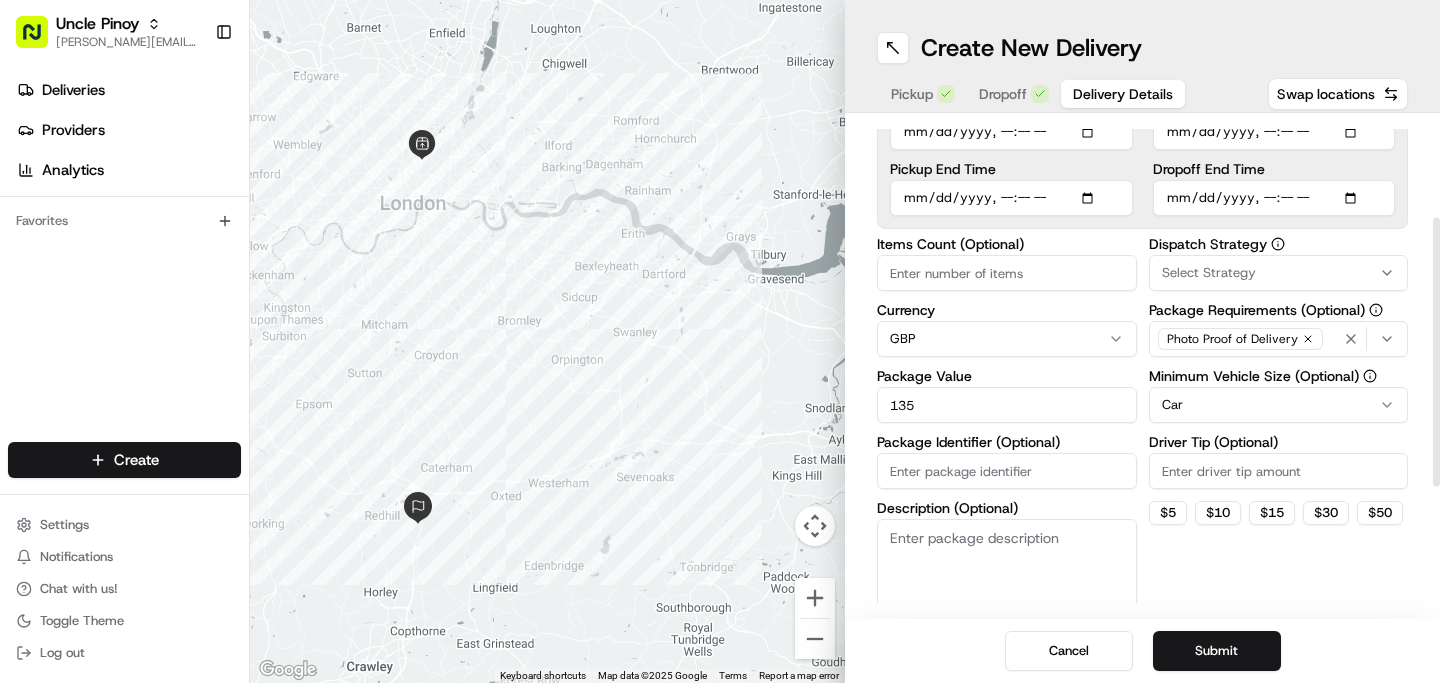 click 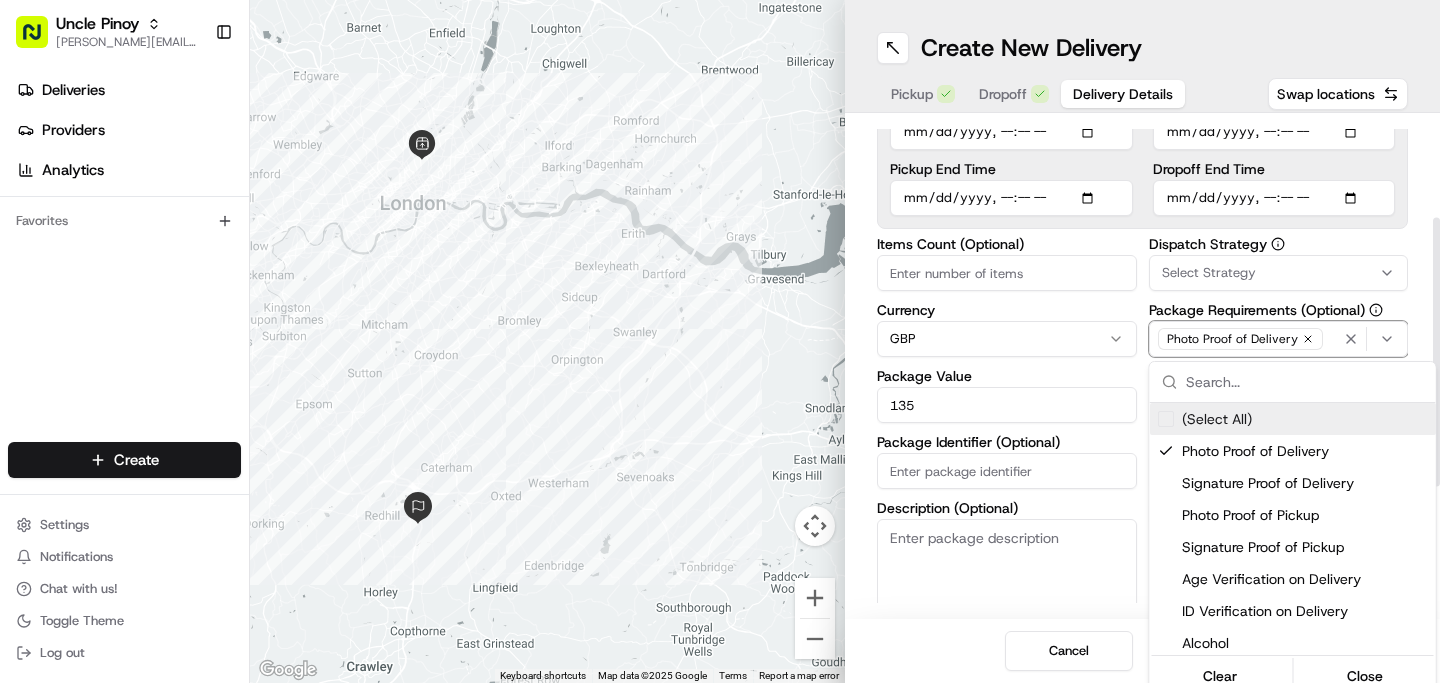 click 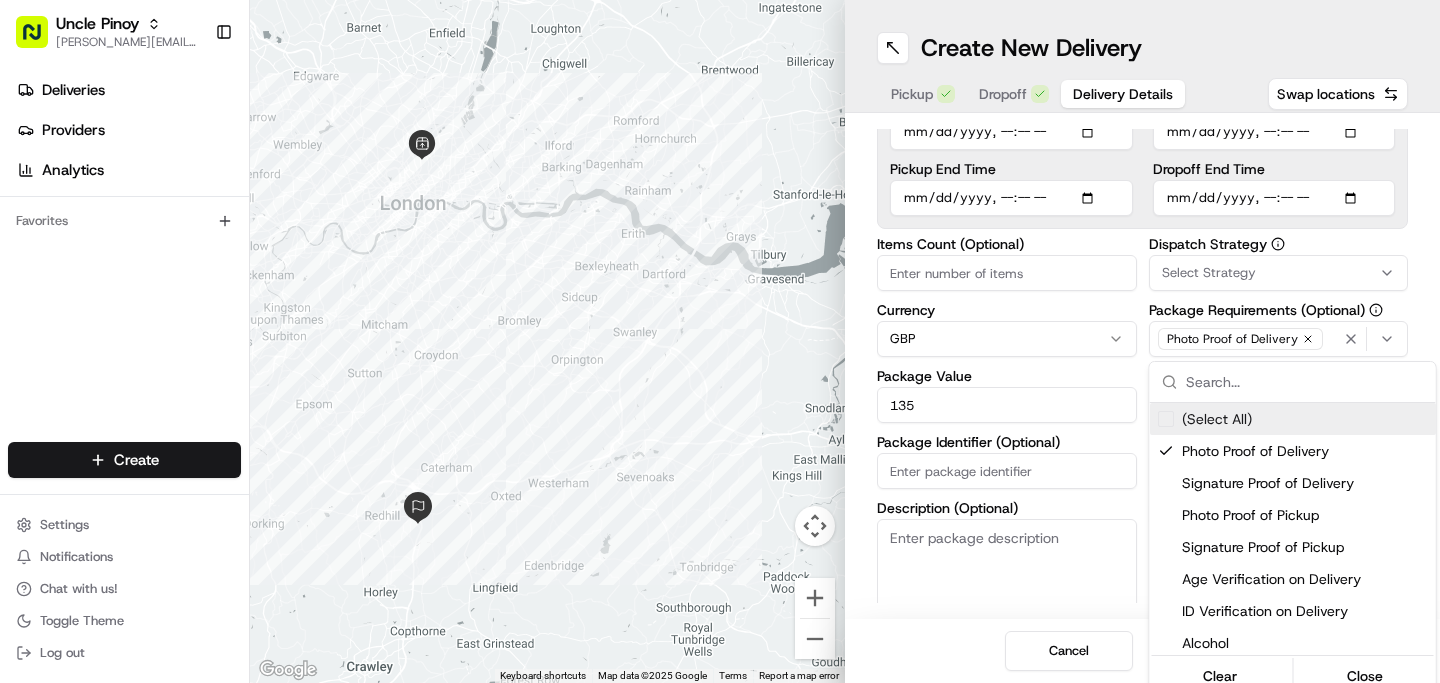click on "Uncle Pinoy [EMAIL_ADDRESS][DOMAIN_NAME] Toggle Sidebar Deliveries Providers Analytics Favorites Main Menu Members & Organization Organization Users Roles Preferences Customization Tracking Orchestration Automations Dispatch Strategy Locations Pickup Locations Dropoff Locations Billing Billing Refund Requests Integrations Notification Triggers Webhooks API Keys Request Logs Create Settings Notifications Chat with us! Toggle Theme Log out ← Move left → Move right ↑ Move up ↓ Move down + Zoom in - Zoom out Home Jump left by 75% End Jump right by 75% Page Up Jump up by 75% Page Down Jump down by 75% Keyboard shortcuts Map Data Map data ©2025 Google Map data ©2025 Google 5 km  Click to toggle between metric and imperial units Terms Report a map error Create New Delivery Pickup Dropoff Delivery Details Swap locations Delivery Details now scheduled Time Zone (UTC+01.00) [GEOGRAPHIC_DATA]/[GEOGRAPHIC_DATA] BST Pickup Start Time Pickup End Time Dropoff Start Time Dropoff End Time Items Count (Optional) Currency $" at bounding box center (720, 341) 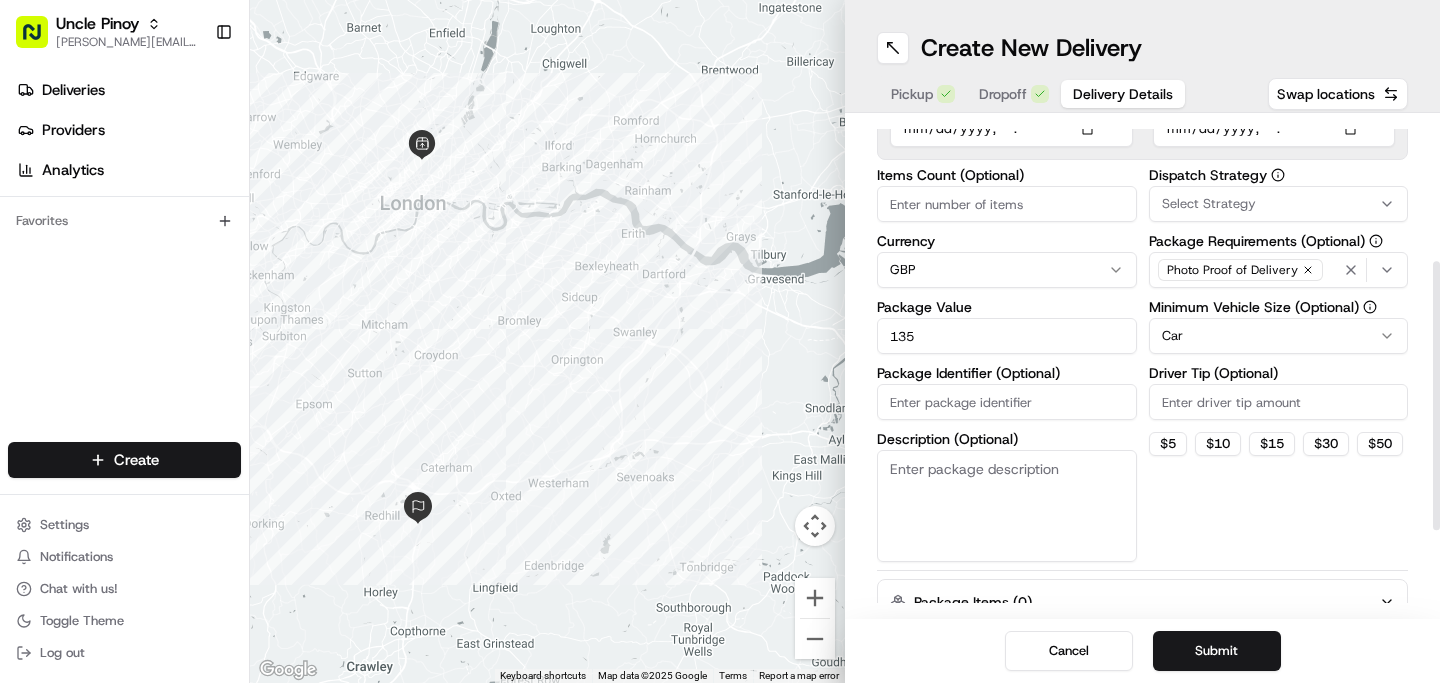 scroll, scrollTop: 265, scrollLeft: 0, axis: vertical 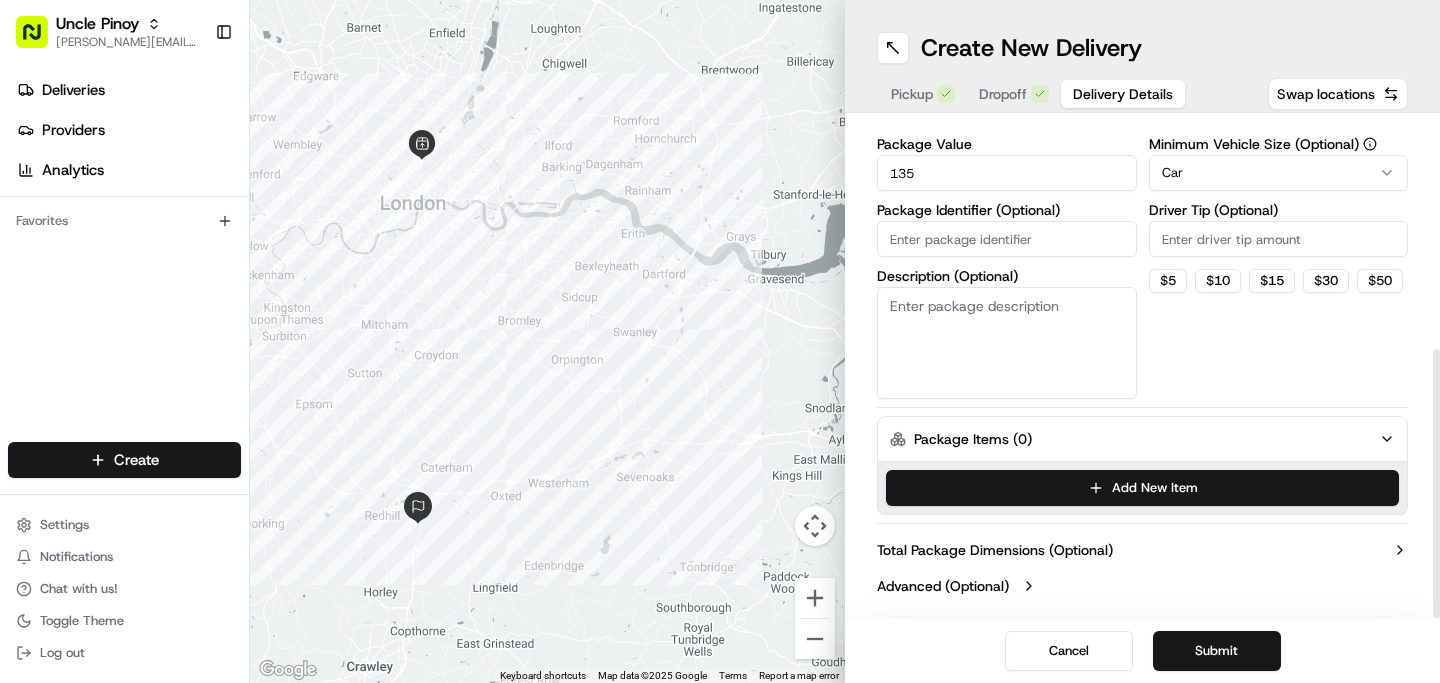 click on "Total Package Dimensions (Optional)" at bounding box center (995, 550) 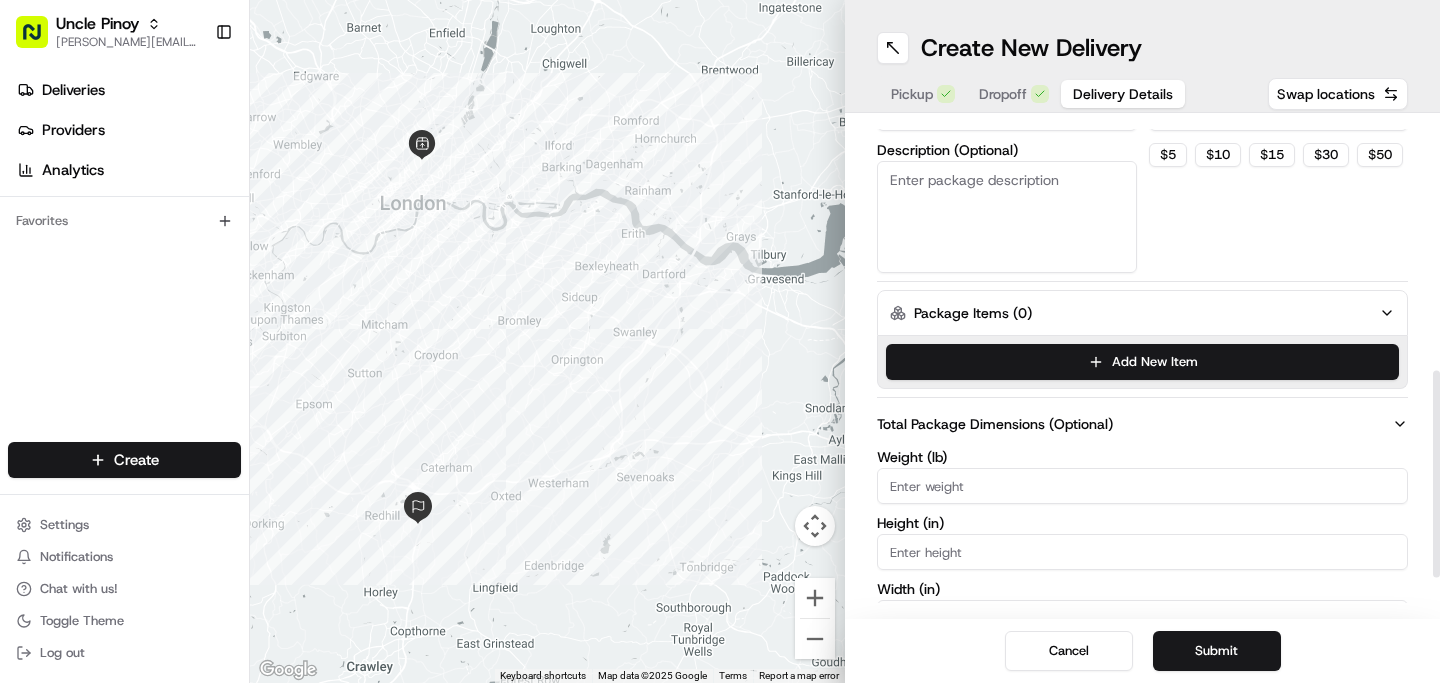 scroll, scrollTop: 607, scrollLeft: 0, axis: vertical 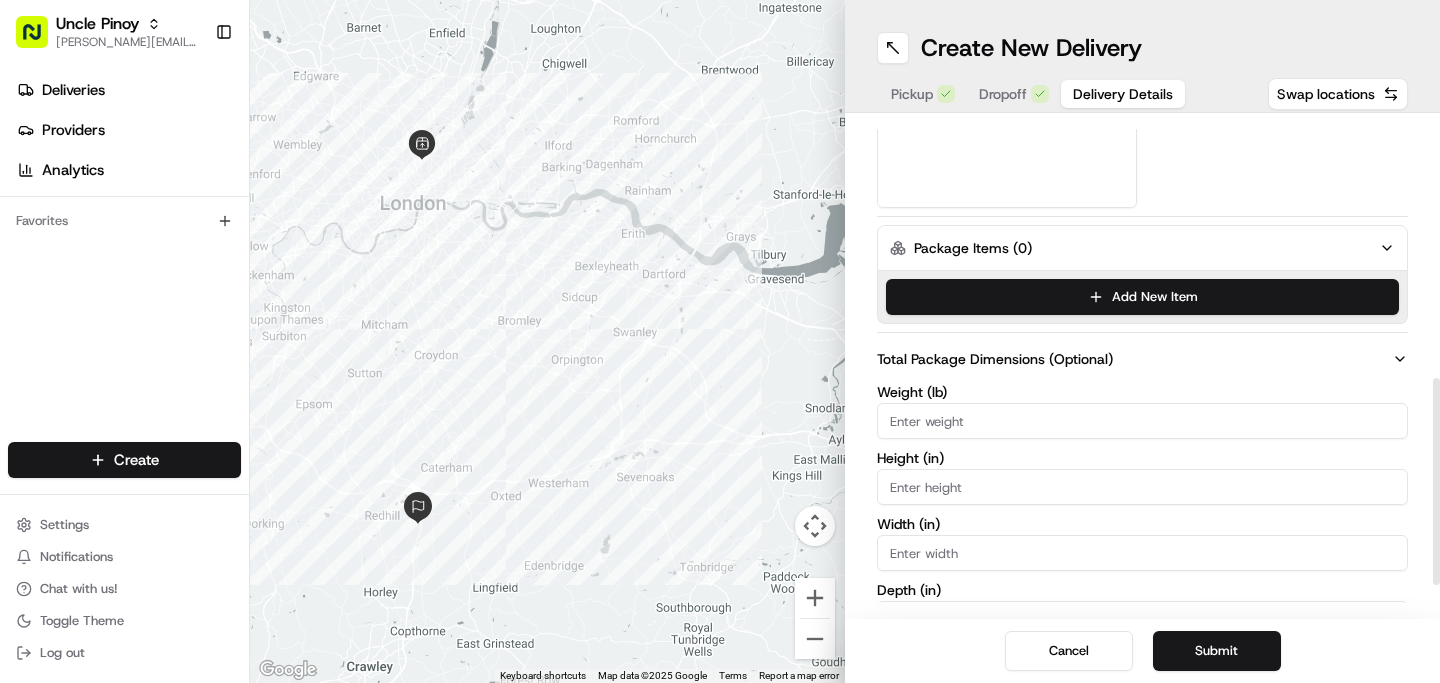 click on "Weight ( lb )" at bounding box center [1142, 421] 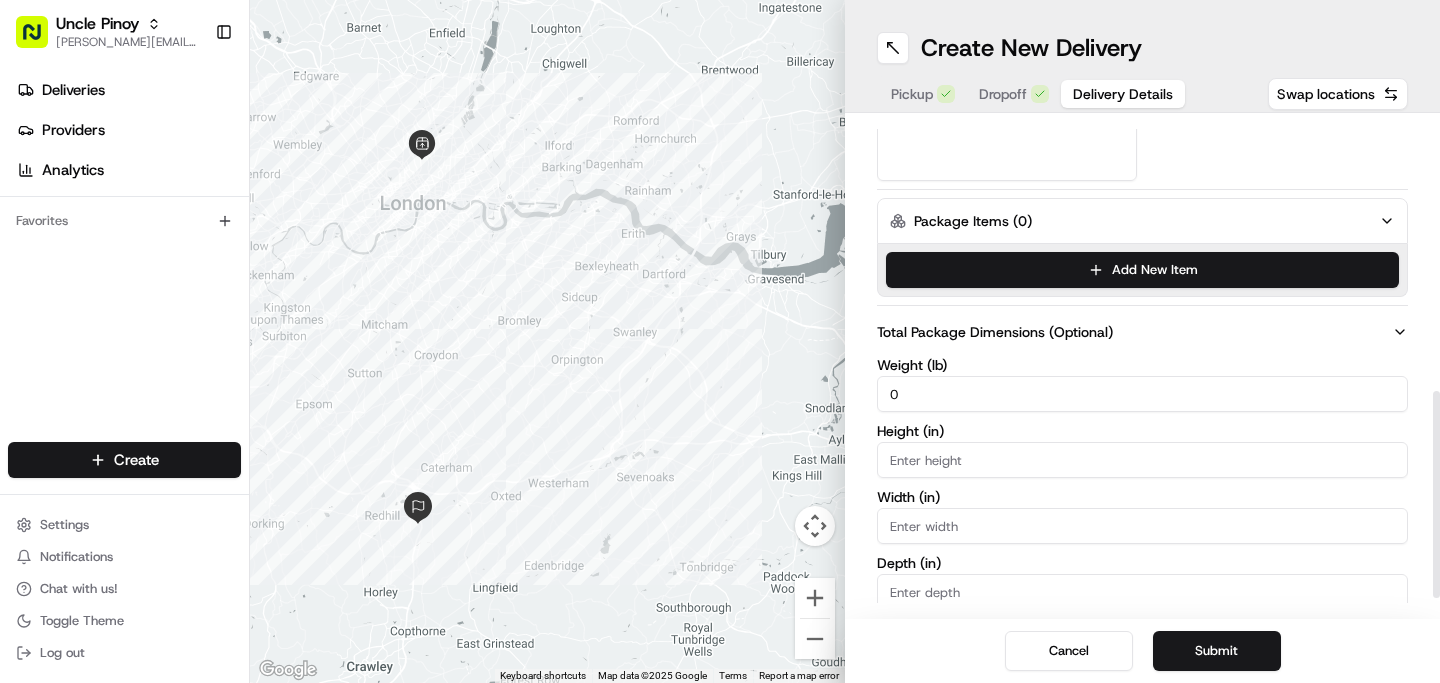 scroll, scrollTop: 685, scrollLeft: 0, axis: vertical 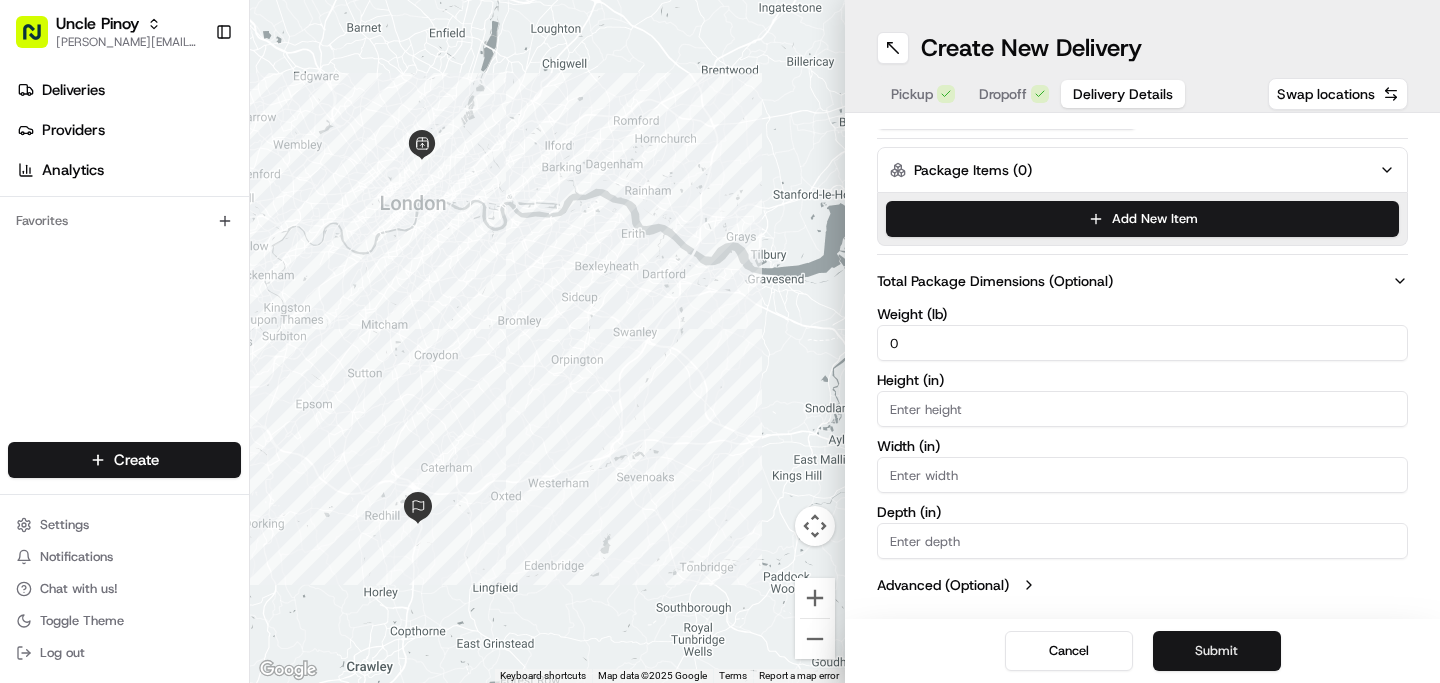 type on "0" 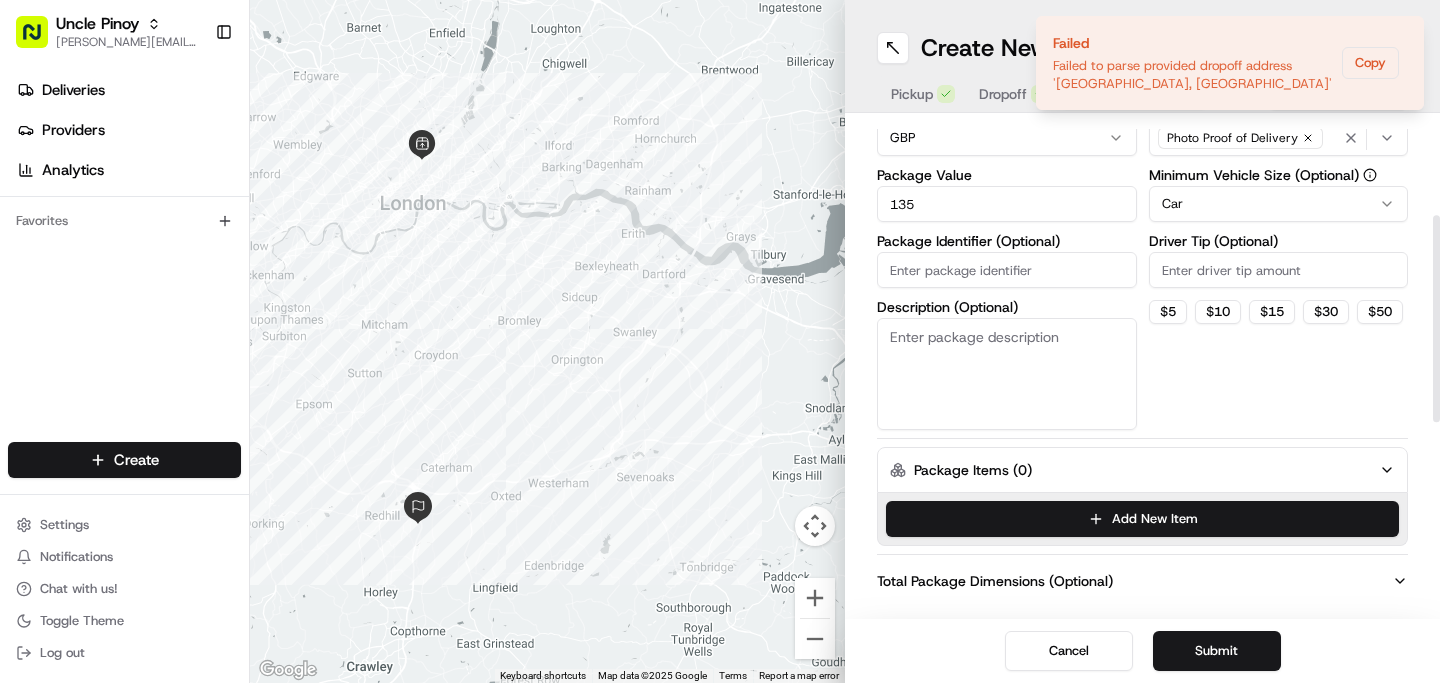 scroll, scrollTop: 0, scrollLeft: 0, axis: both 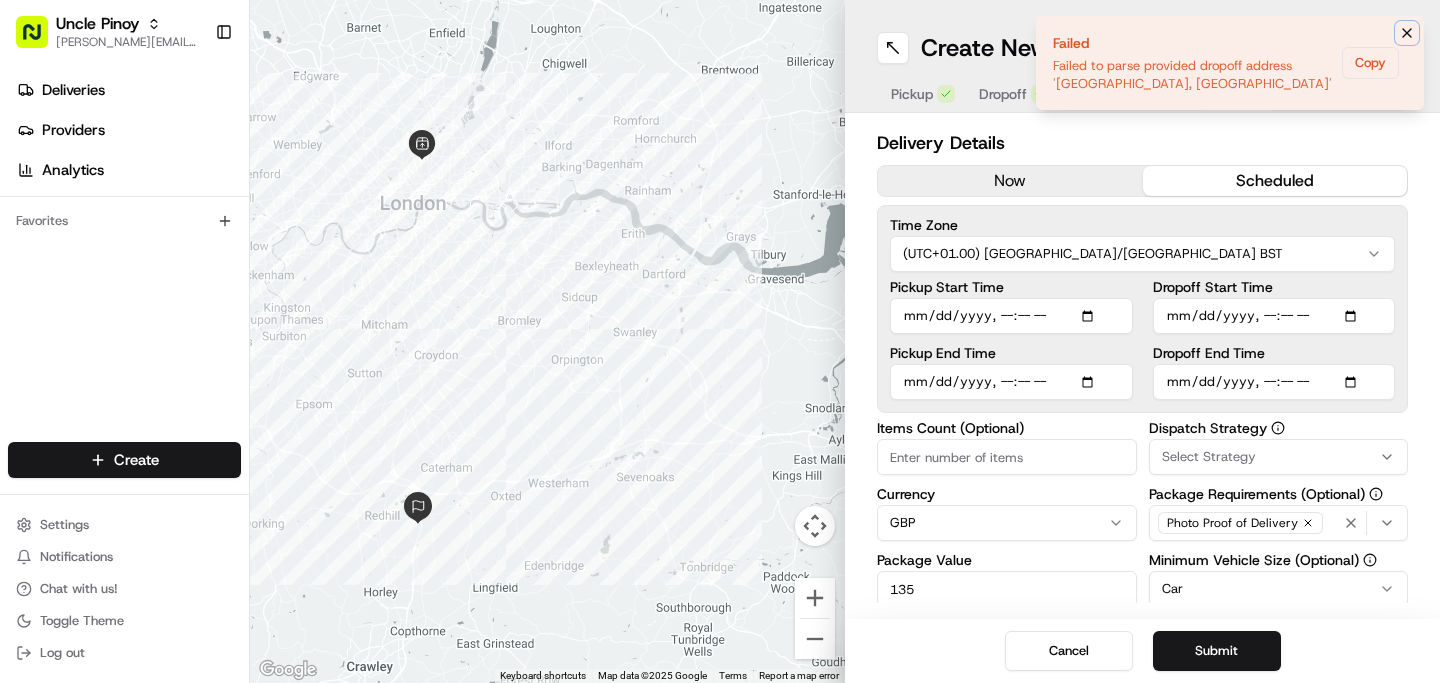 click 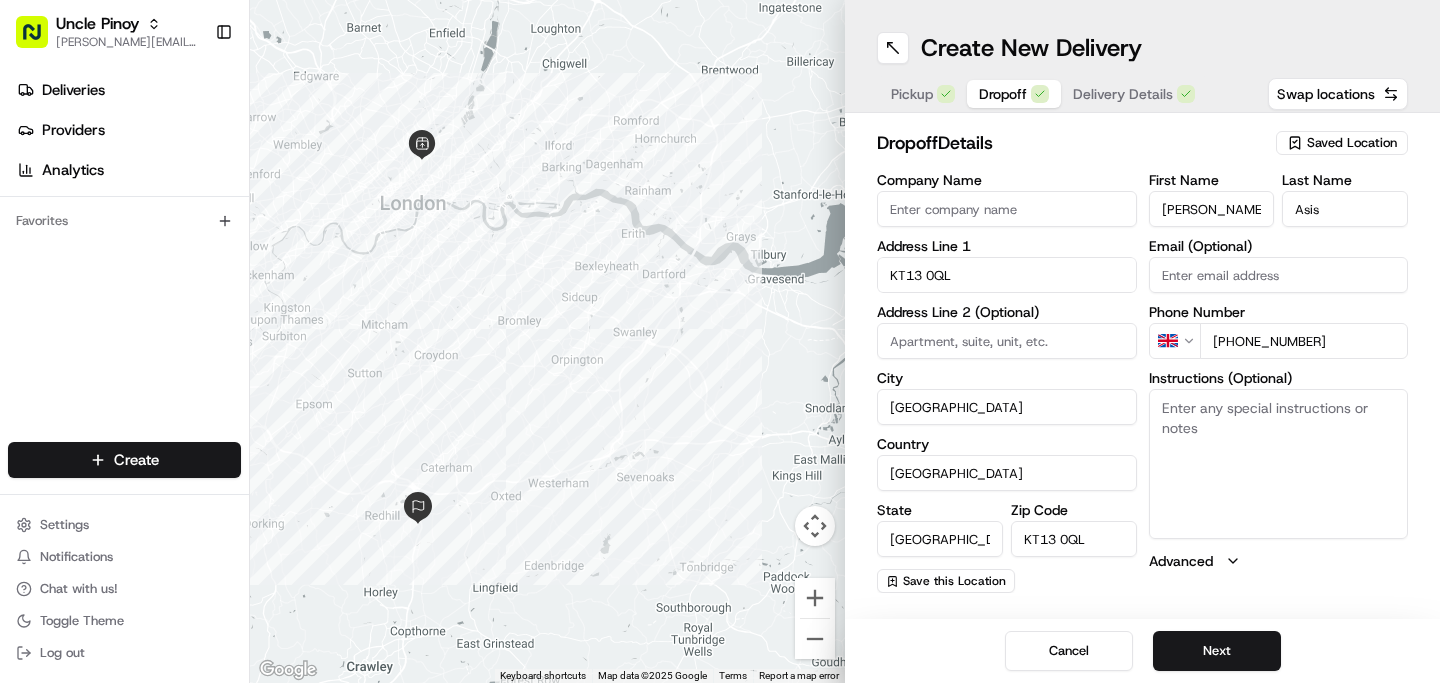 click on "Dropoff" at bounding box center [1003, 94] 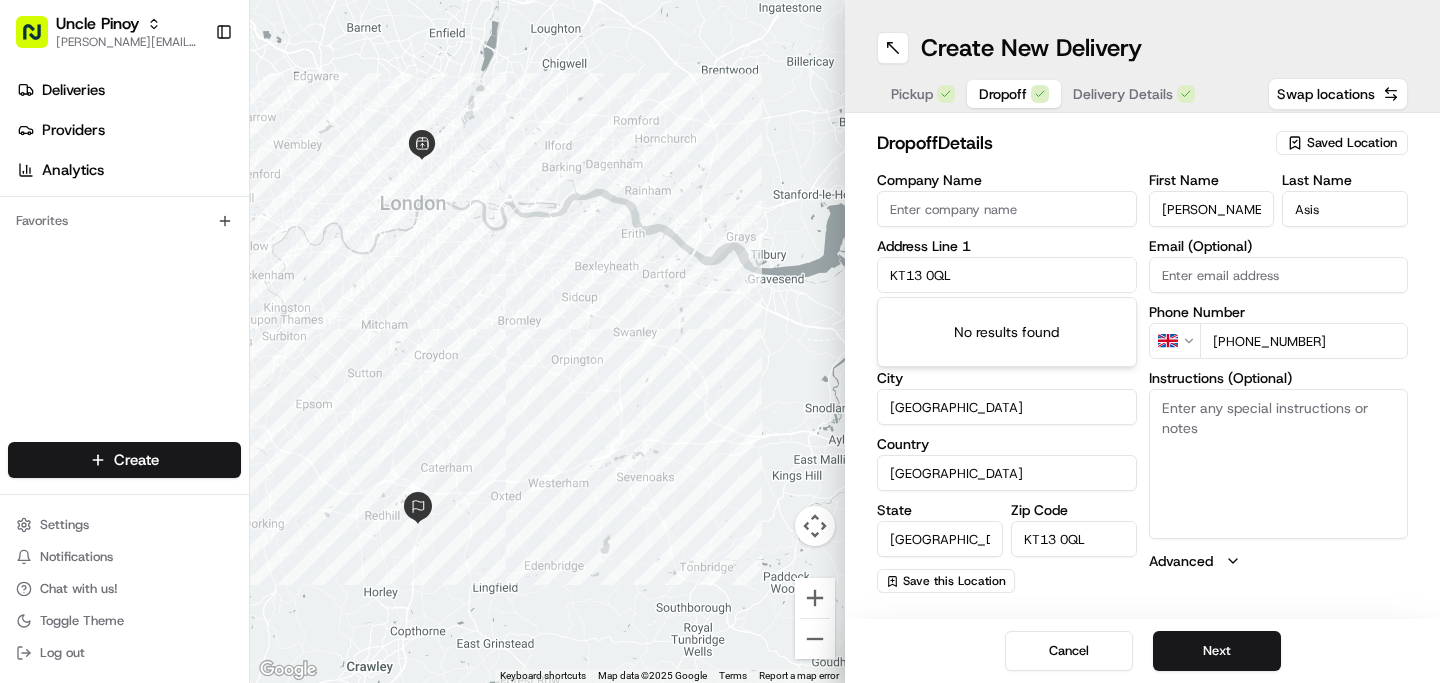paste on "[STREET_ADDRESS]" 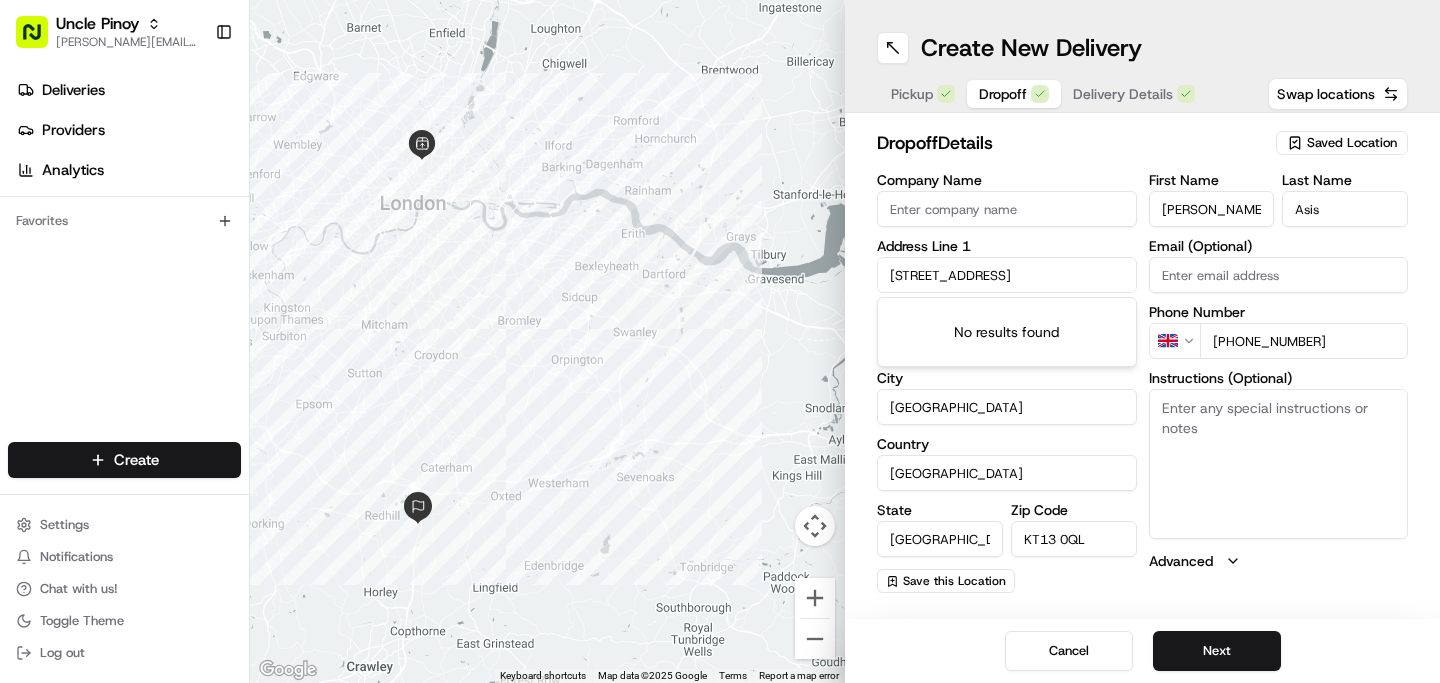 scroll, scrollTop: 0, scrollLeft: 37, axis: horizontal 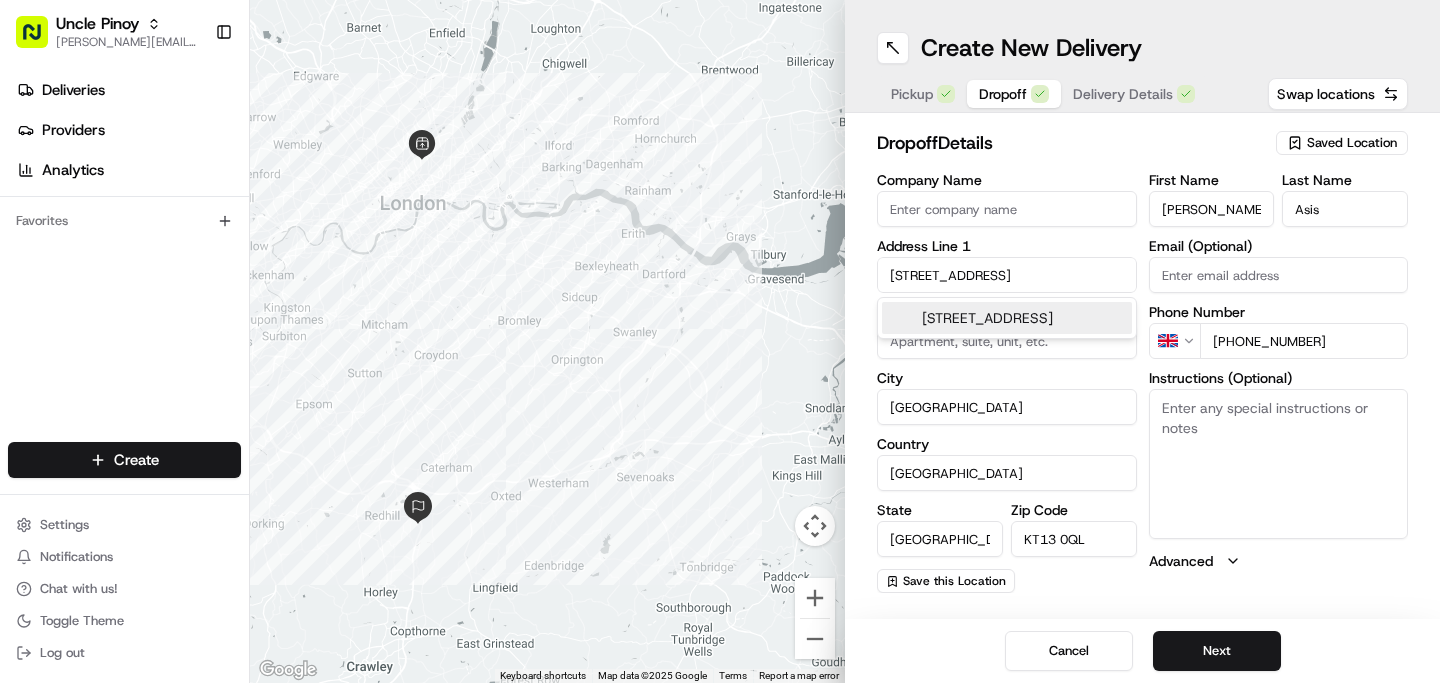 click on "[STREET_ADDRESS]" at bounding box center [1007, 318] 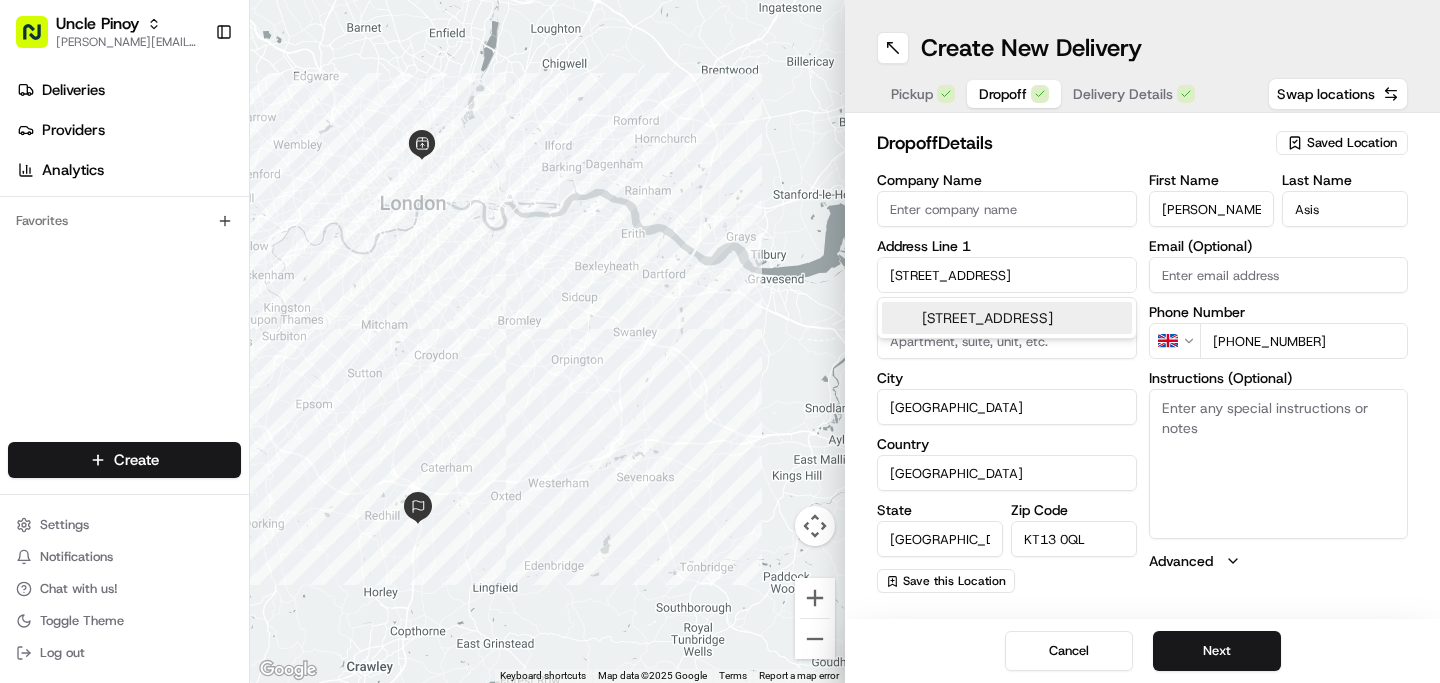 type on "[STREET_ADDRESS]" 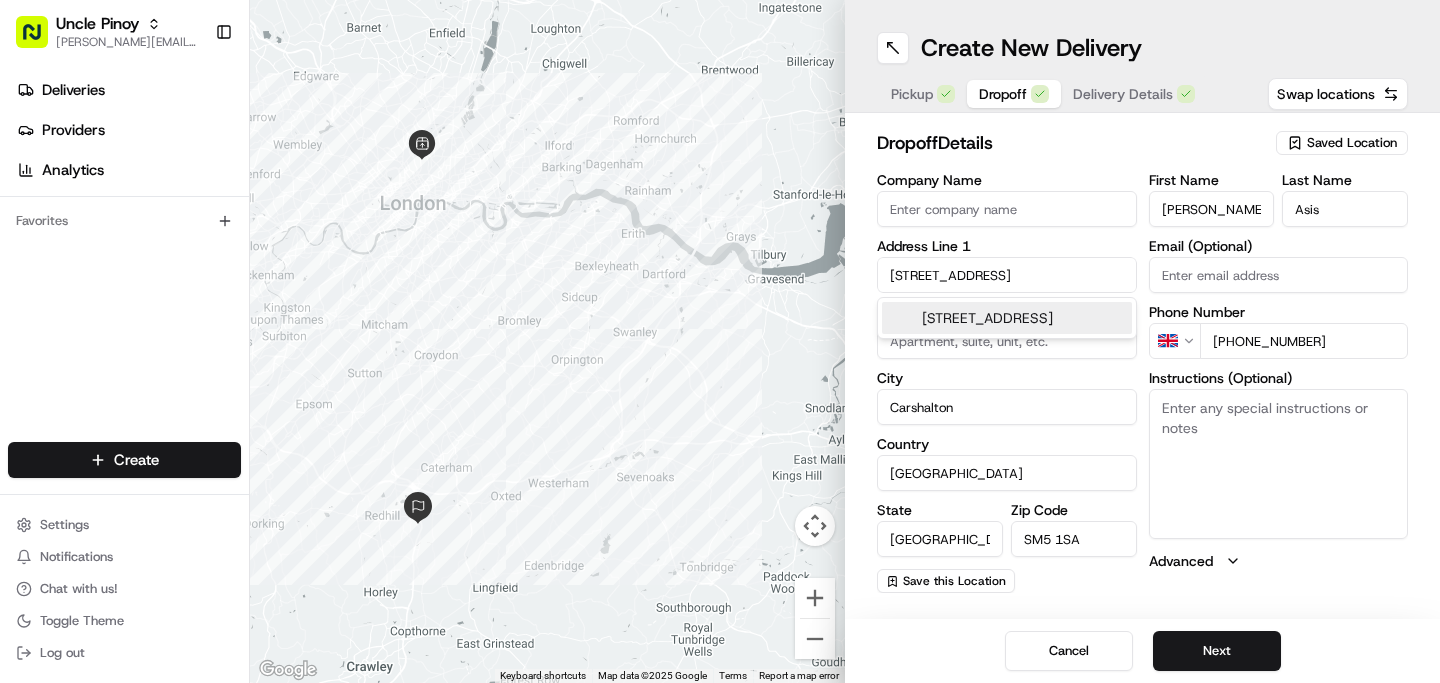 type on "[STREET_ADDRESS]" 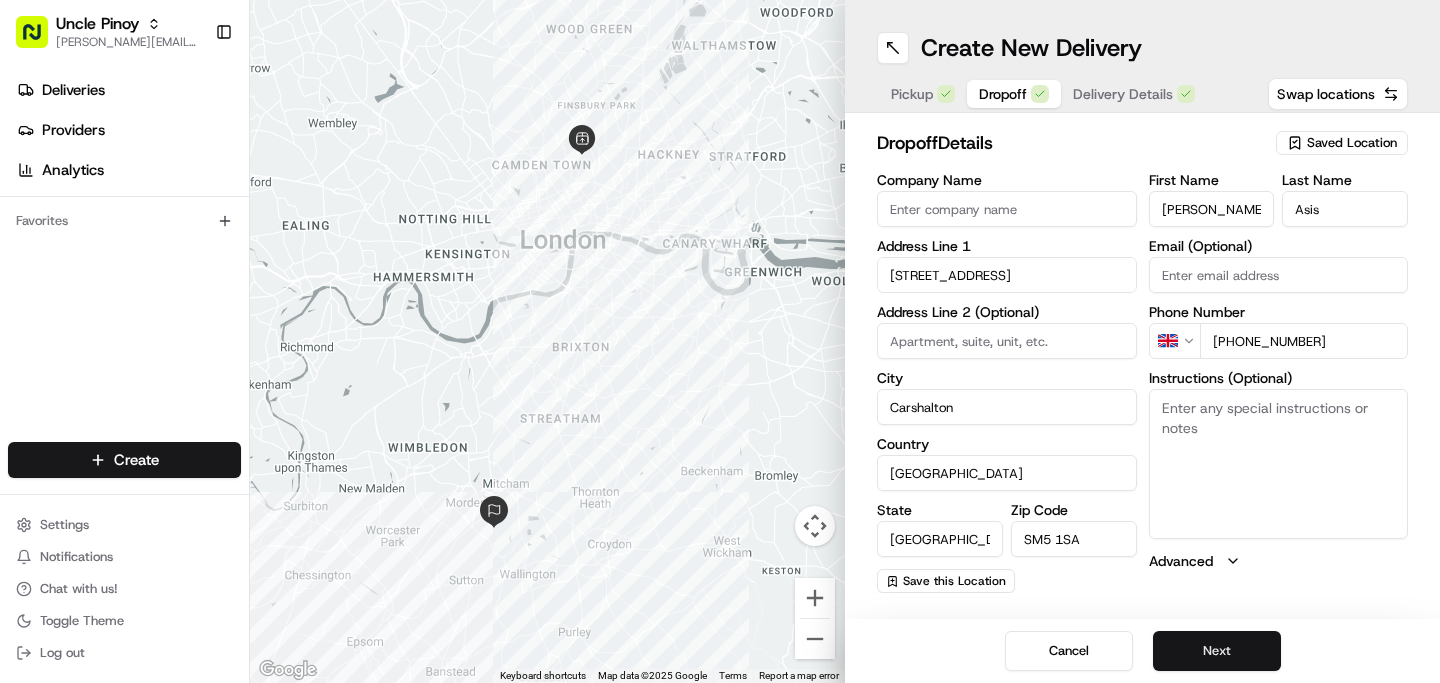 click on "Next" at bounding box center [1217, 651] 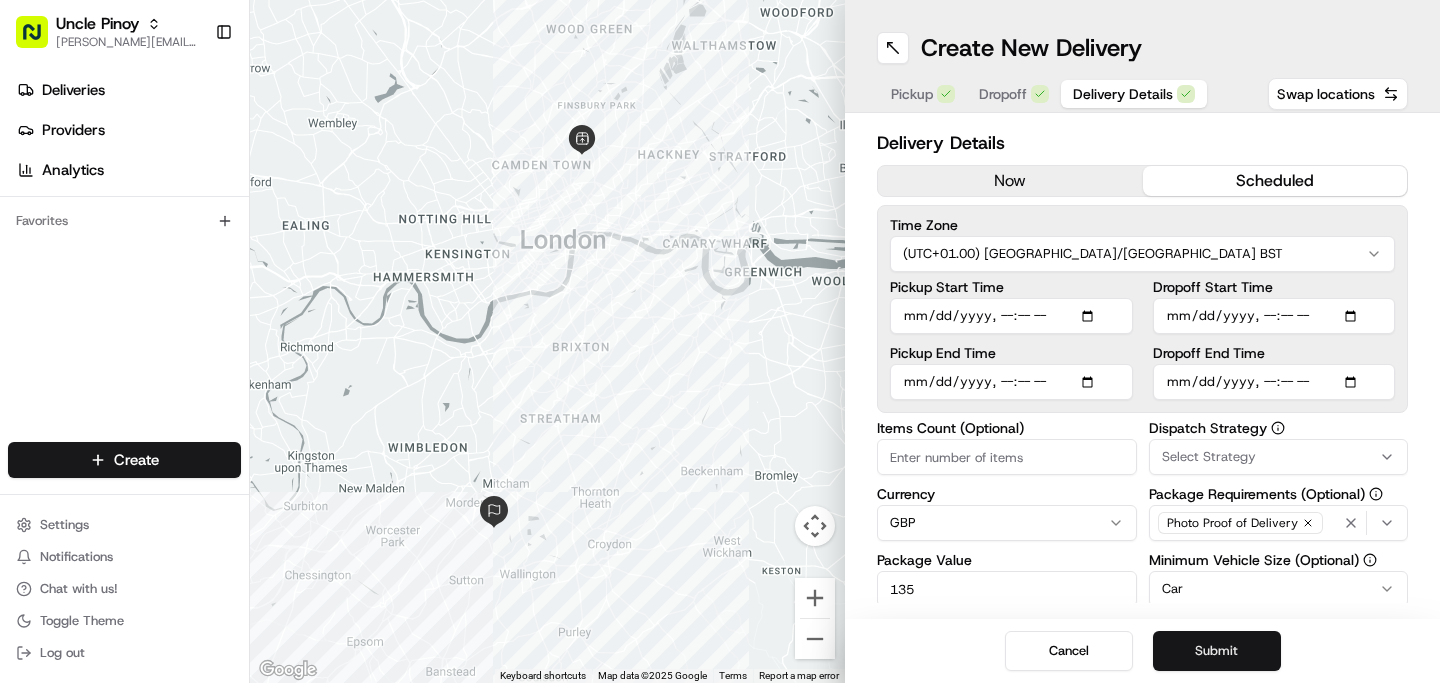 click on "Submit" at bounding box center (1217, 651) 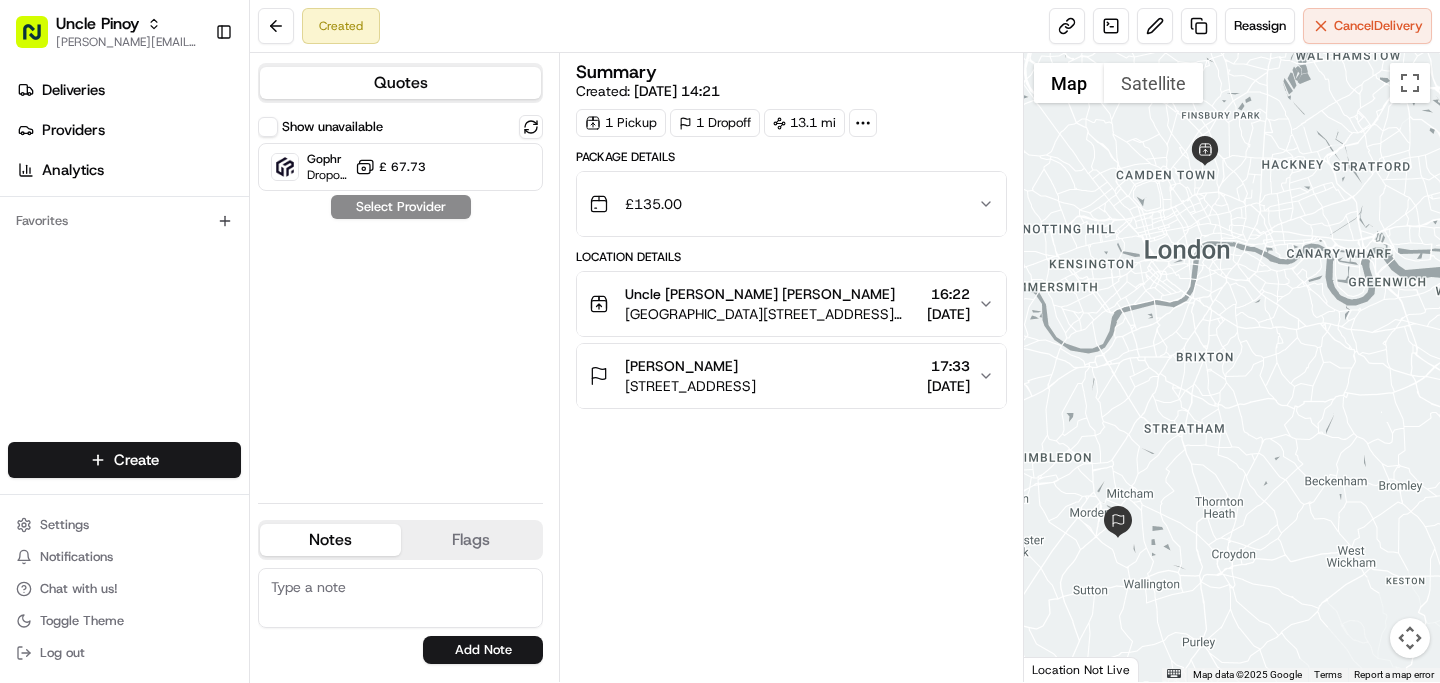 drag, startPoint x: 1152, startPoint y: 364, endPoint x: 1077, endPoint y: 343, distance: 77.88453 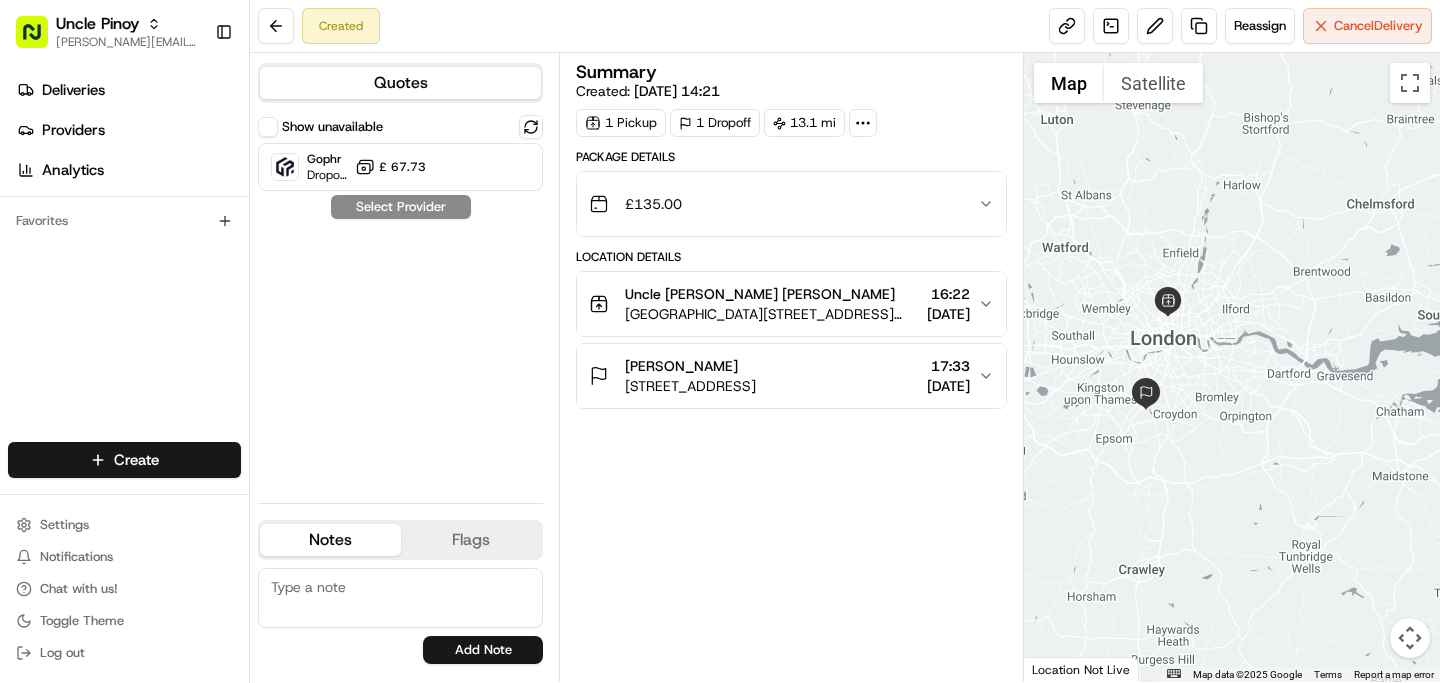 drag, startPoint x: 1086, startPoint y: 356, endPoint x: 1163, endPoint y: 356, distance: 77 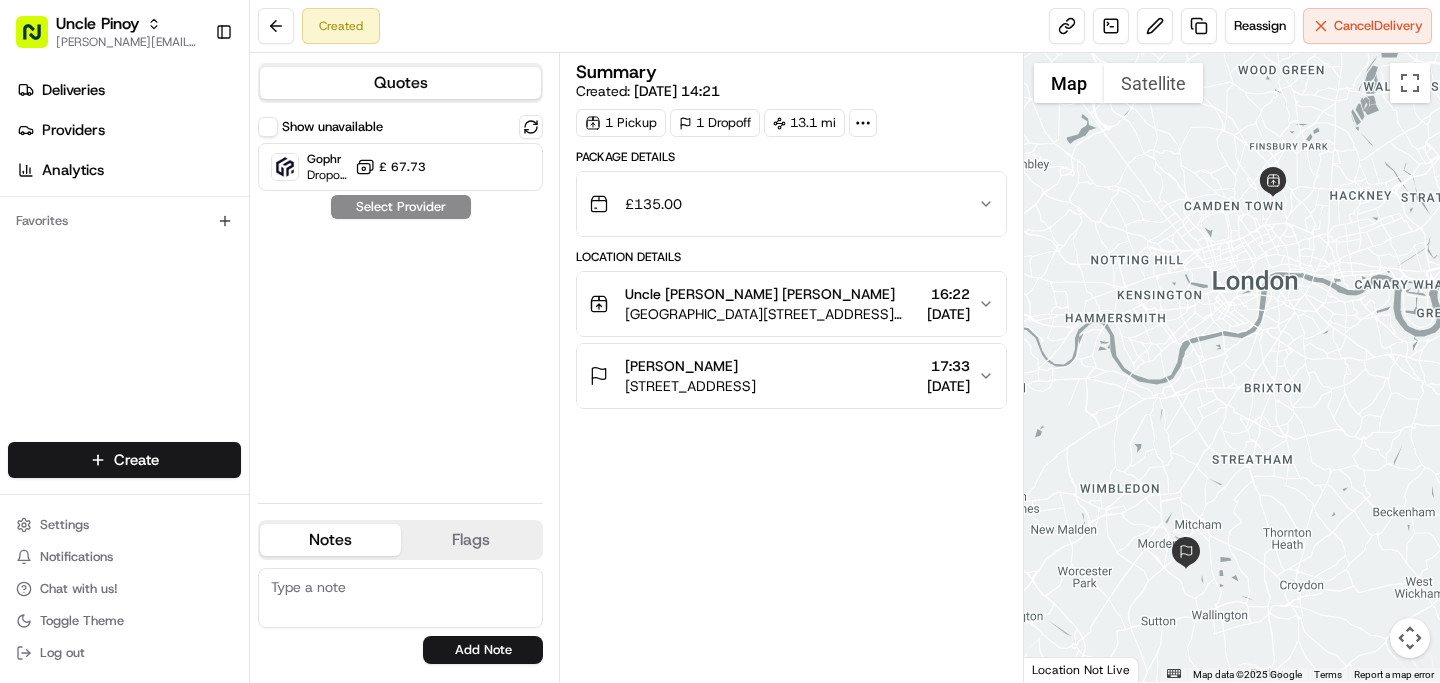 click on "Show unavailable" at bounding box center [332, 127] 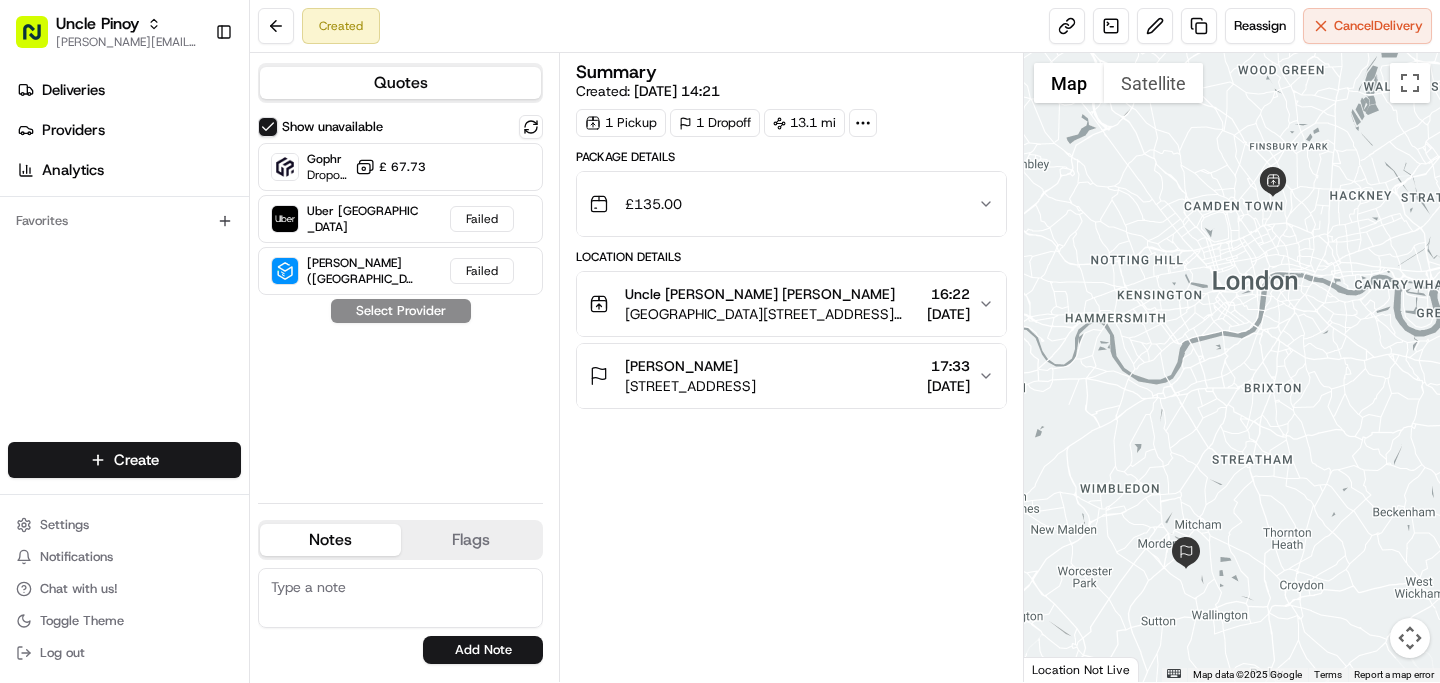 click on "Show unavailable" at bounding box center [268, 127] 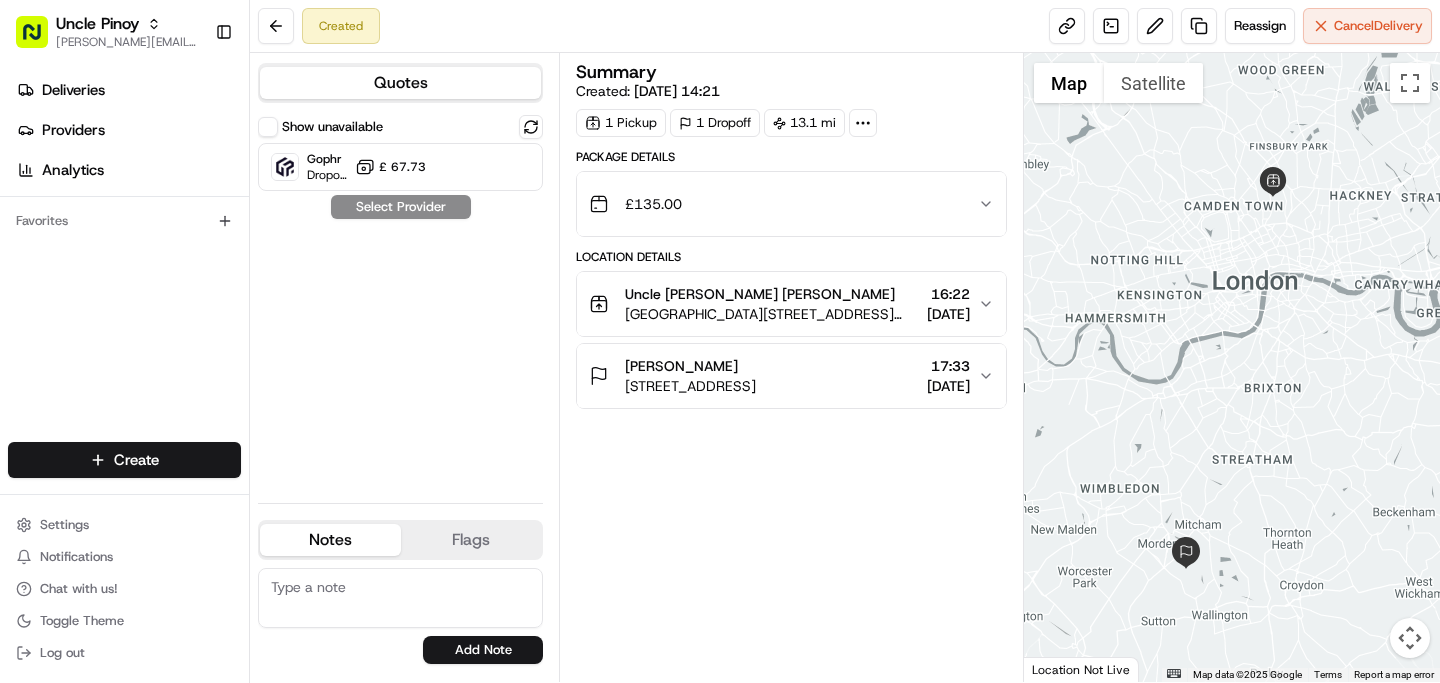click on "Show unavailable" at bounding box center (268, 127) 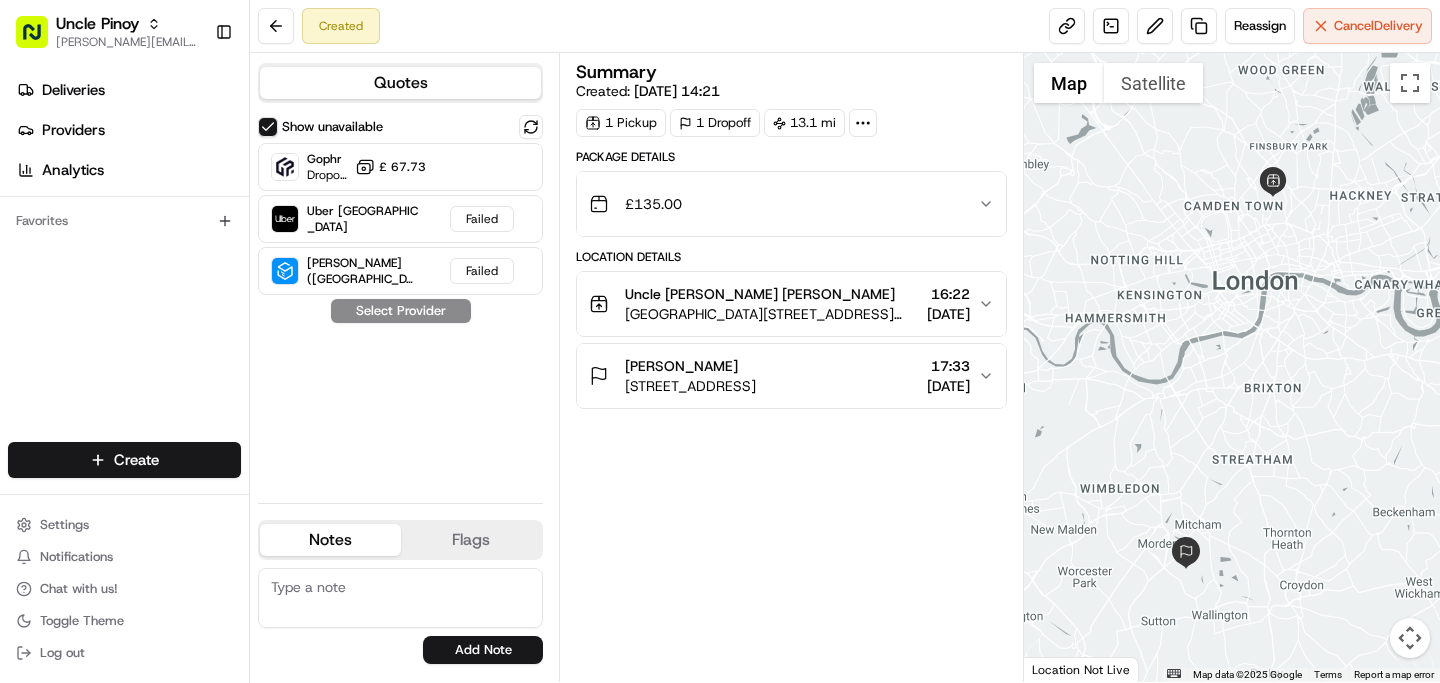 click on "Show unavailable" at bounding box center (268, 127) 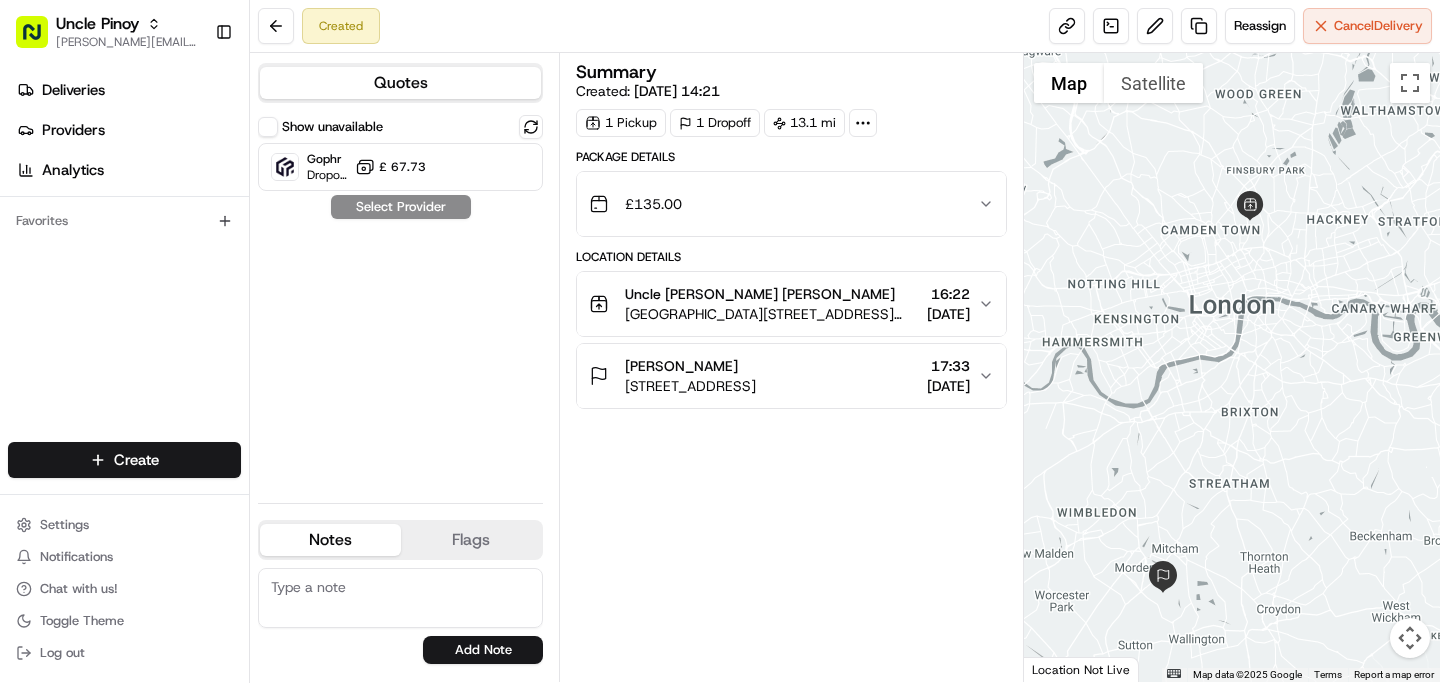 drag, startPoint x: 1239, startPoint y: 319, endPoint x: 1217, endPoint y: 347, distance: 35.608986 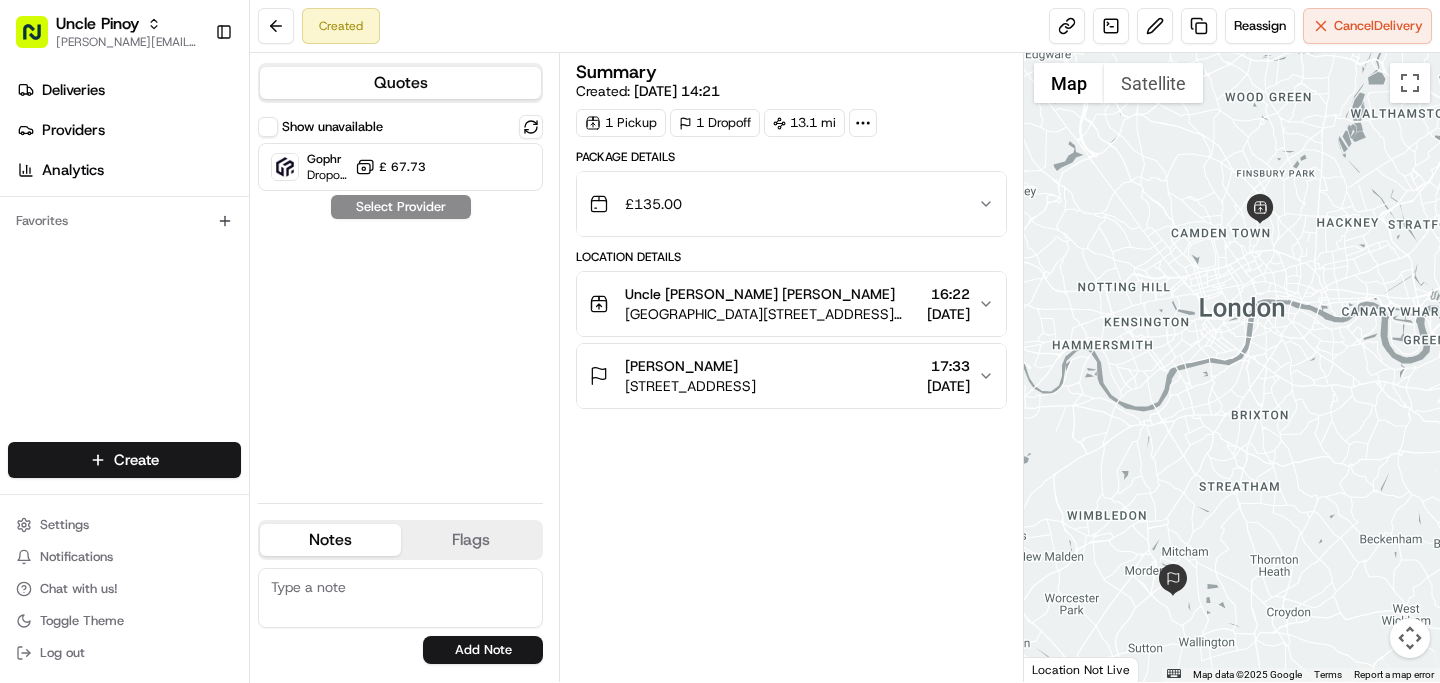 click at bounding box center (1232, 367) 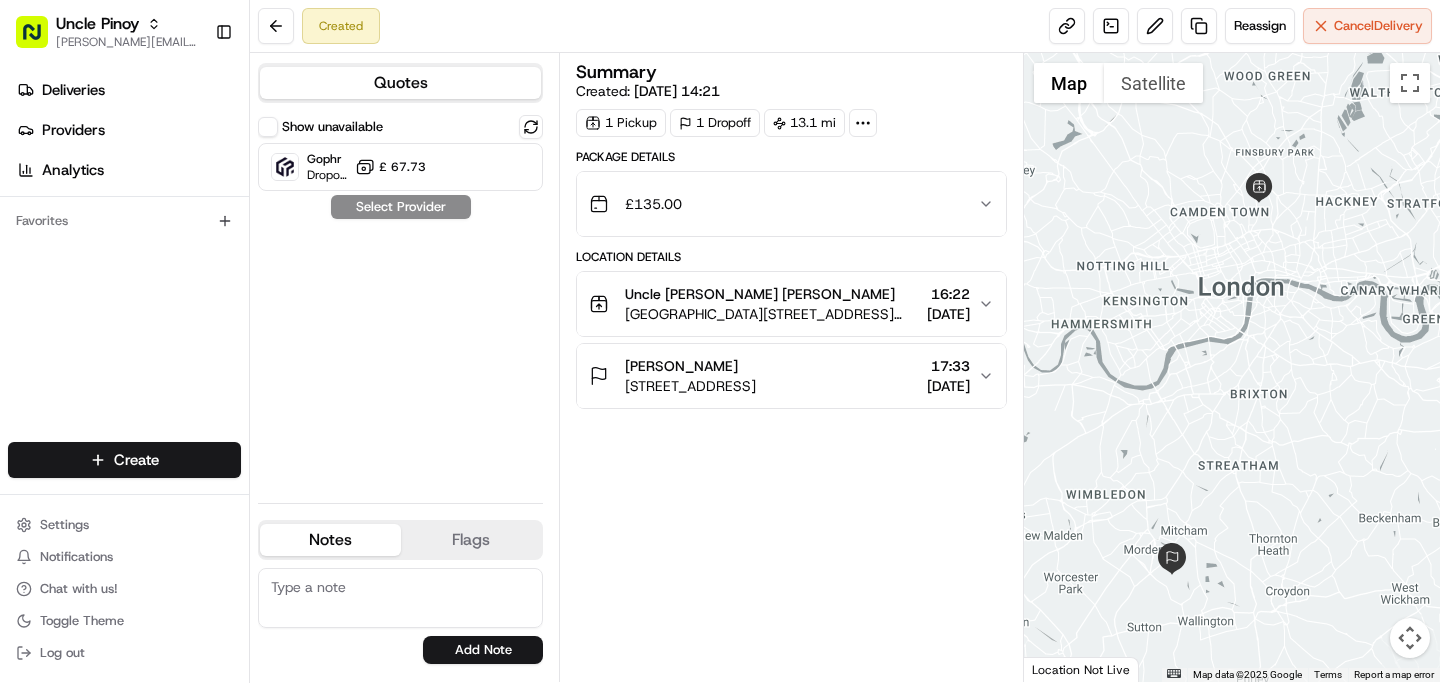 drag, startPoint x: 1299, startPoint y: 395, endPoint x: 1299, endPoint y: 371, distance: 24 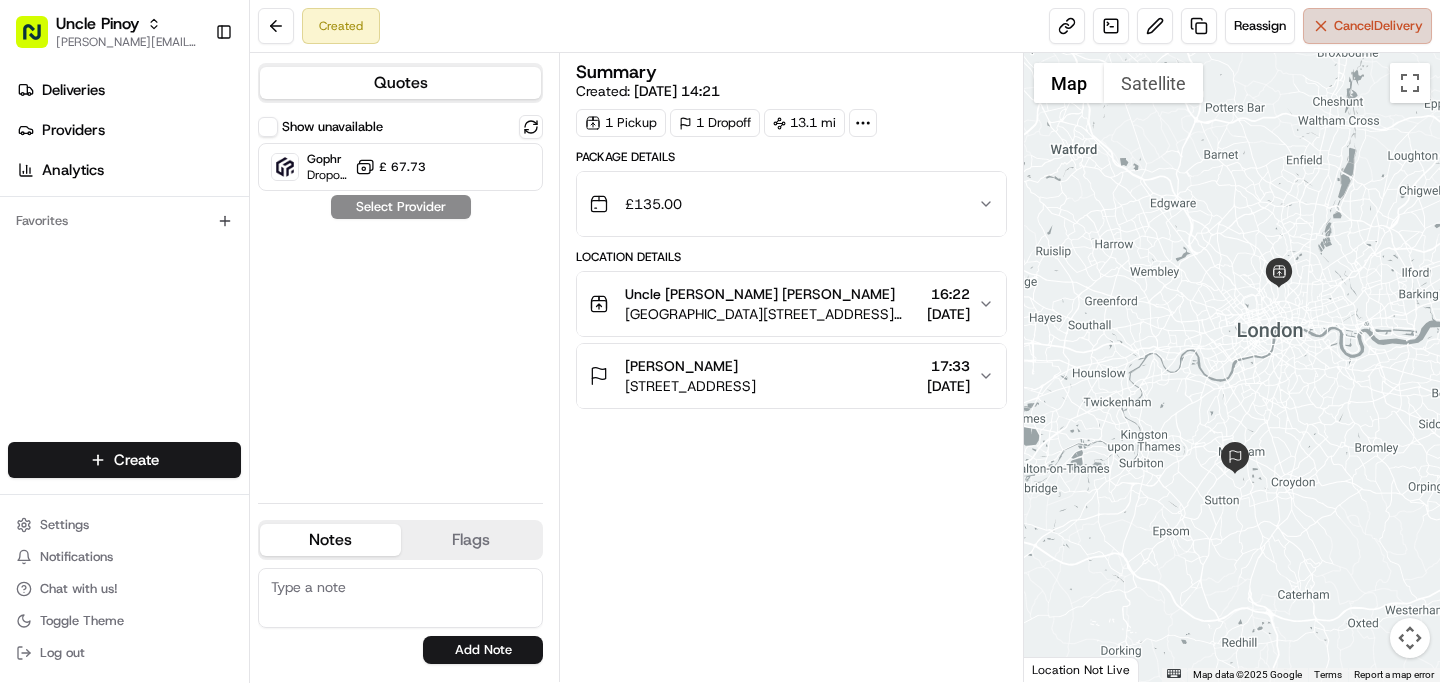 click on "Cancel  Delivery" at bounding box center [1378, 26] 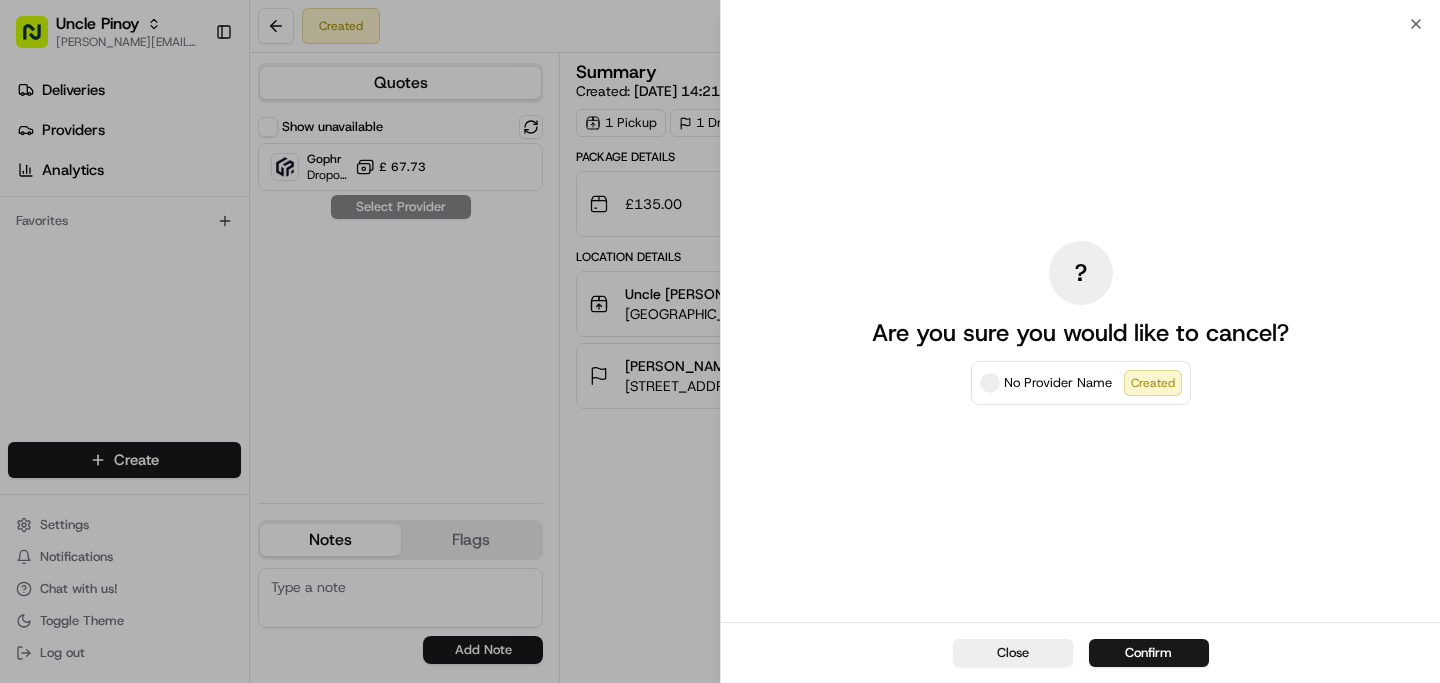 click on "No Provider Name" at bounding box center (1058, 383) 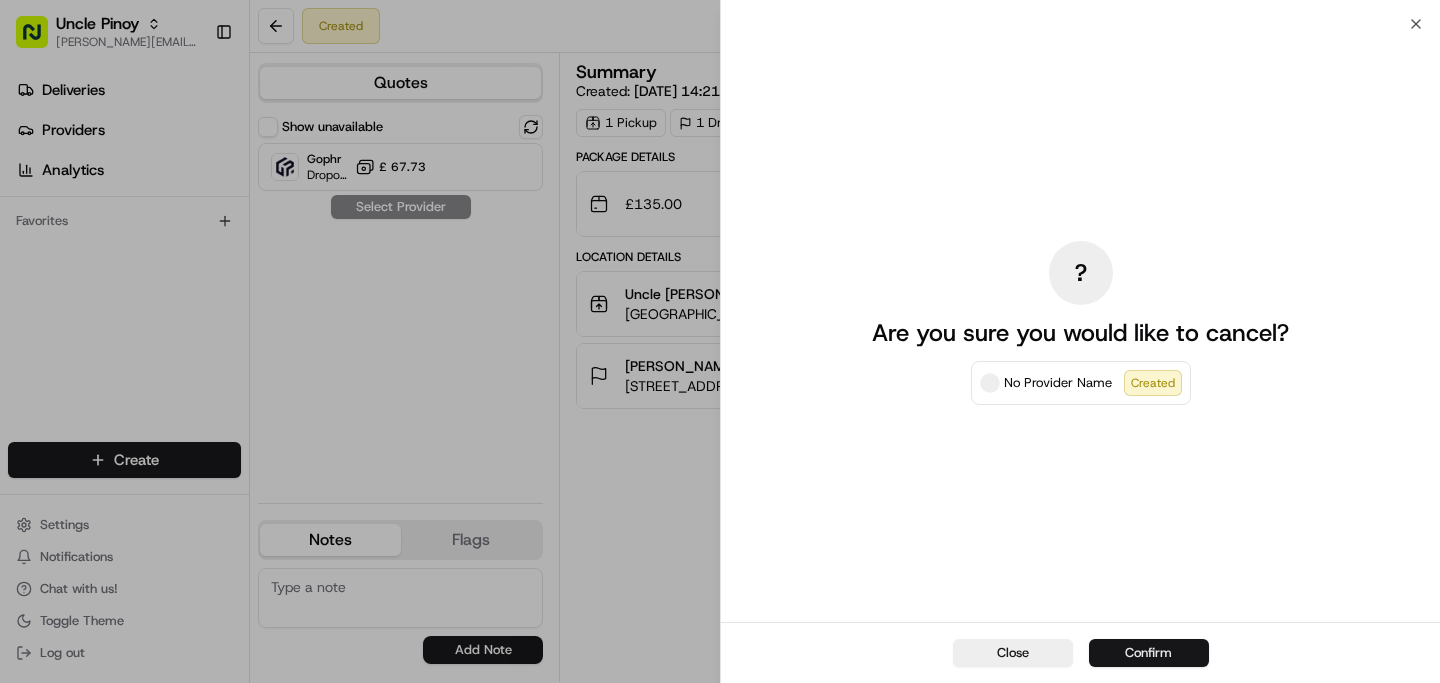 click on "Confirm" at bounding box center (1149, 653) 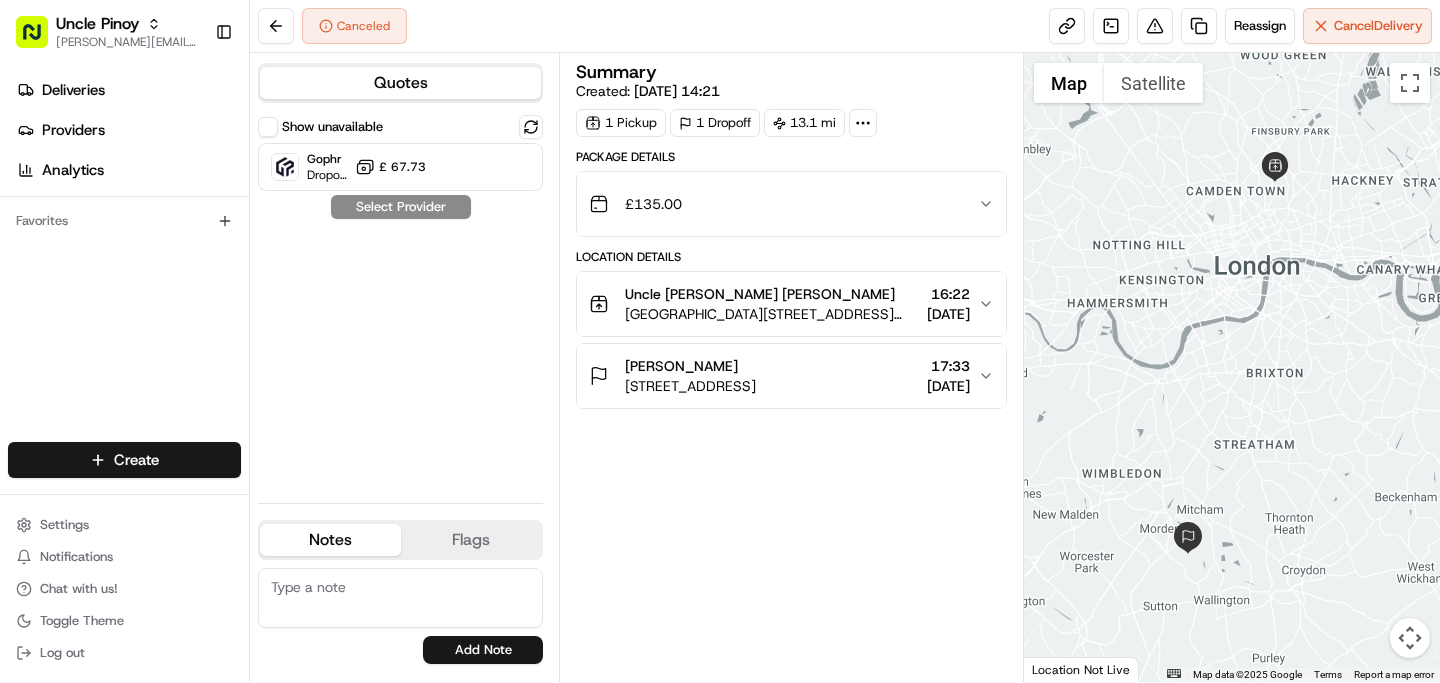 click on "Show unavailable Gophr Dropoff ETA   - £   67.73 Select Provider" at bounding box center (400, 301) 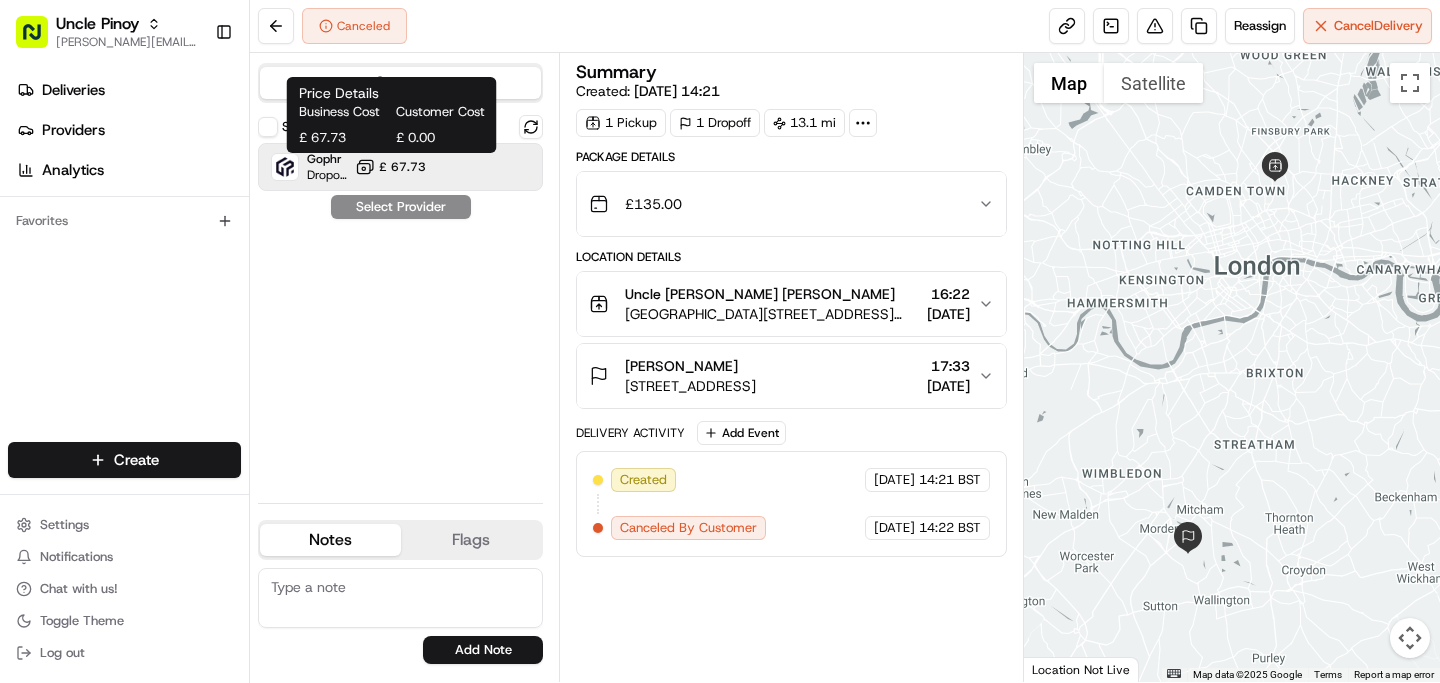 click 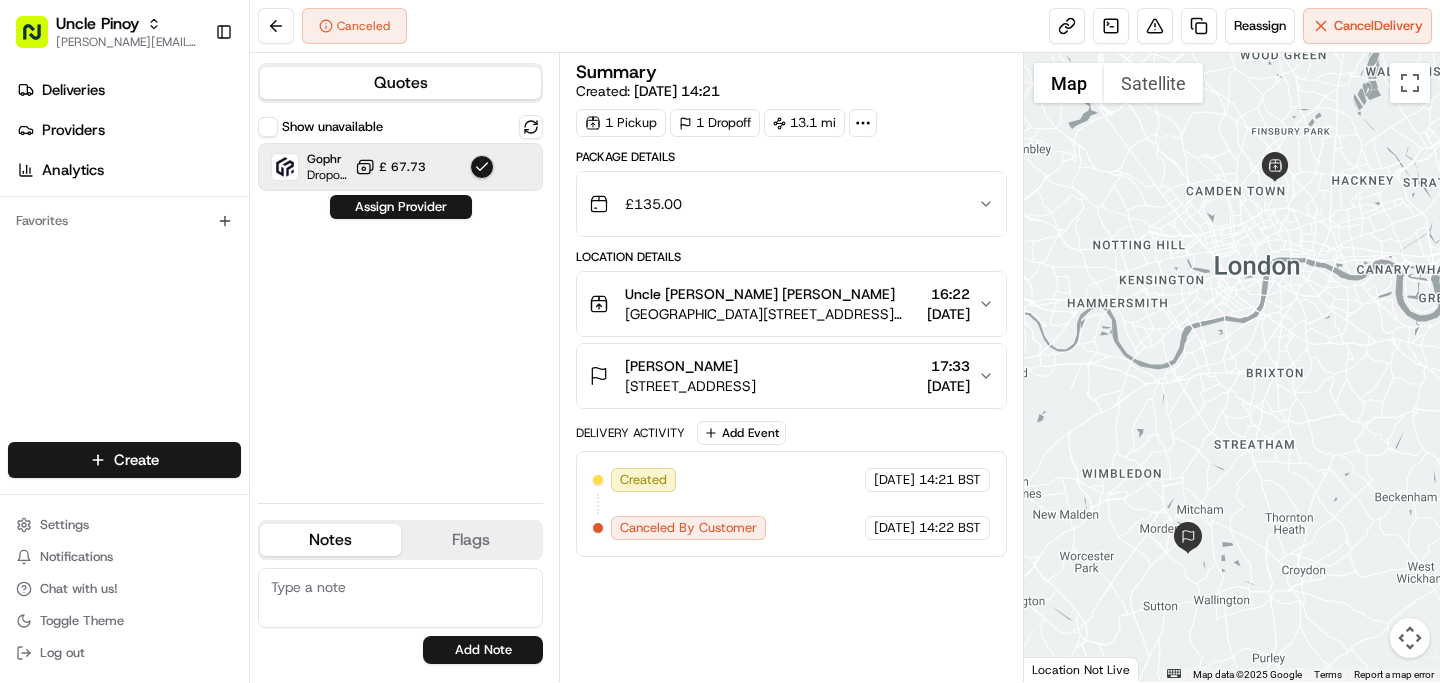 click on "£   67.73" at bounding box center [390, 167] 